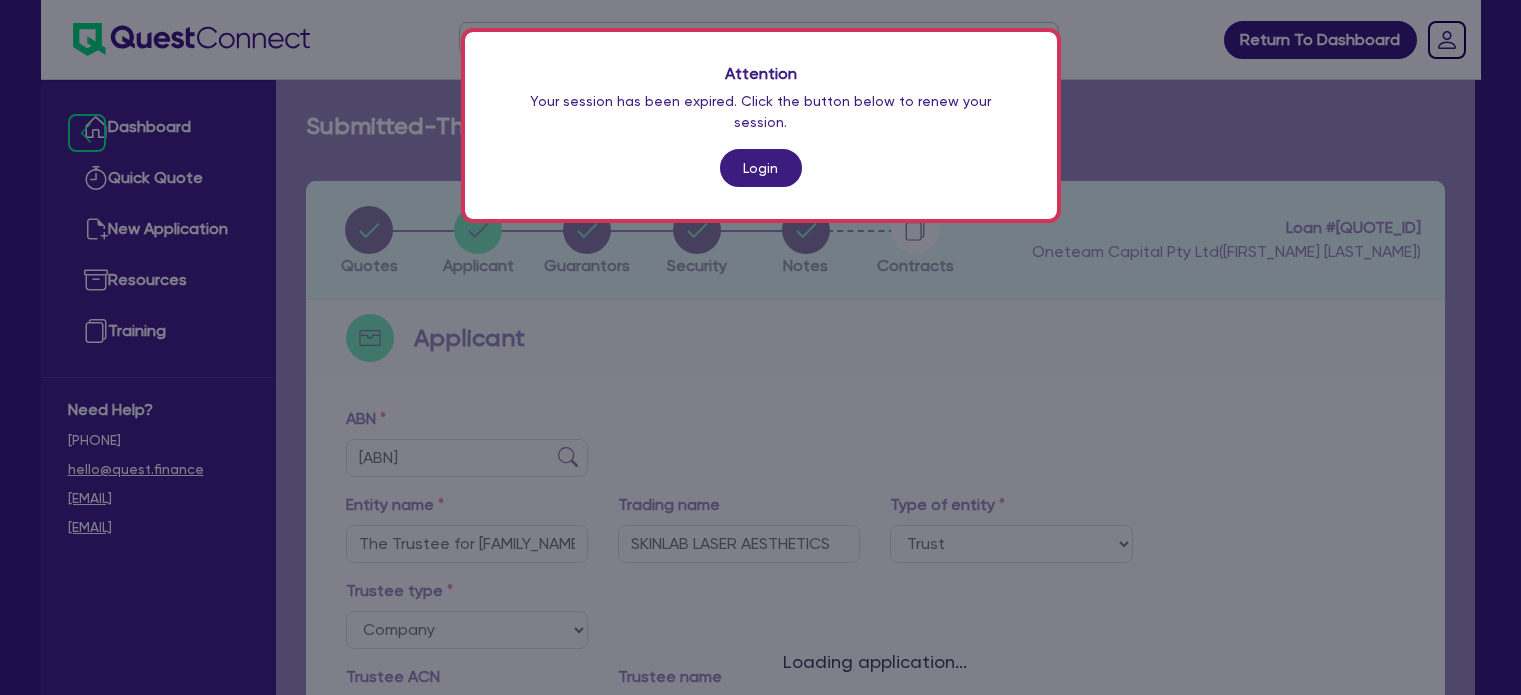 scroll, scrollTop: 0, scrollLeft: 0, axis: both 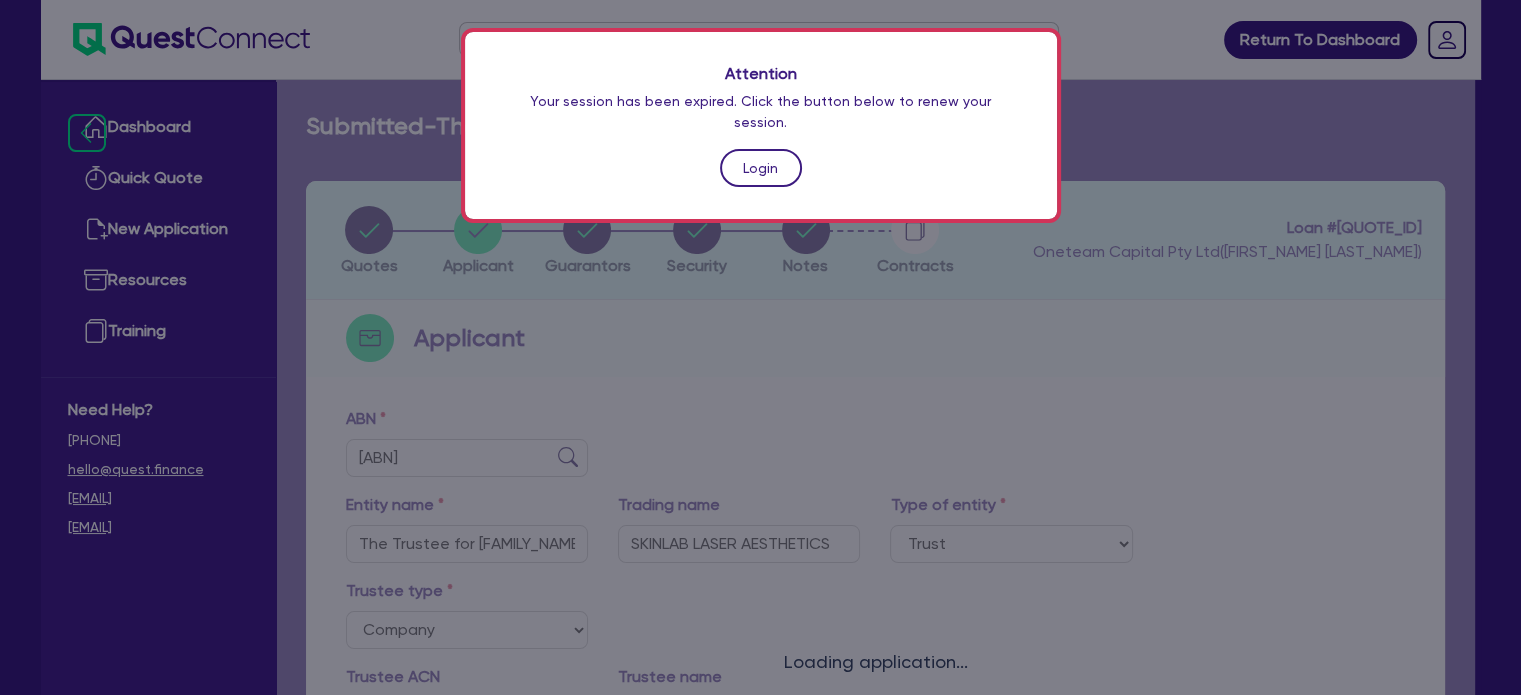 click on "Login" at bounding box center (761, 168) 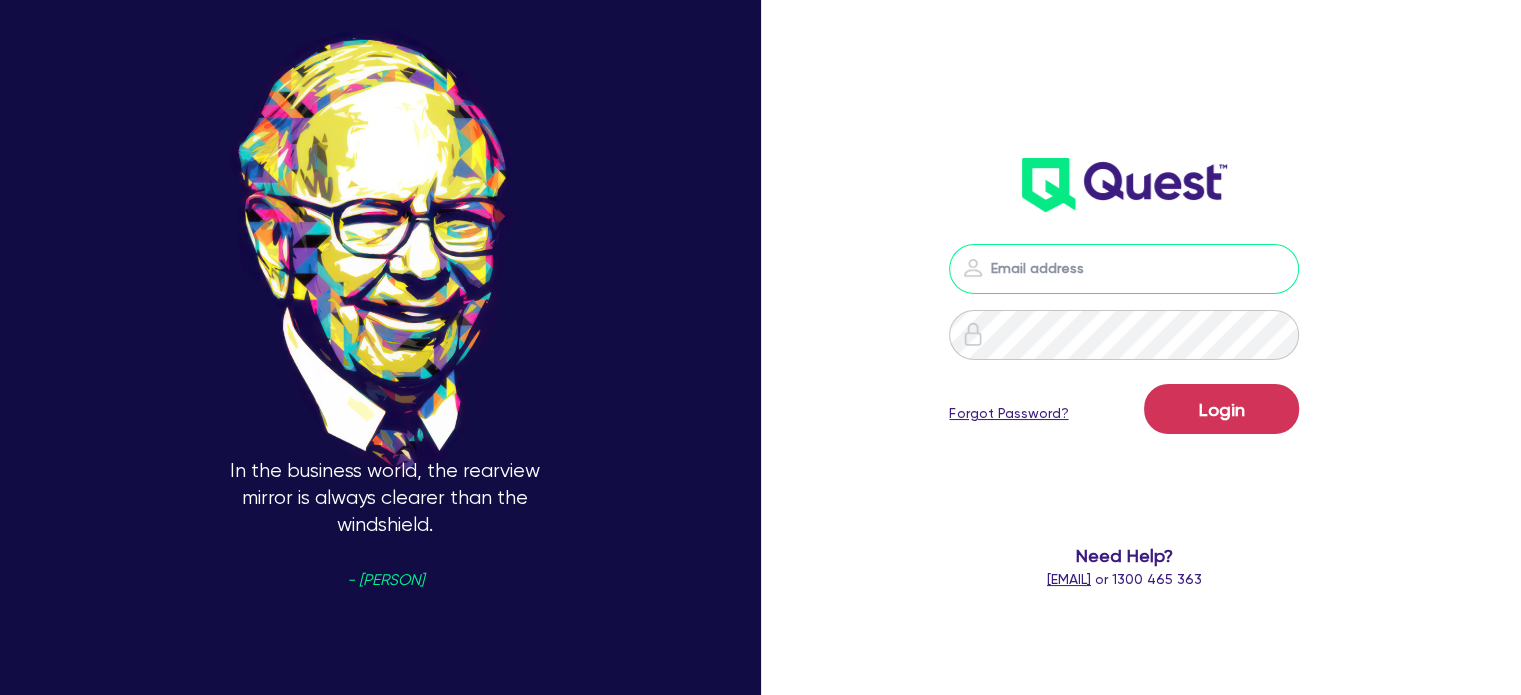click at bounding box center (1124, 269) 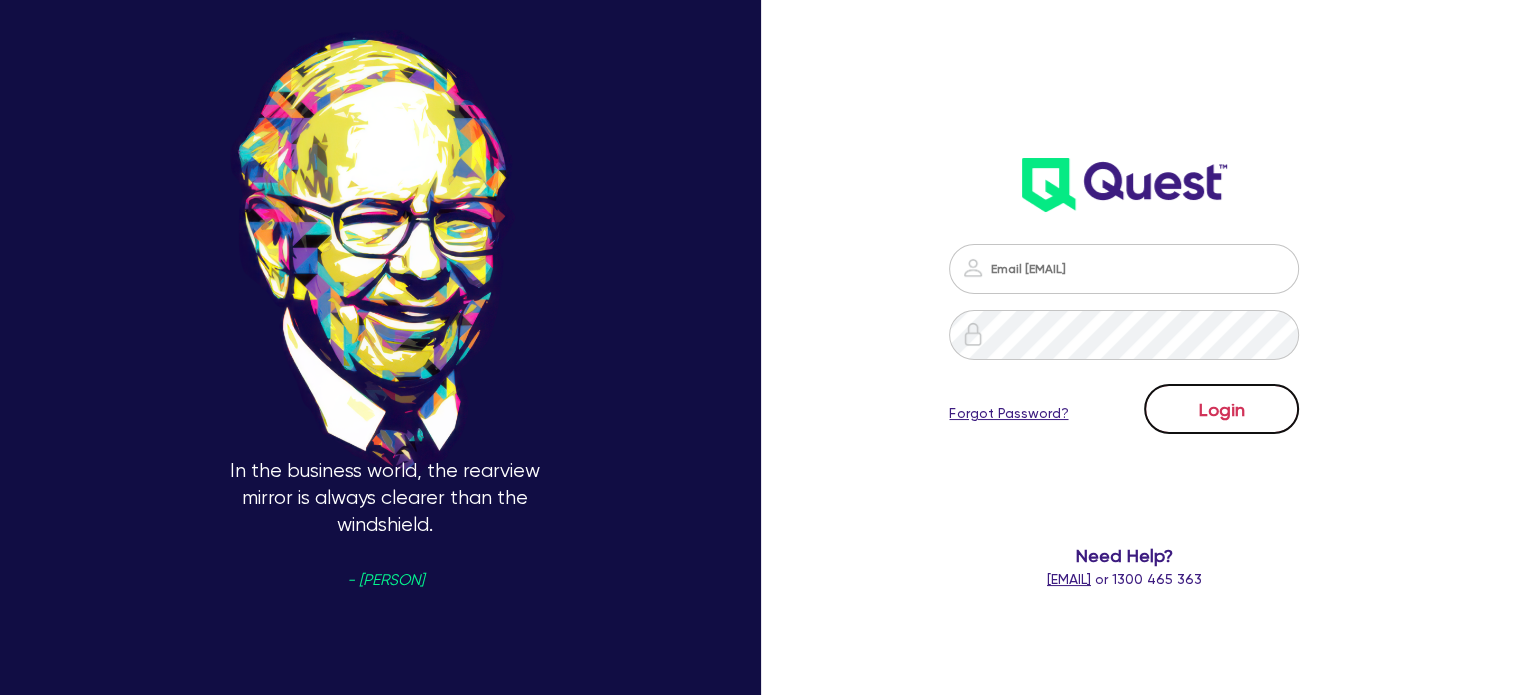 click on "Login" at bounding box center (1221, 409) 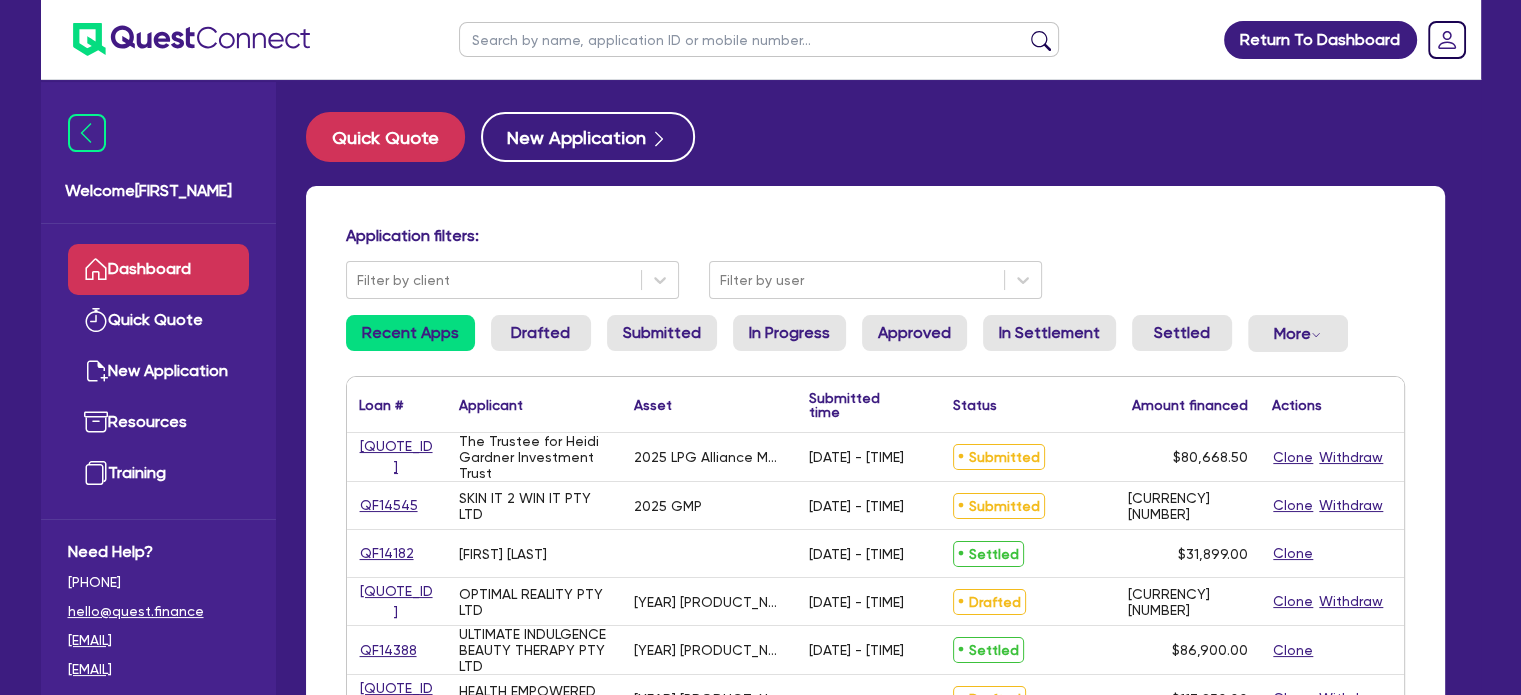 click at bounding box center (759, 39) 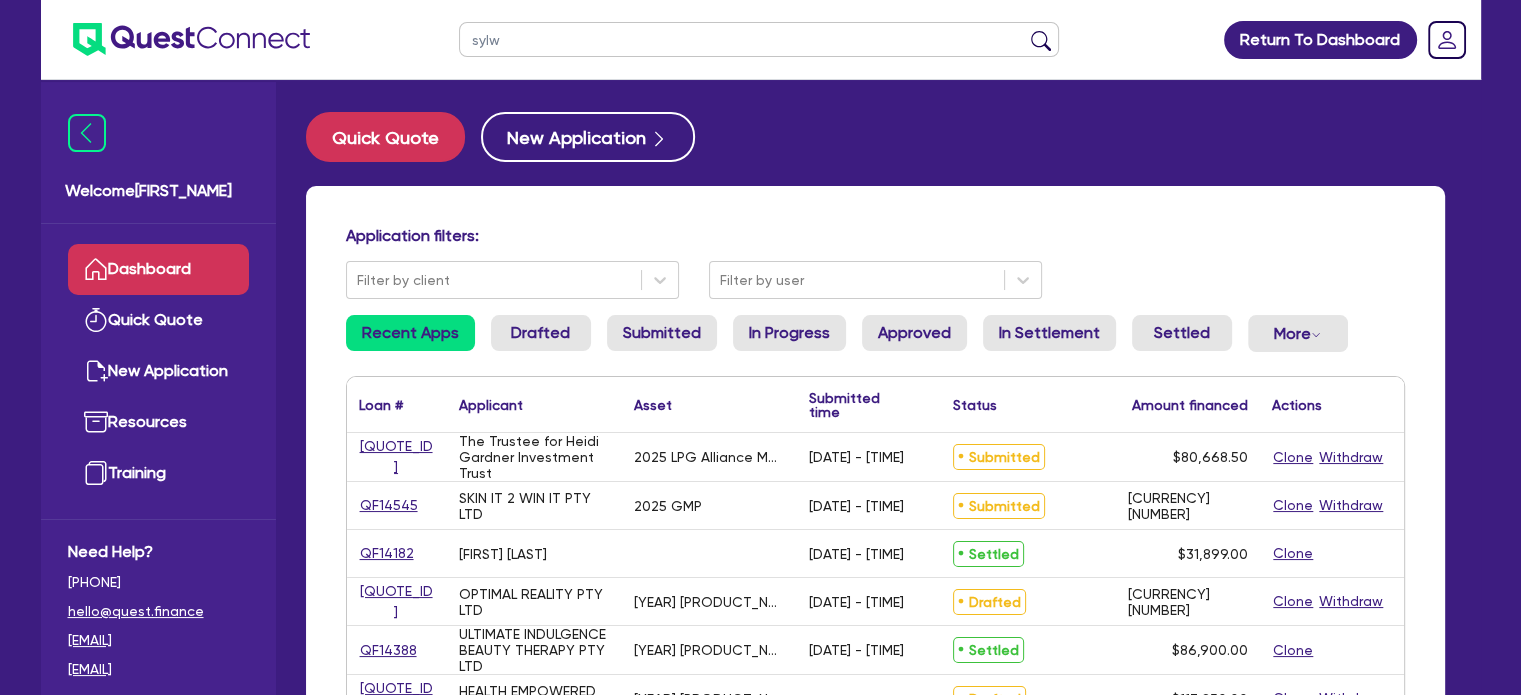 type on "[FIRST]" 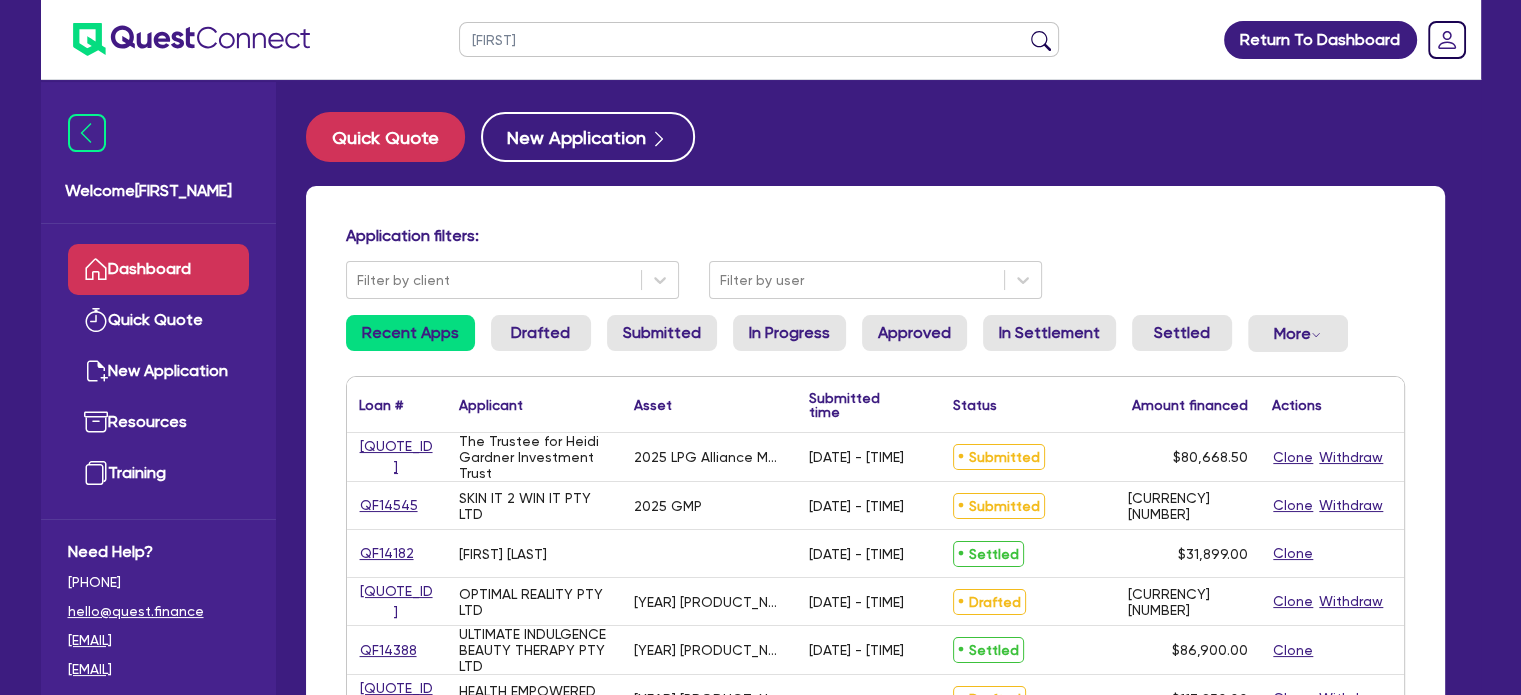 click at bounding box center (1041, 44) 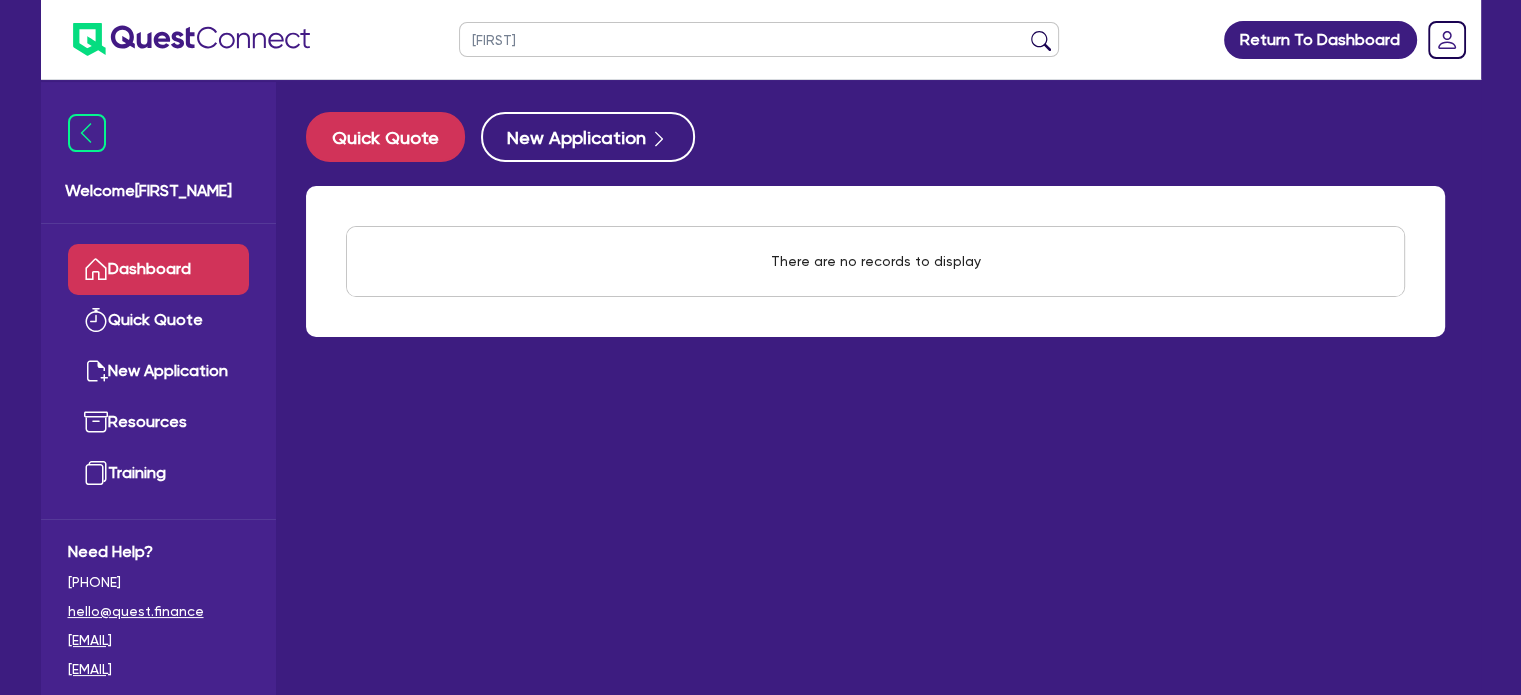 click on "Quick Quote New Application
There are no records to display Withdraw application  x Are you sure you want to proceed with this action? Cancel Withdraw" at bounding box center (876, 402) 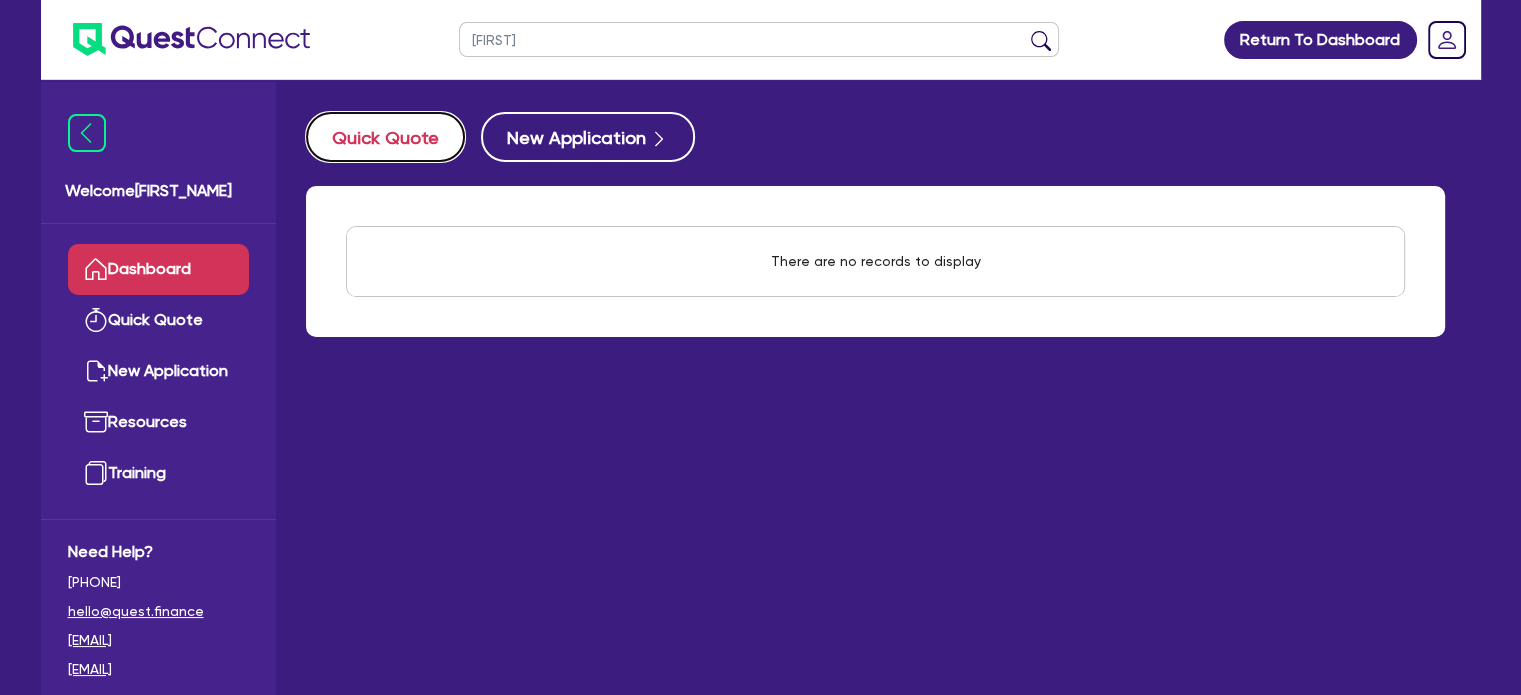 click on "Quick Quote" at bounding box center (385, 137) 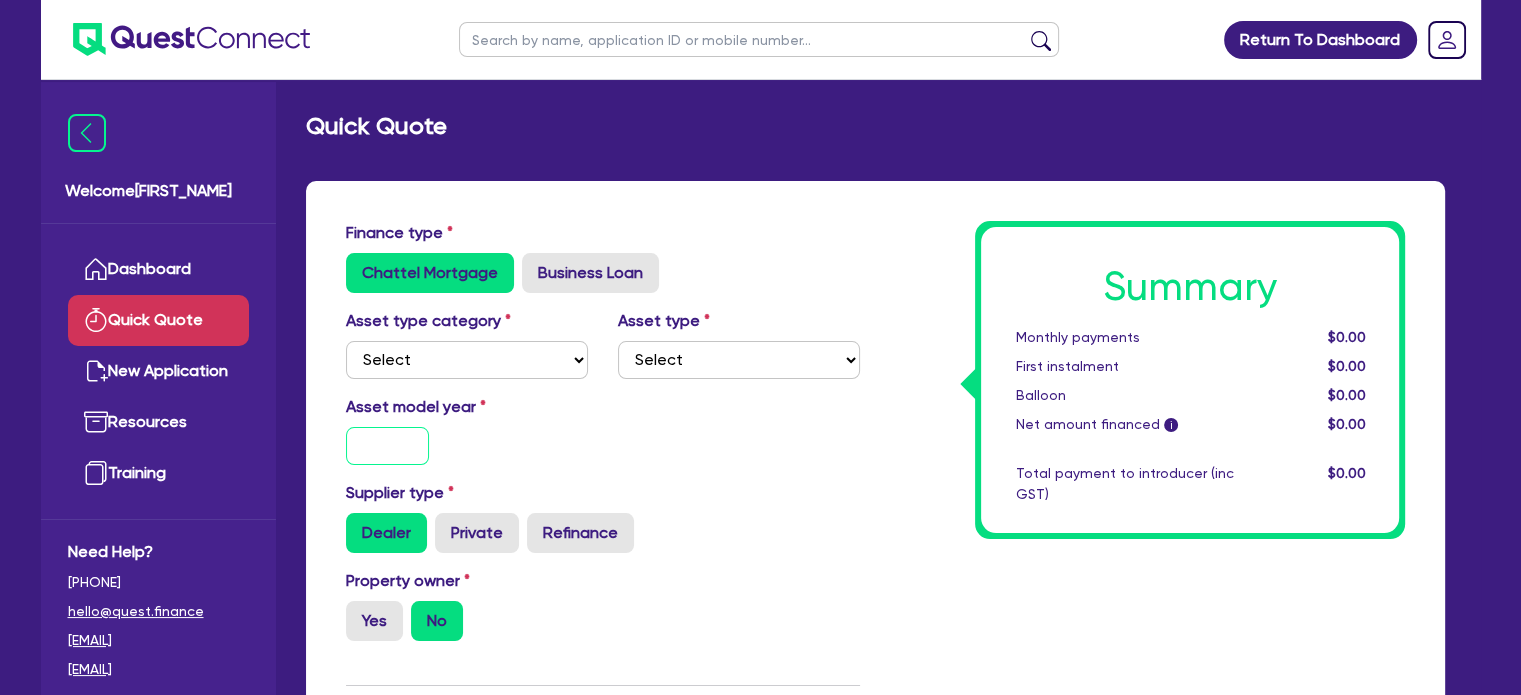 click at bounding box center (388, 446) 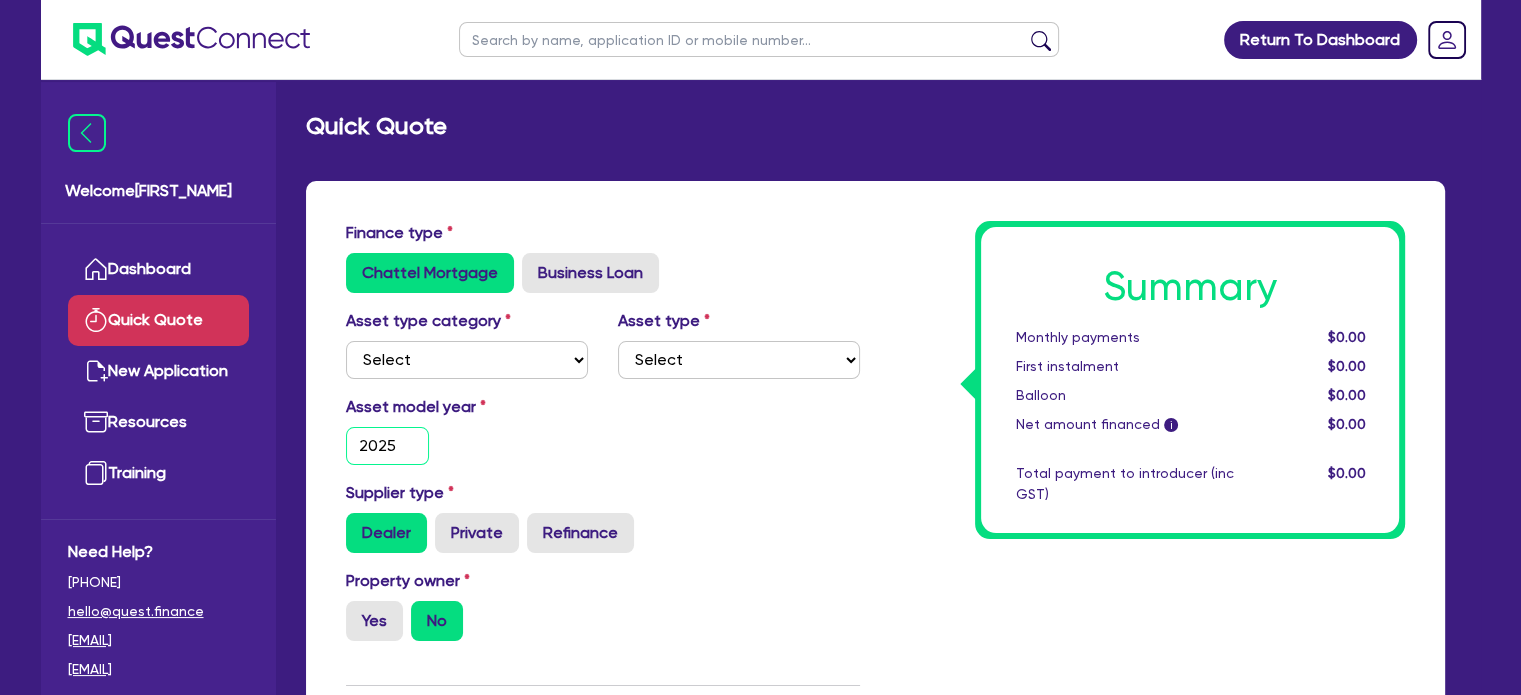 type on "2025" 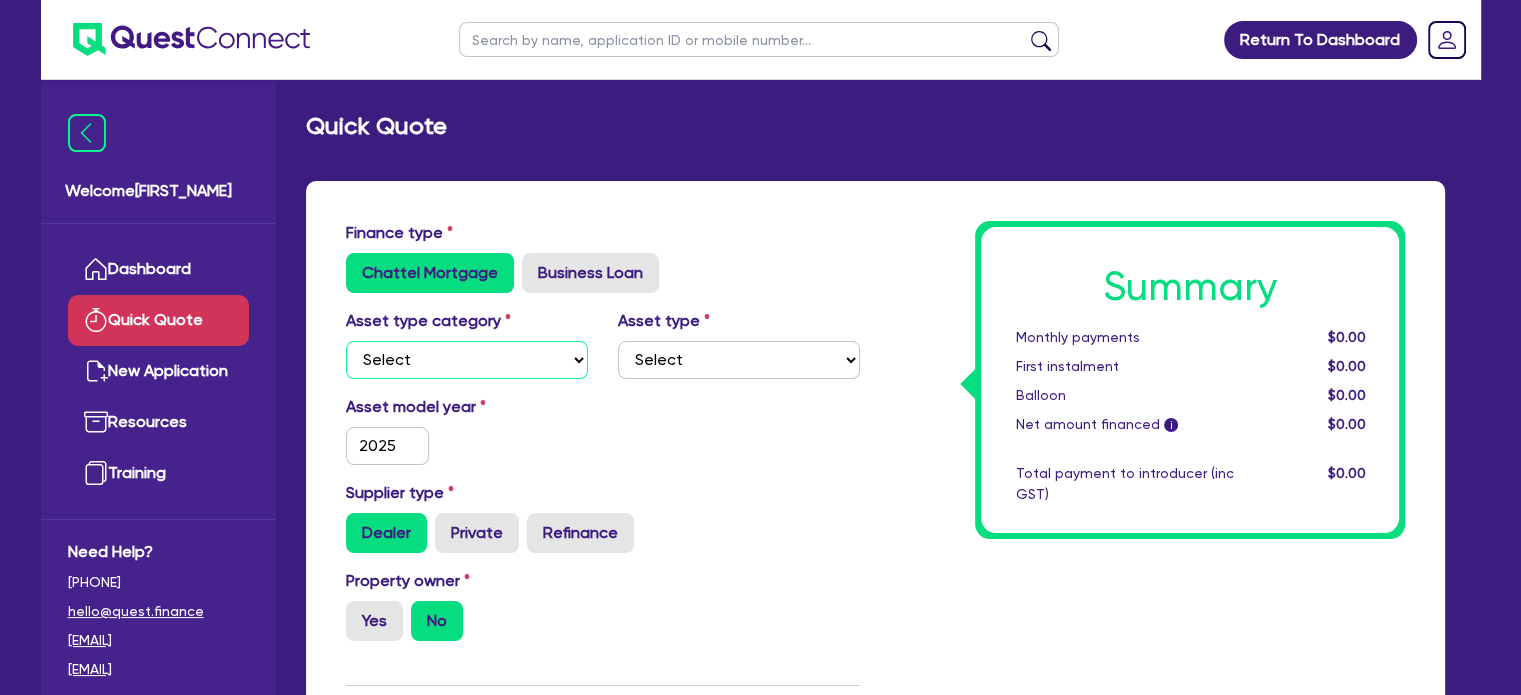 click on "Select Cars and light trucks Primary assets Secondary assets Tertiary assets" at bounding box center (467, 360) 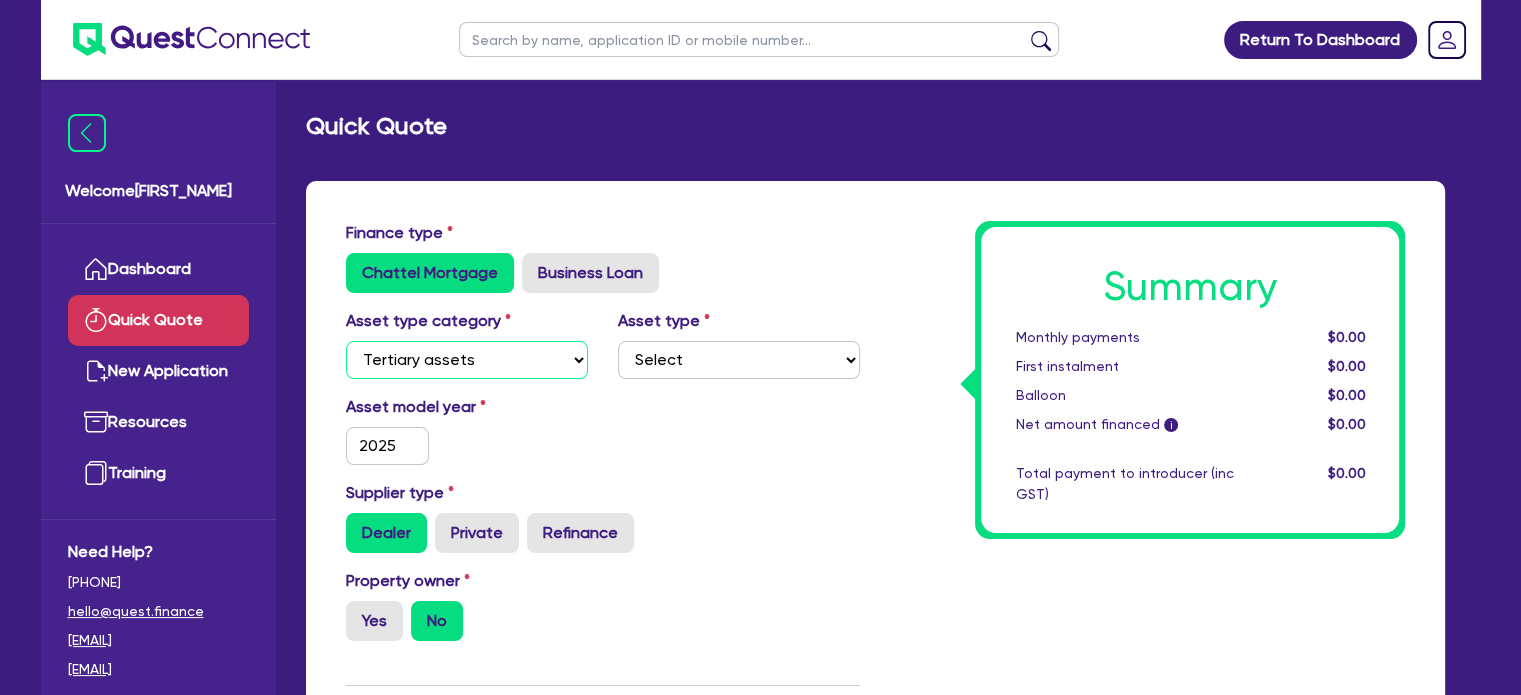 click on "Select Cars and light trucks Primary assets Secondary assets Tertiary assets" at bounding box center (467, 360) 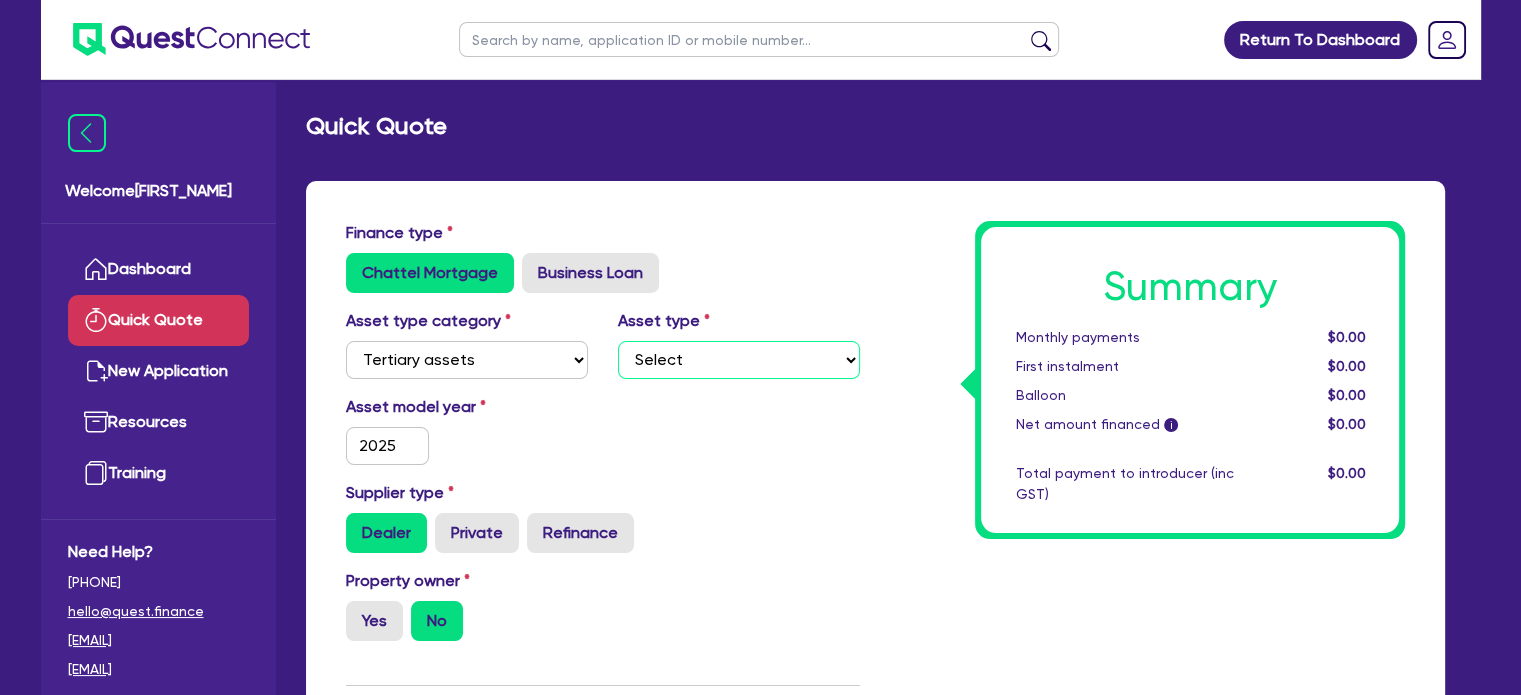 click on "Select Beauty equipment IT equipment IT software Watercraft Other" at bounding box center [739, 360] 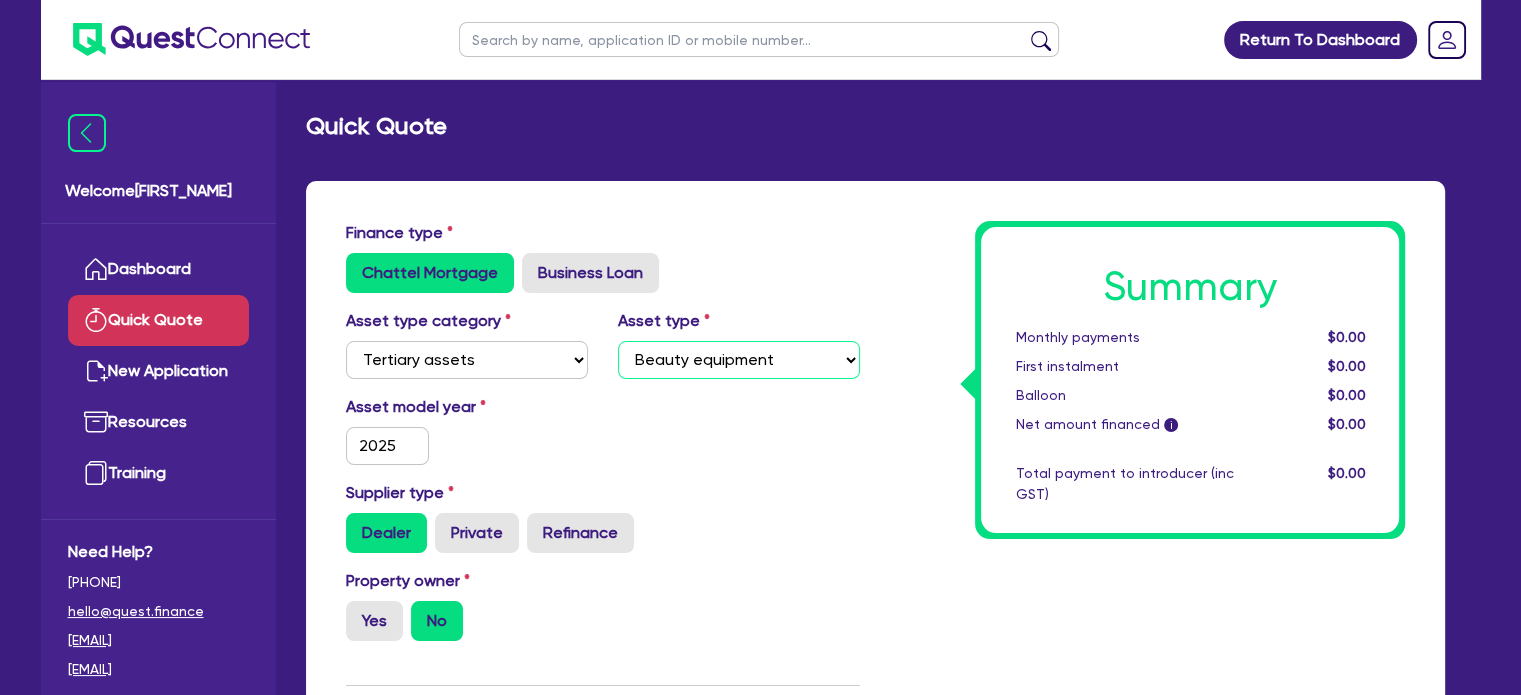 click on "Select Beauty equipment IT equipment IT software Watercraft Other" at bounding box center (739, 360) 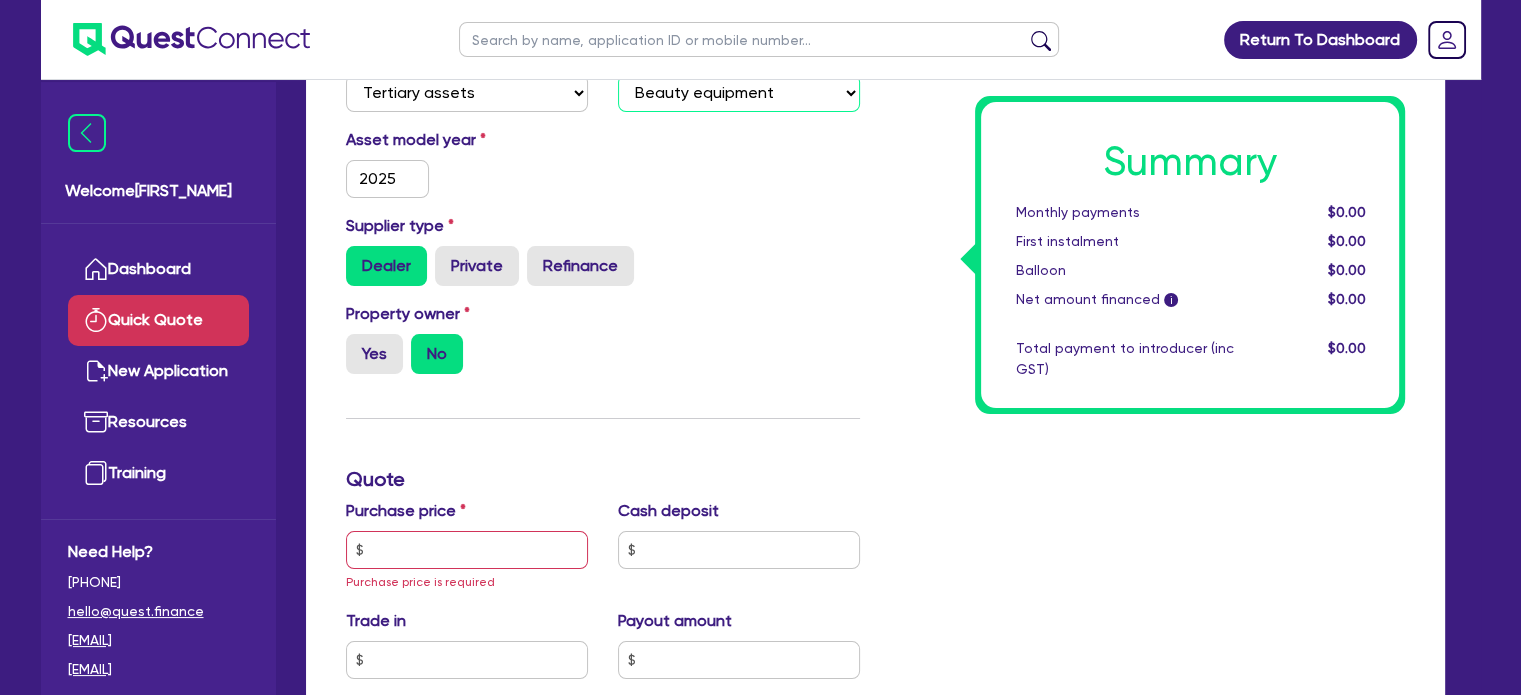 scroll, scrollTop: 268, scrollLeft: 0, axis: vertical 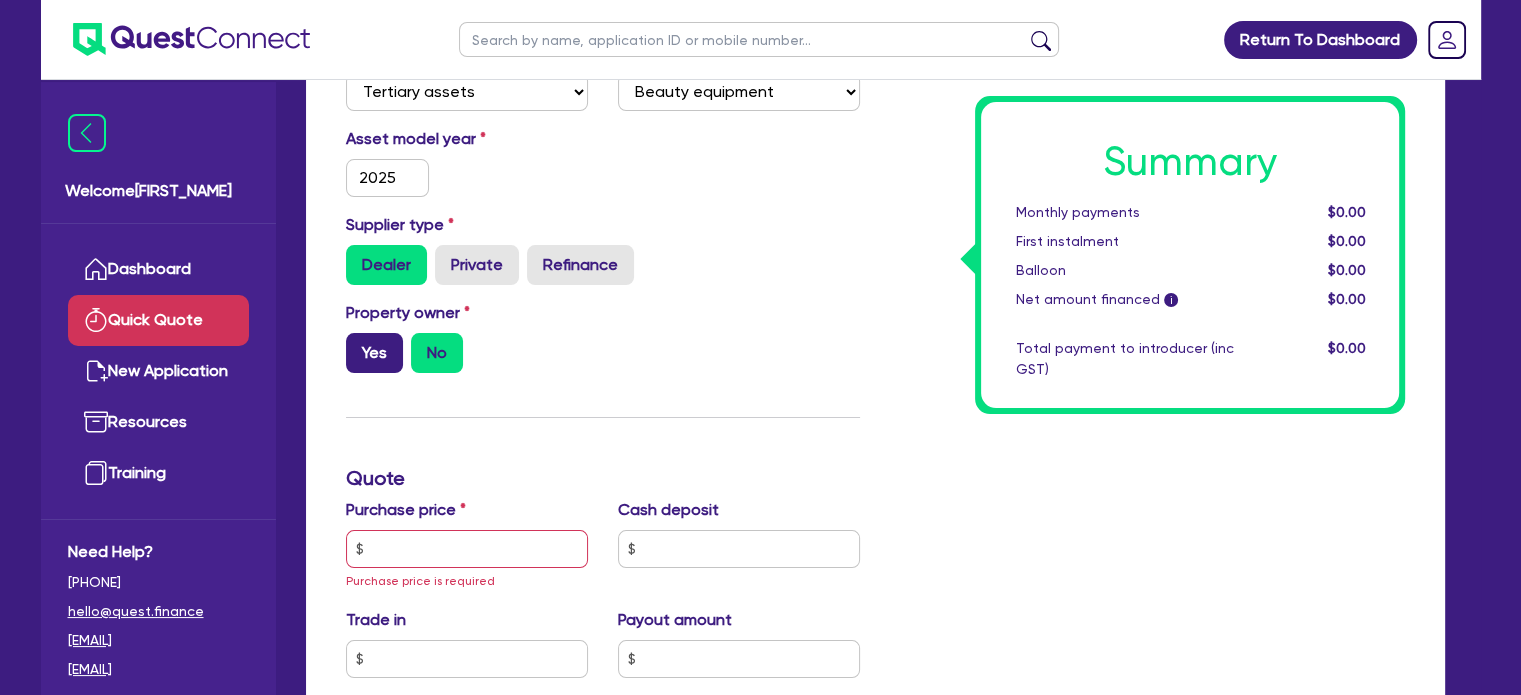 click on "Yes" at bounding box center [374, 353] 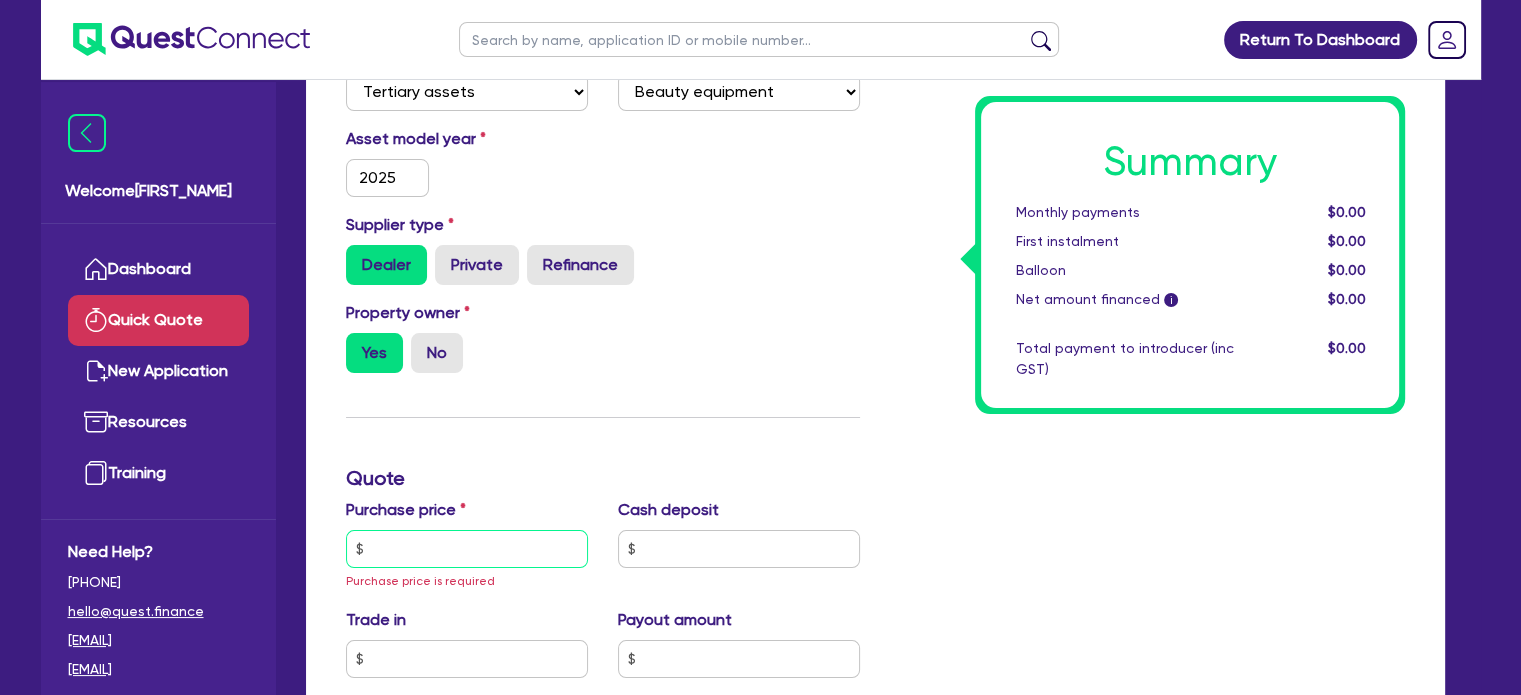 click at bounding box center (467, 549) 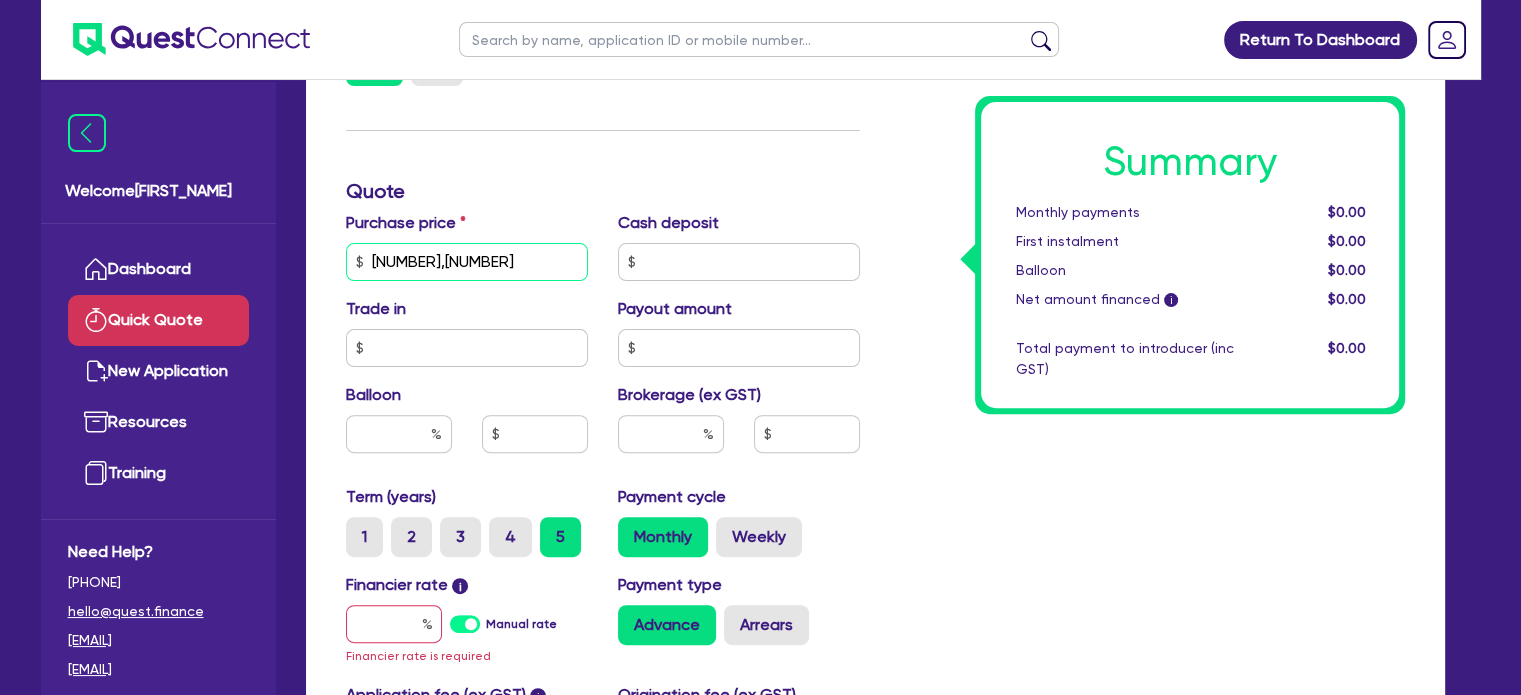 scroll, scrollTop: 554, scrollLeft: 0, axis: vertical 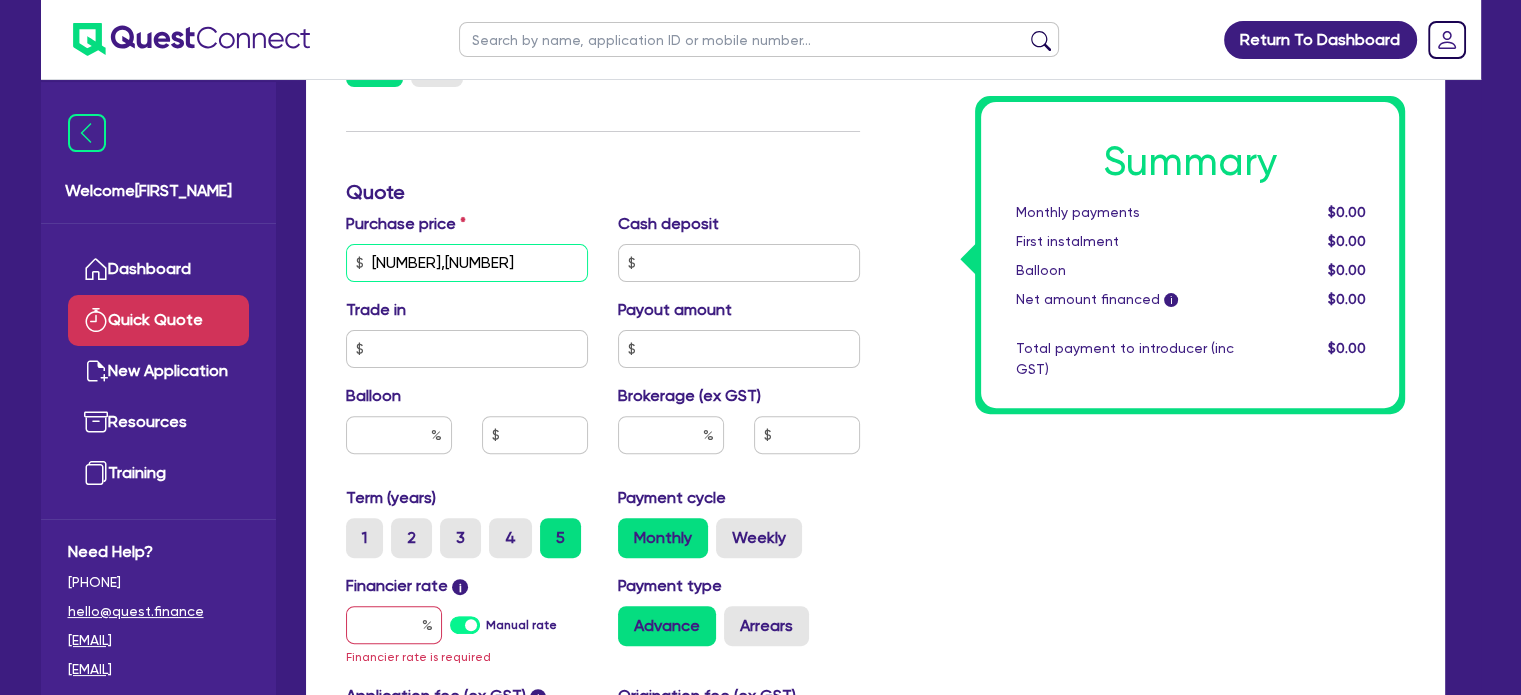 type on "[NUMBER],[NUMBER]" 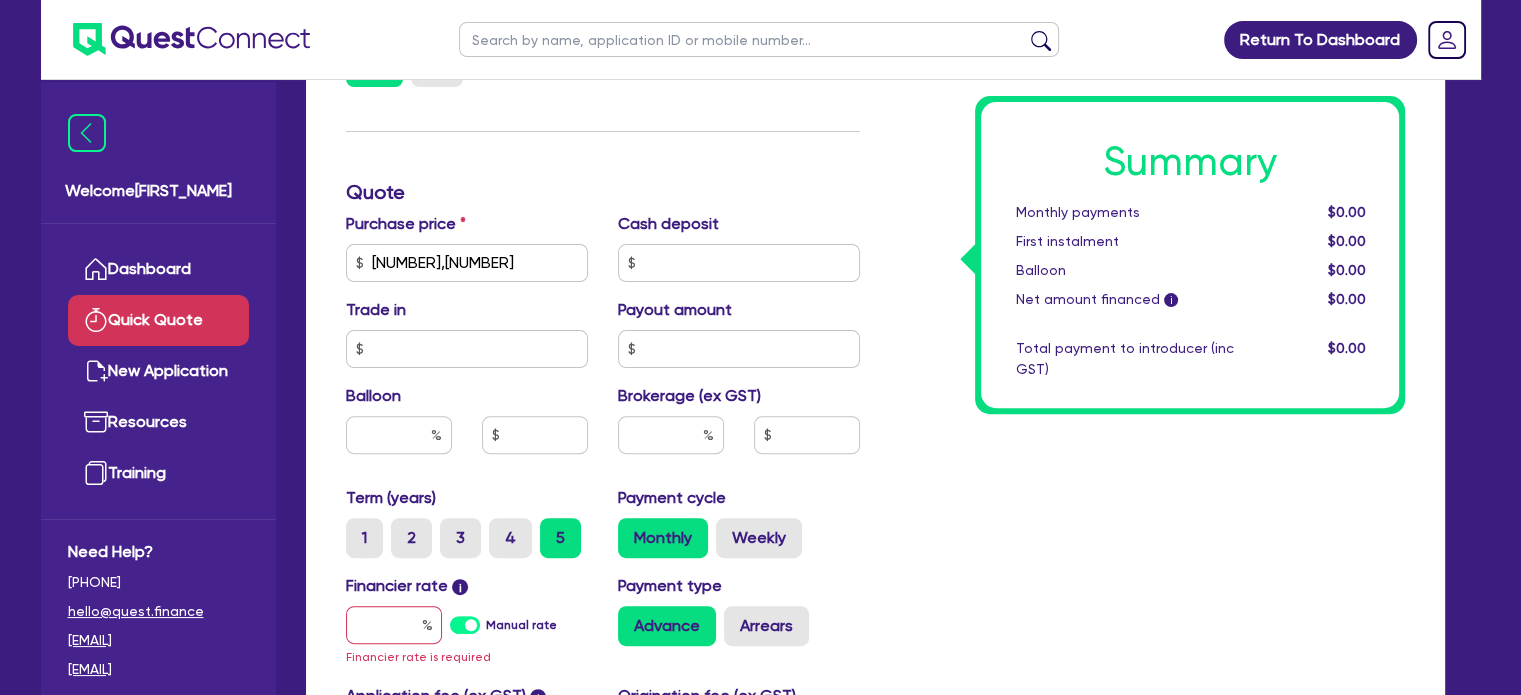 click at bounding box center [399, 435] 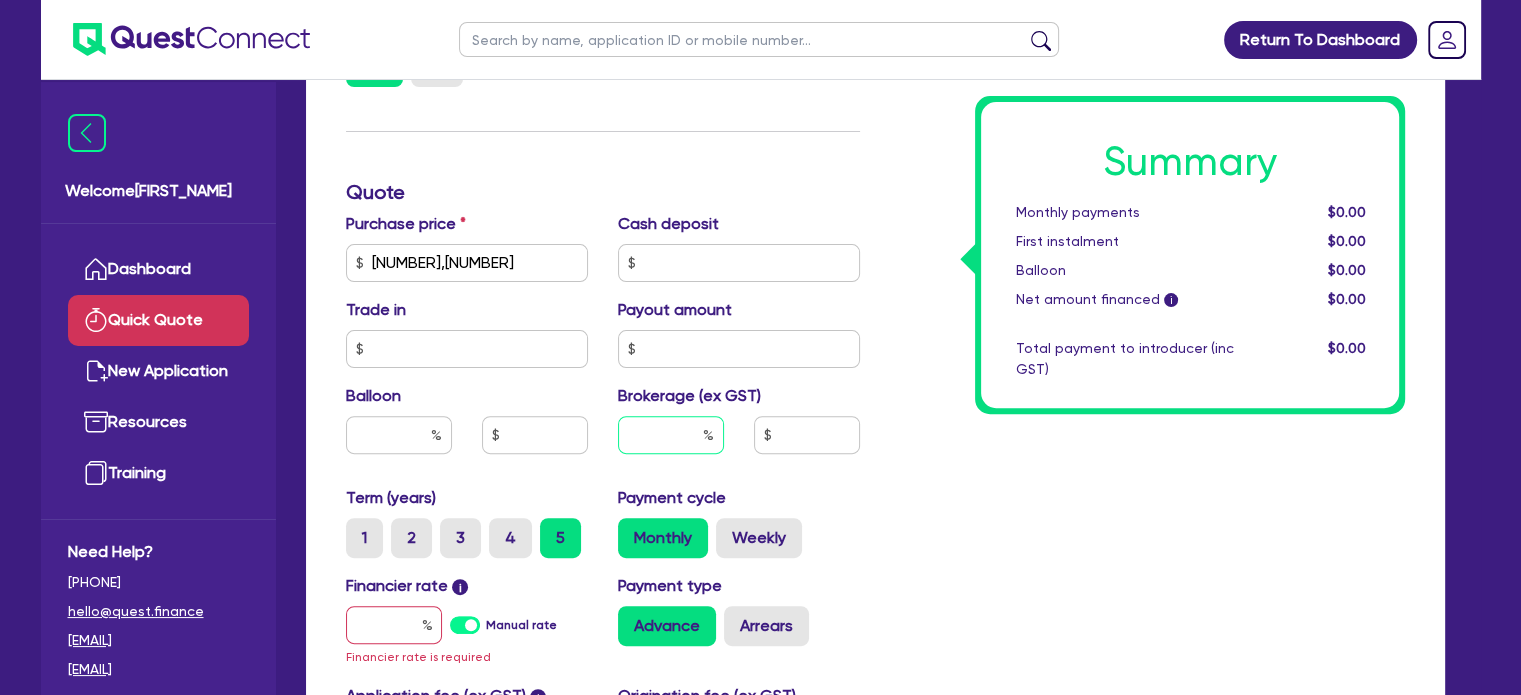 click at bounding box center [671, 435] 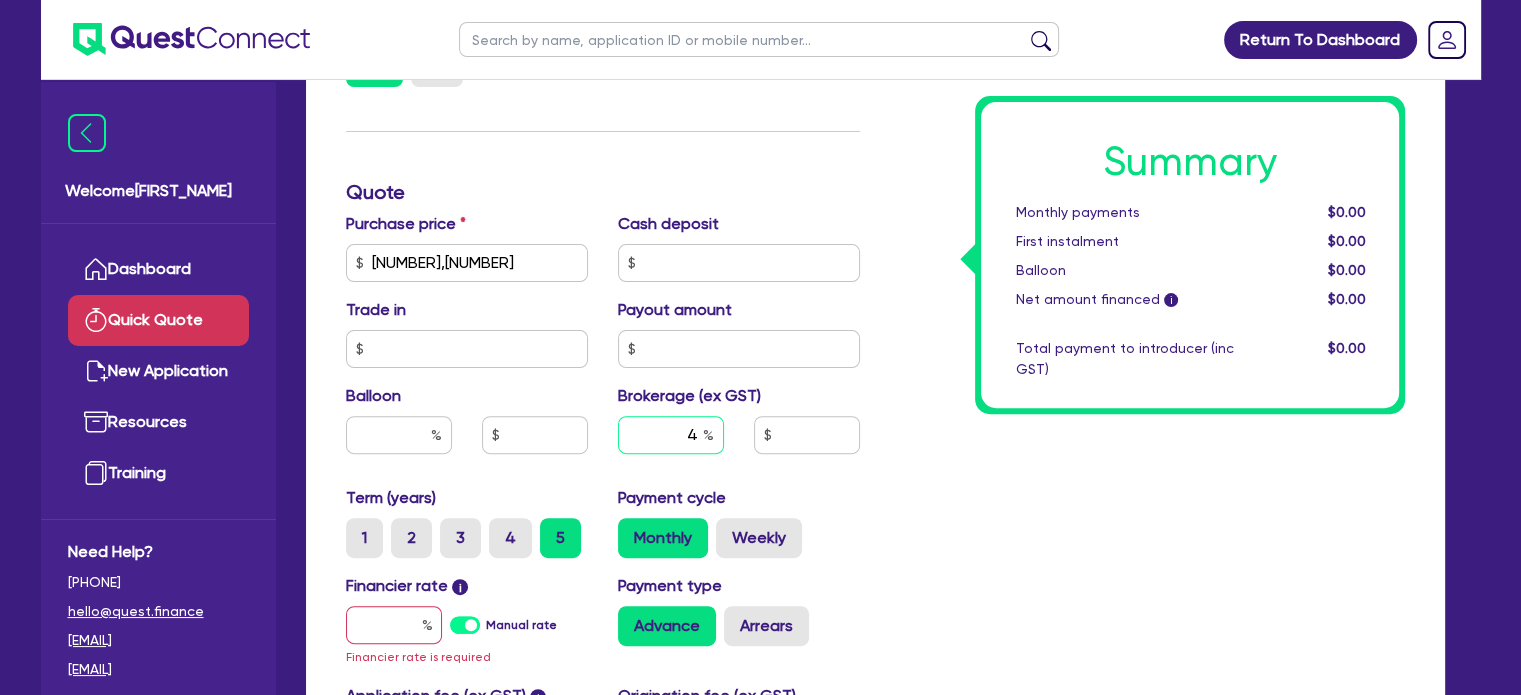 type on "4" 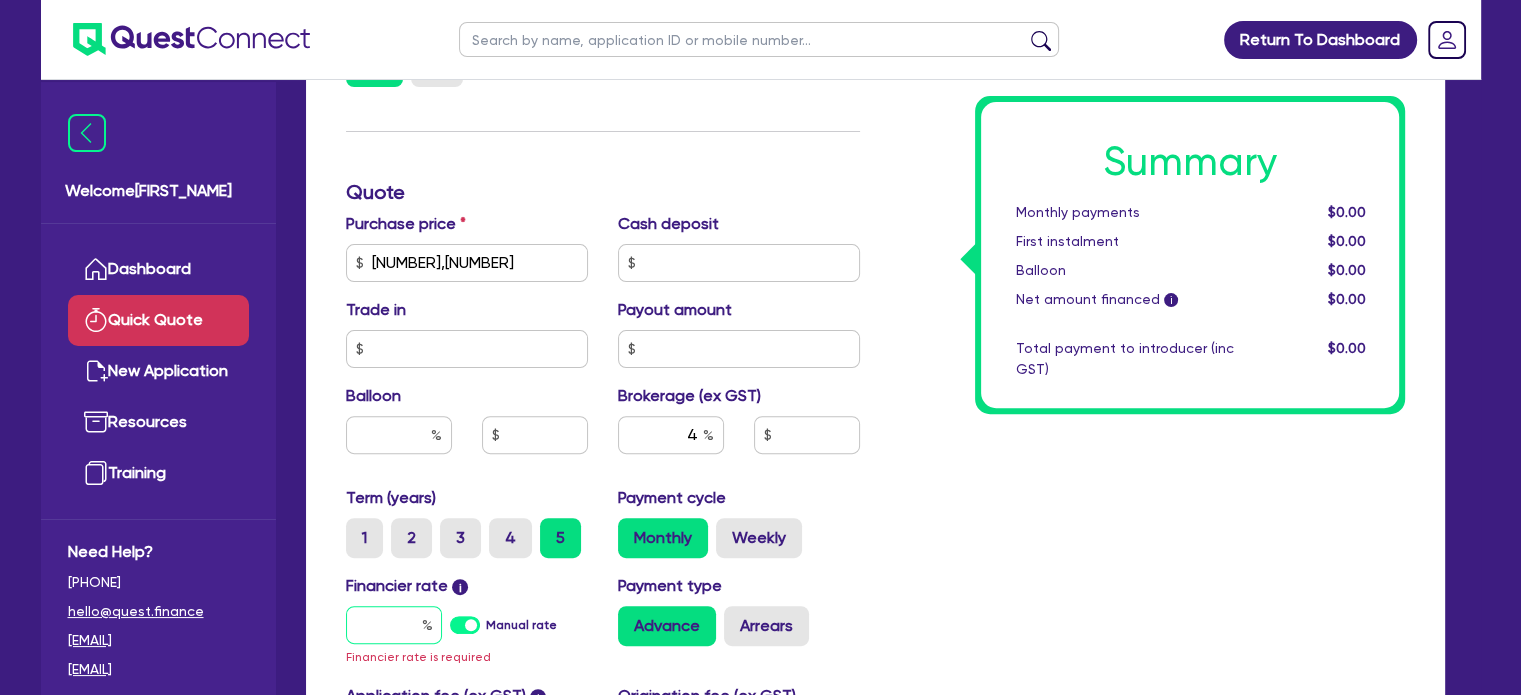 click at bounding box center [394, 625] 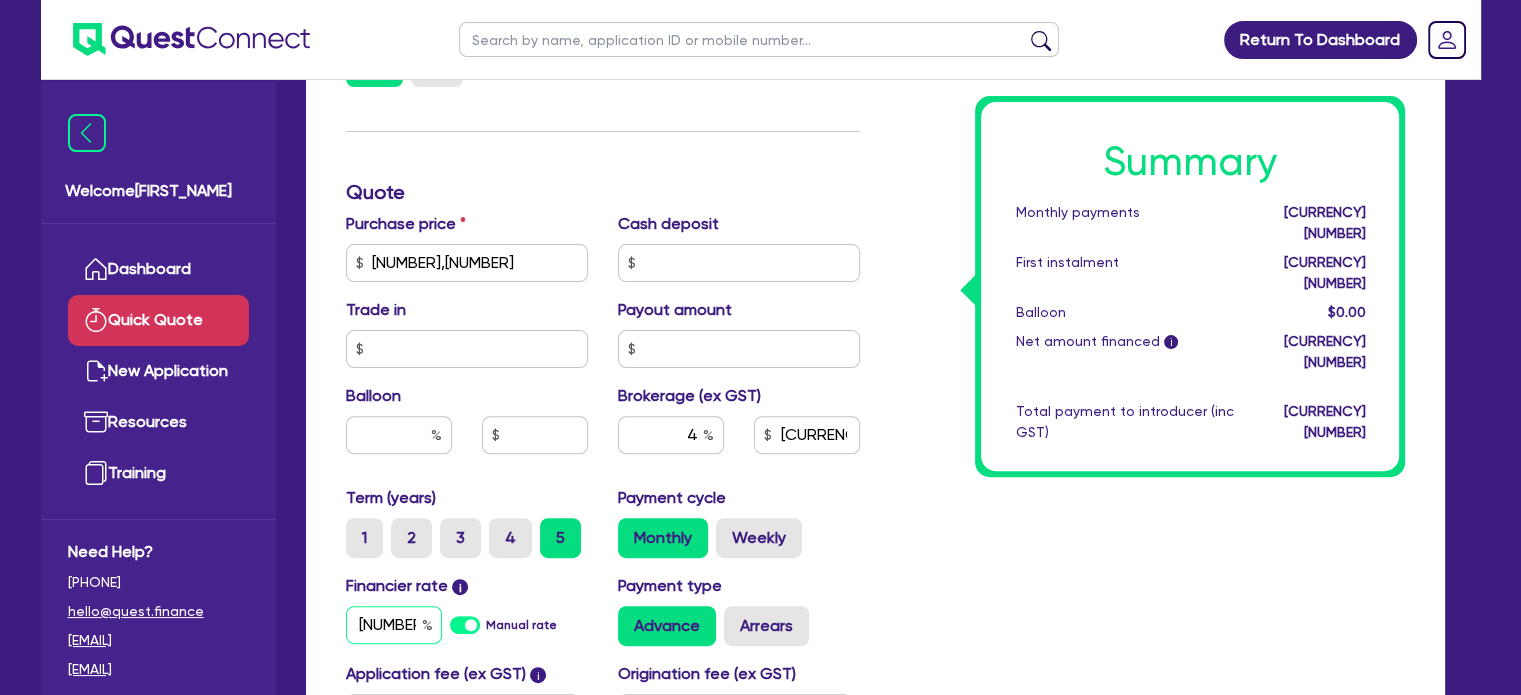 type on "[NUMBER]" 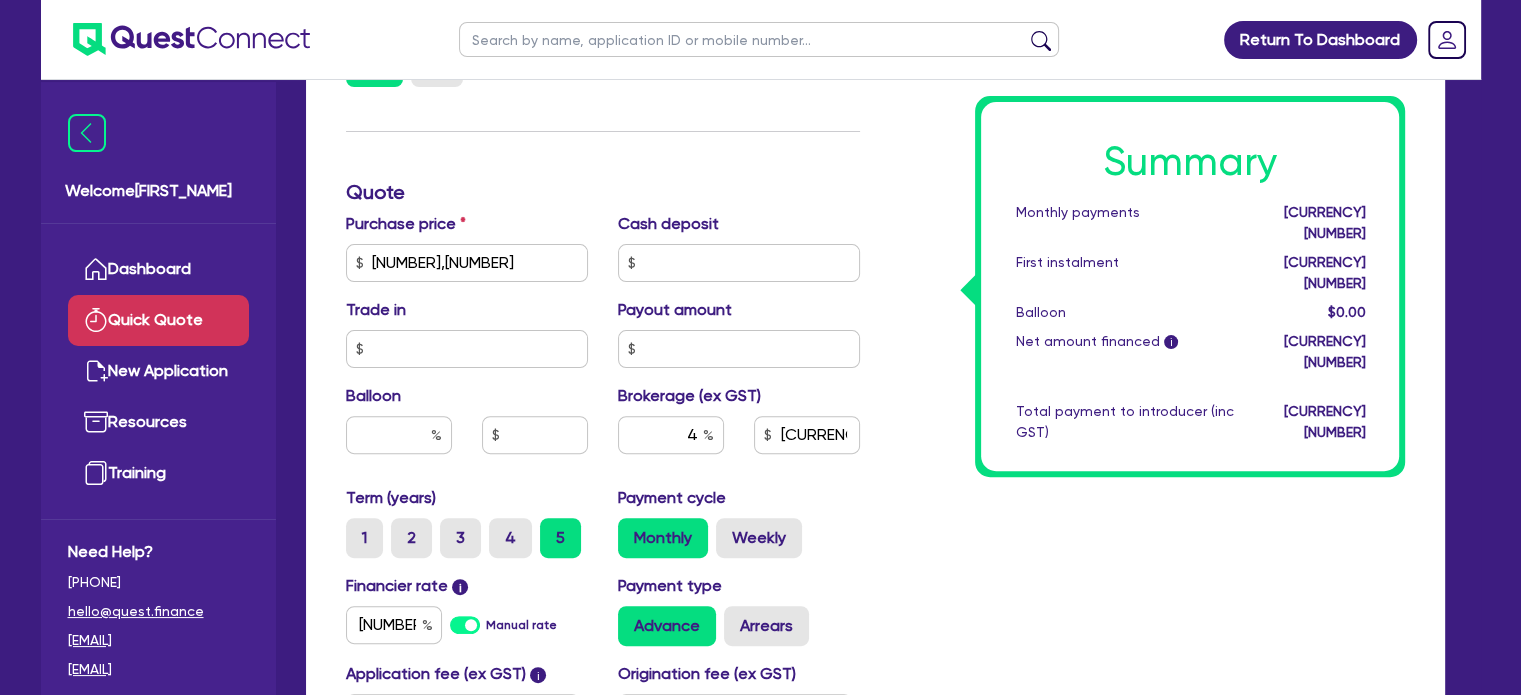 click on "Summary Monthly payments [AMOUNT] First instalment [AMOUNT] Balloon [AMOUNT] Net amount financed i [AMOUNT] Total payment to introducer (inc GST) [AMOUNT]" at bounding box center [1147, 251] 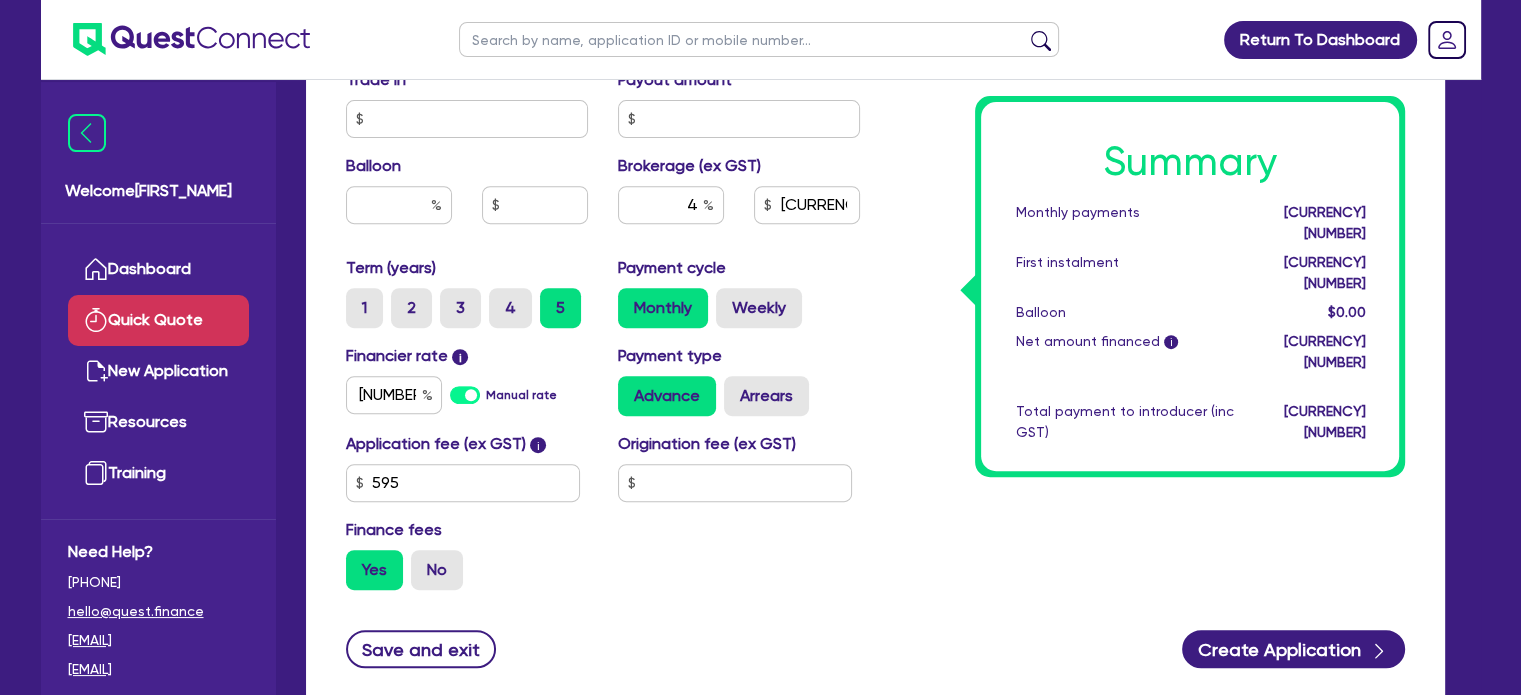 scroll, scrollTop: 784, scrollLeft: 0, axis: vertical 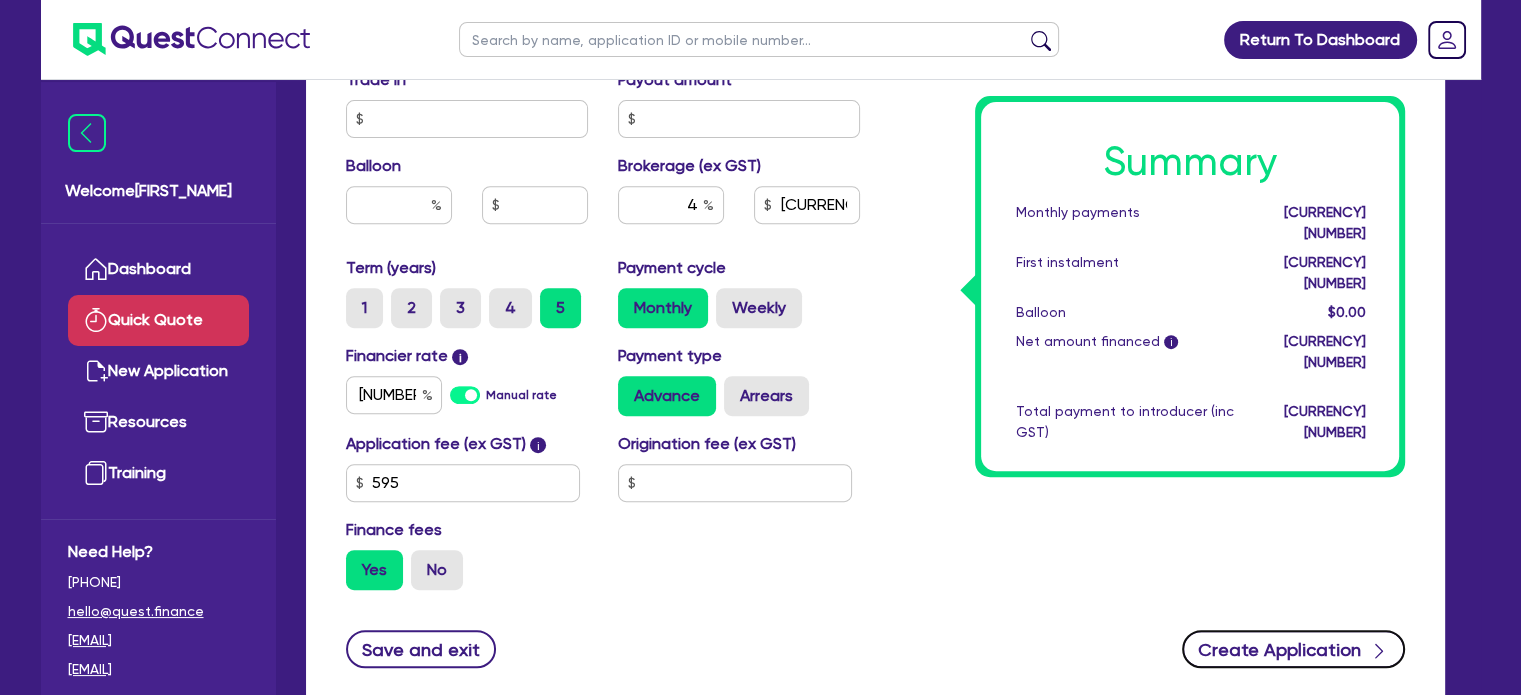 click on "Create Application" at bounding box center (1294, 649) 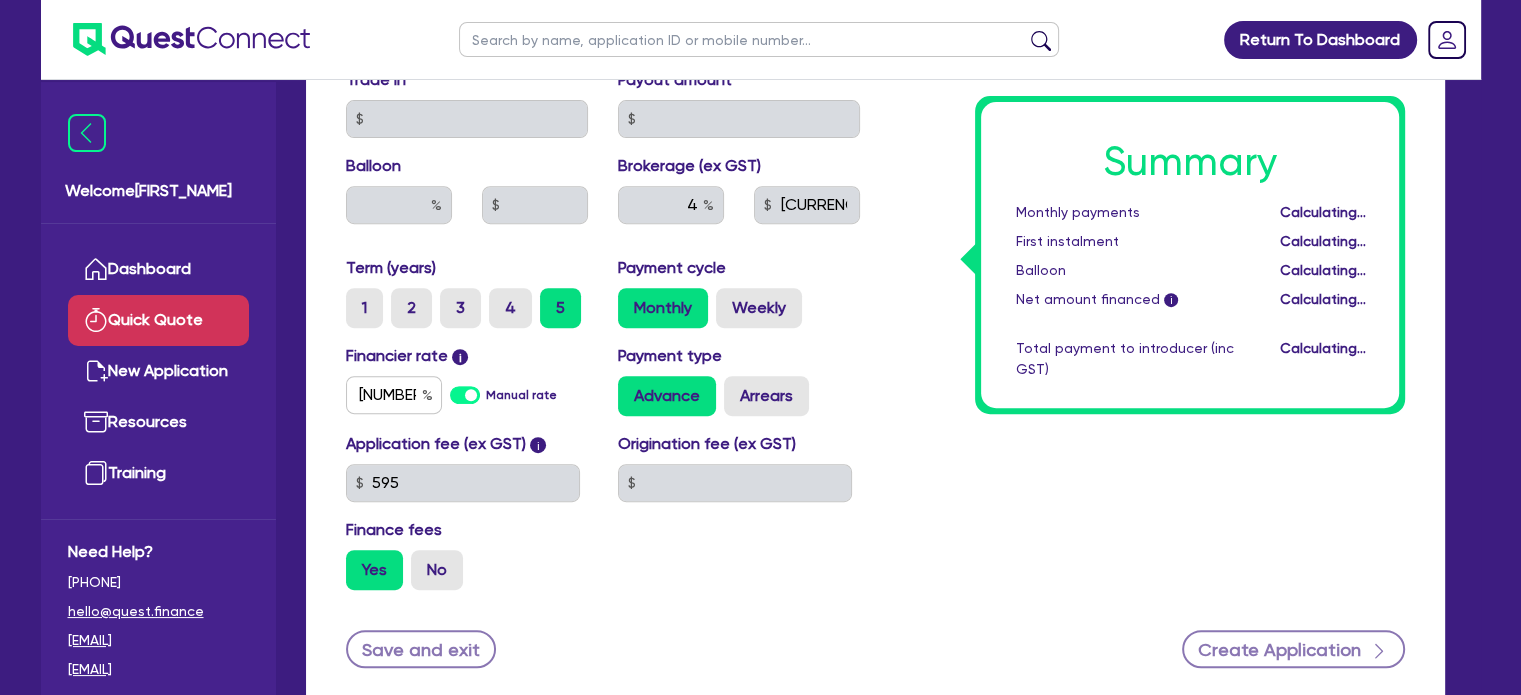 scroll, scrollTop: 0, scrollLeft: 0, axis: both 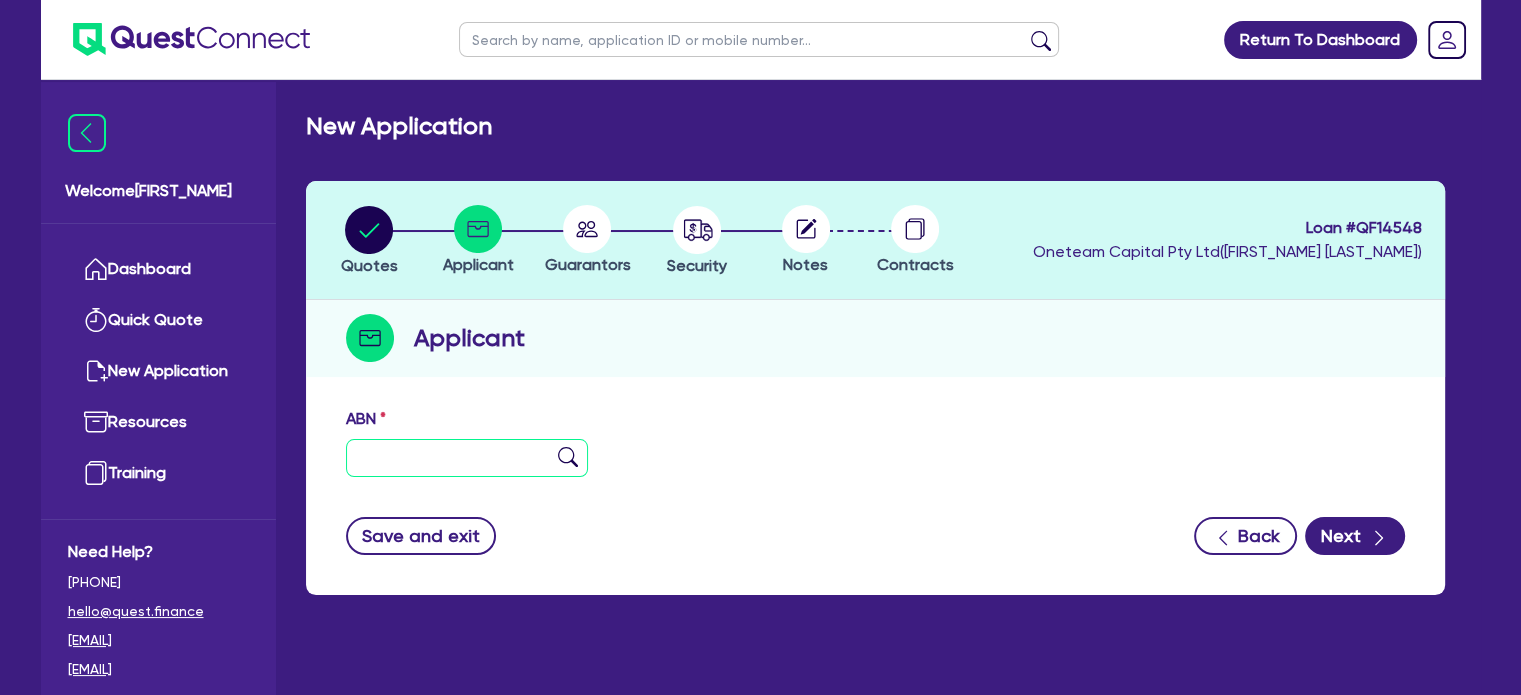click at bounding box center [467, 458] 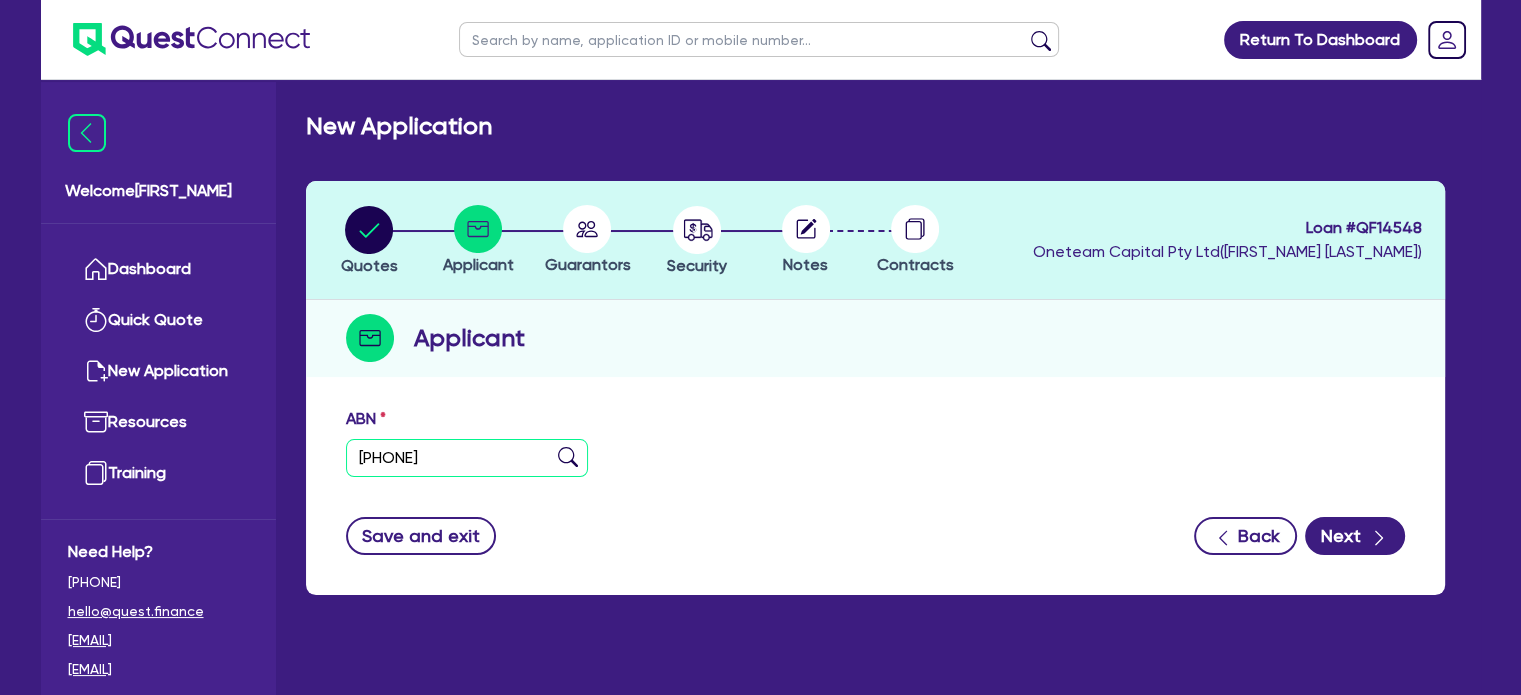 type on "[PHONE]" 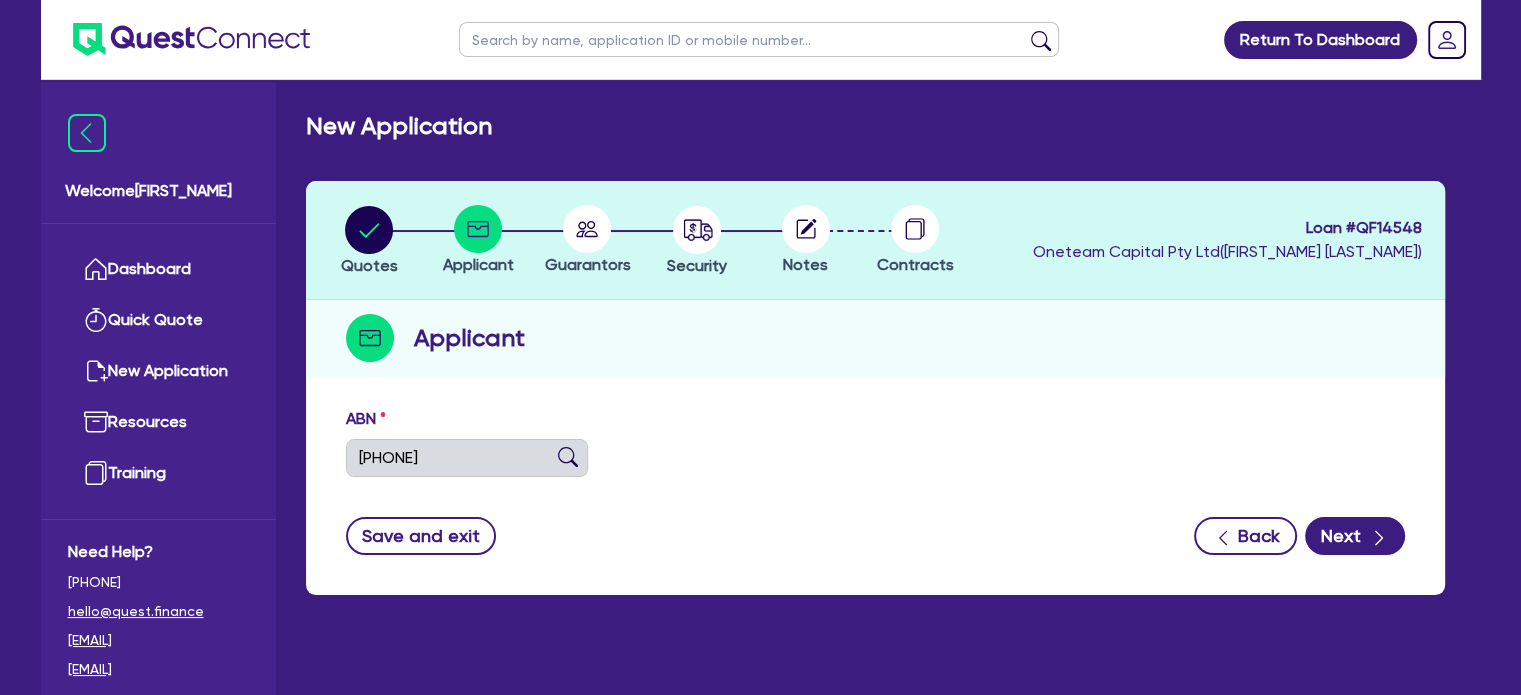 click at bounding box center [568, 457] 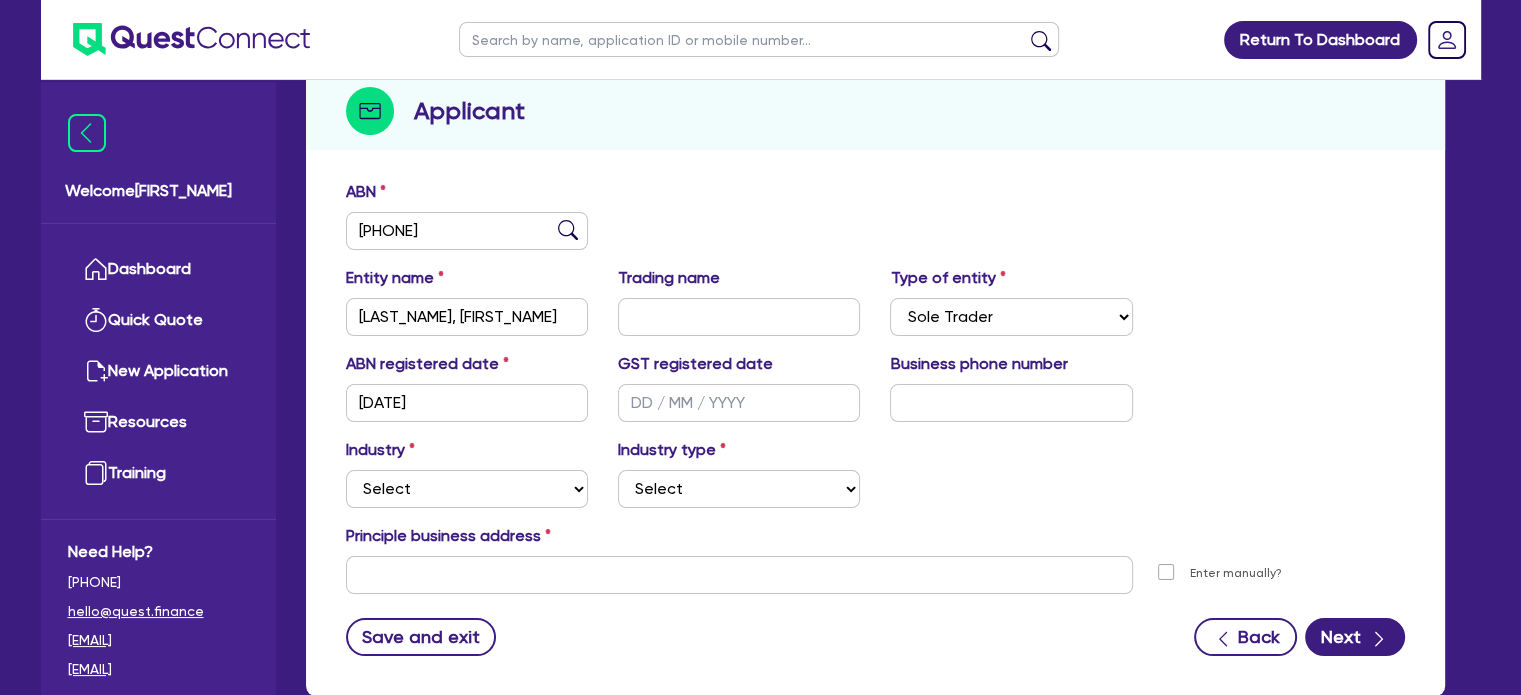 scroll, scrollTop: 228, scrollLeft: 0, axis: vertical 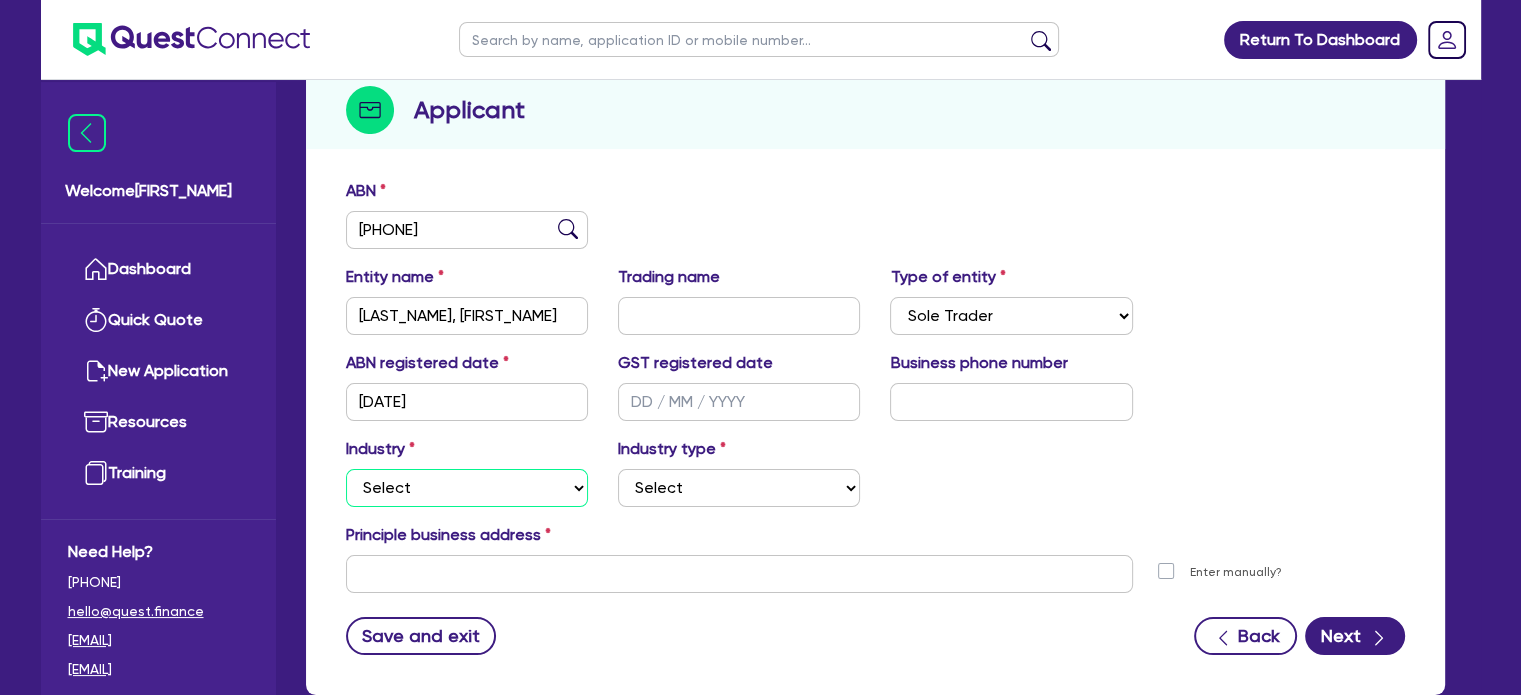 click on "Select Accomodation & Food Services Administrative & Support Services Agriculture Arts & Recreation Services Building and Construction Financial & Insurance Services Fisheries Forestry Health & Beauty Information Media & Telecommunication Manufacturing Professional, Scientific and Technical Services Rental, Hiring and Real Estate Services Retail & Wholesale Trade Tourism Transport, Postal & Warehousing Services" at bounding box center [467, 488] 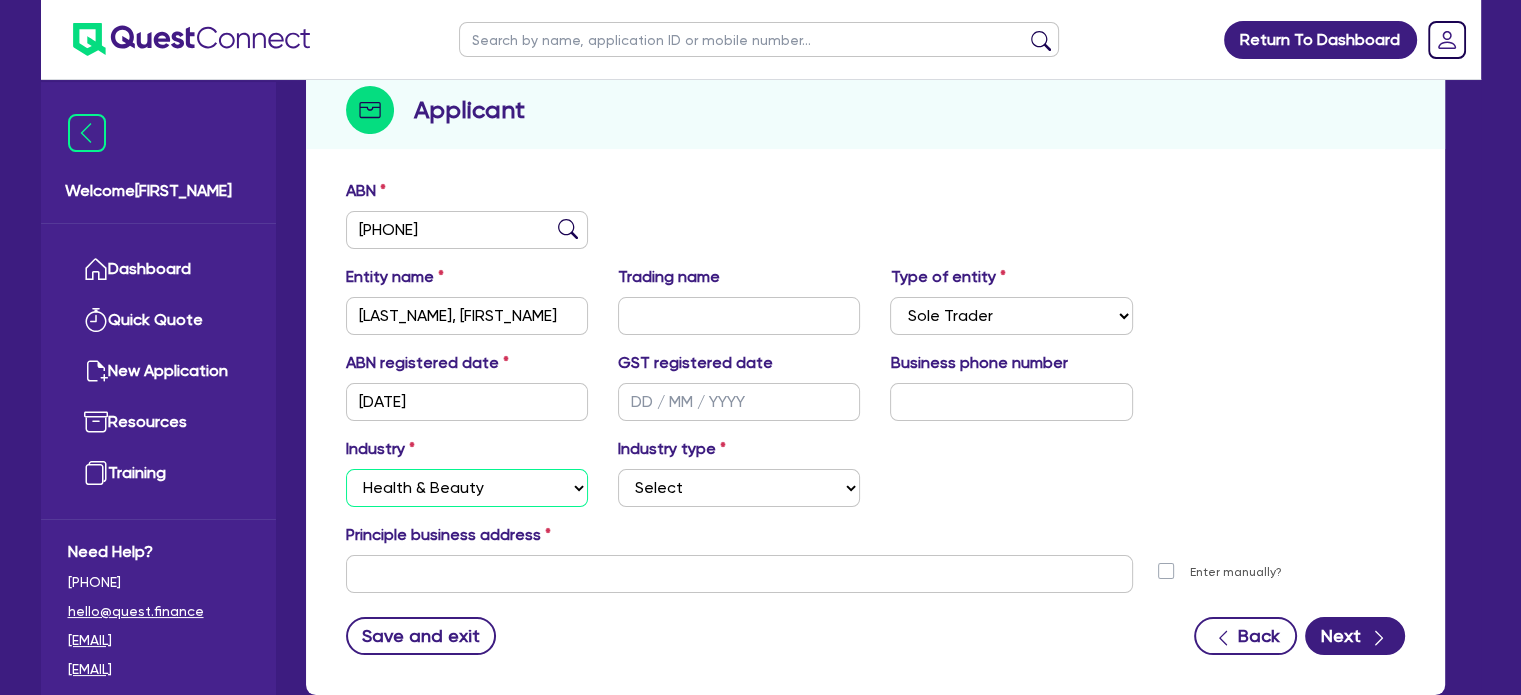 click on "Select Accomodation & Food Services Administrative & Support Services Agriculture Arts & Recreation Services Building and Construction Financial & Insurance Services Fisheries Forestry Health & Beauty Information Media & Telecommunication Manufacturing Professional, Scientific and Technical Services Rental, Hiring and Real Estate Services Retail & Wholesale Trade Tourism Transport, Postal & Warehousing Services" at bounding box center [467, 488] 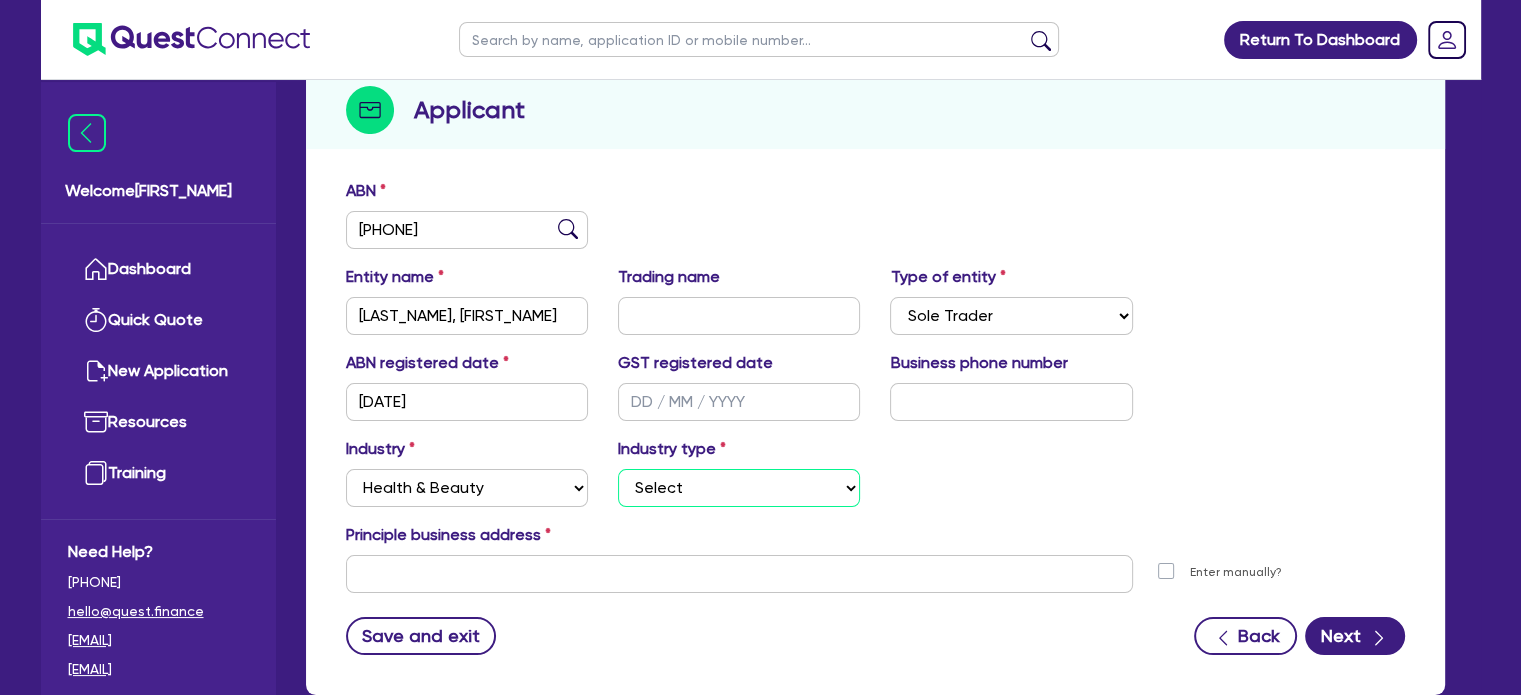 click on "Select Chiropractic, Osteopathic Services Cosmetics Supplies Day Spas, Health Retreats Dental Services General Practice Medical Services Hair, Beauty Salons Health Foods, Nutrition, Supplements Optometry Services Pathology & Imaging Services Physiotherapy Services Specialist Medical Services Other Health & Beauty" at bounding box center [739, 488] 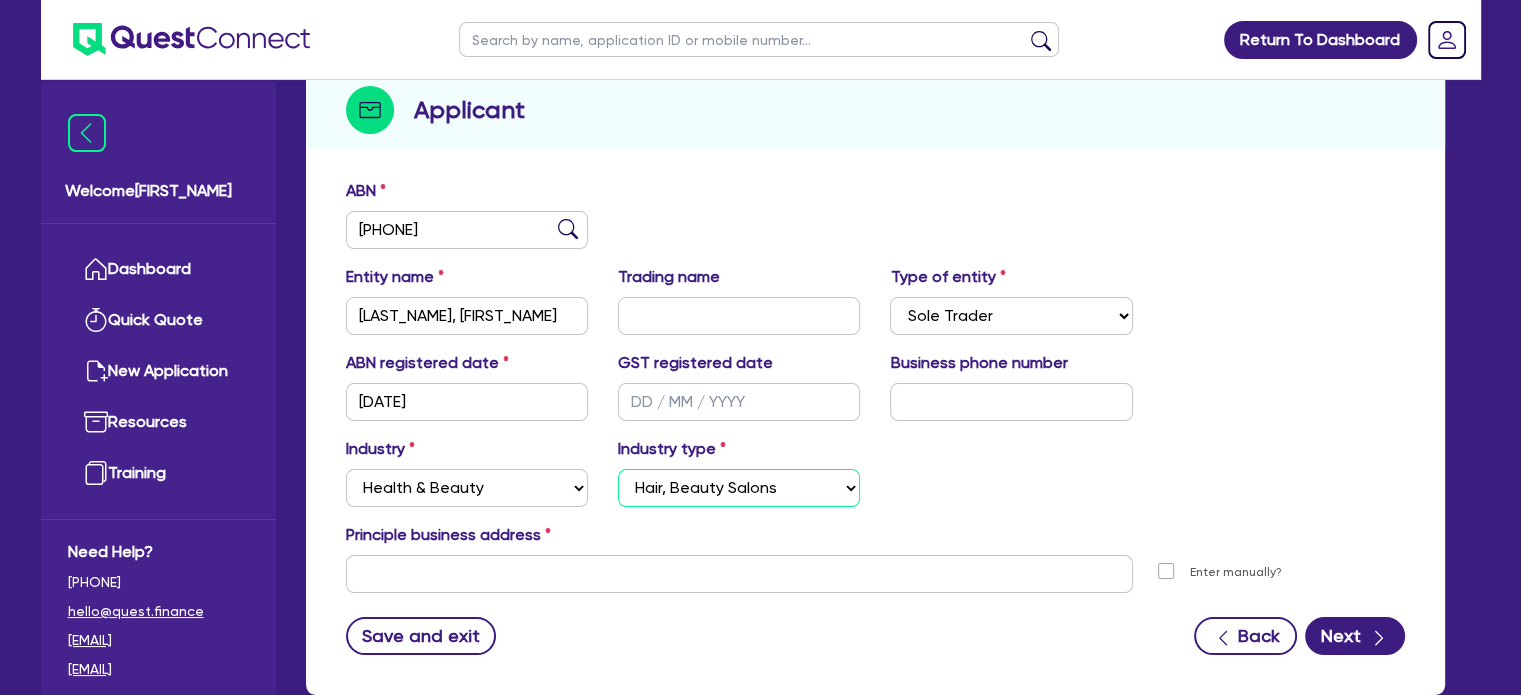click on "Select Chiropractic, Osteopathic Services Cosmetics Supplies Day Spas, Health Retreats Dental Services General Practice Medical Services Hair, Beauty Salons Health Foods, Nutrition, Supplements Optometry Services Pathology & Imaging Services Physiotherapy Services Specialist Medical Services Other Health & Beauty" at bounding box center (739, 488) 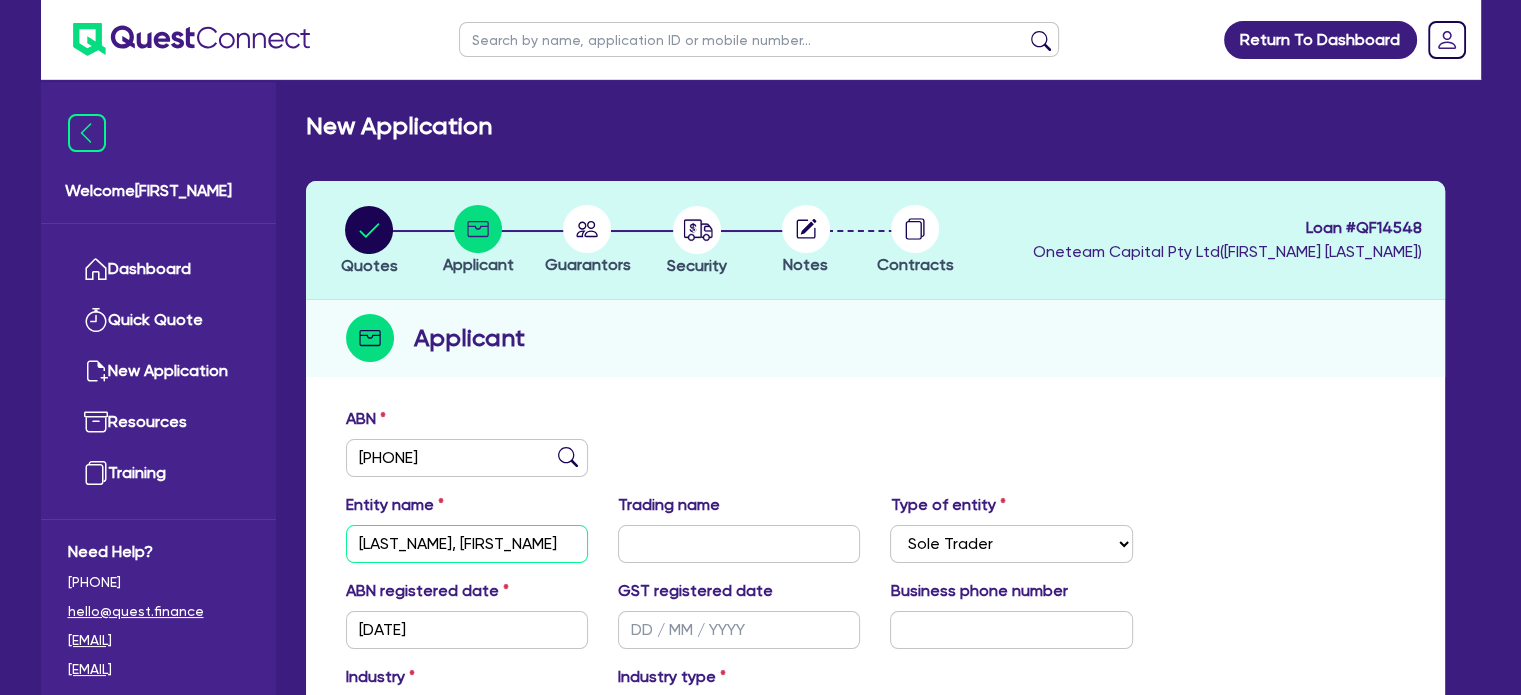 drag, startPoint x: 521, startPoint y: 550, endPoint x: 341, endPoint y: 531, distance: 181 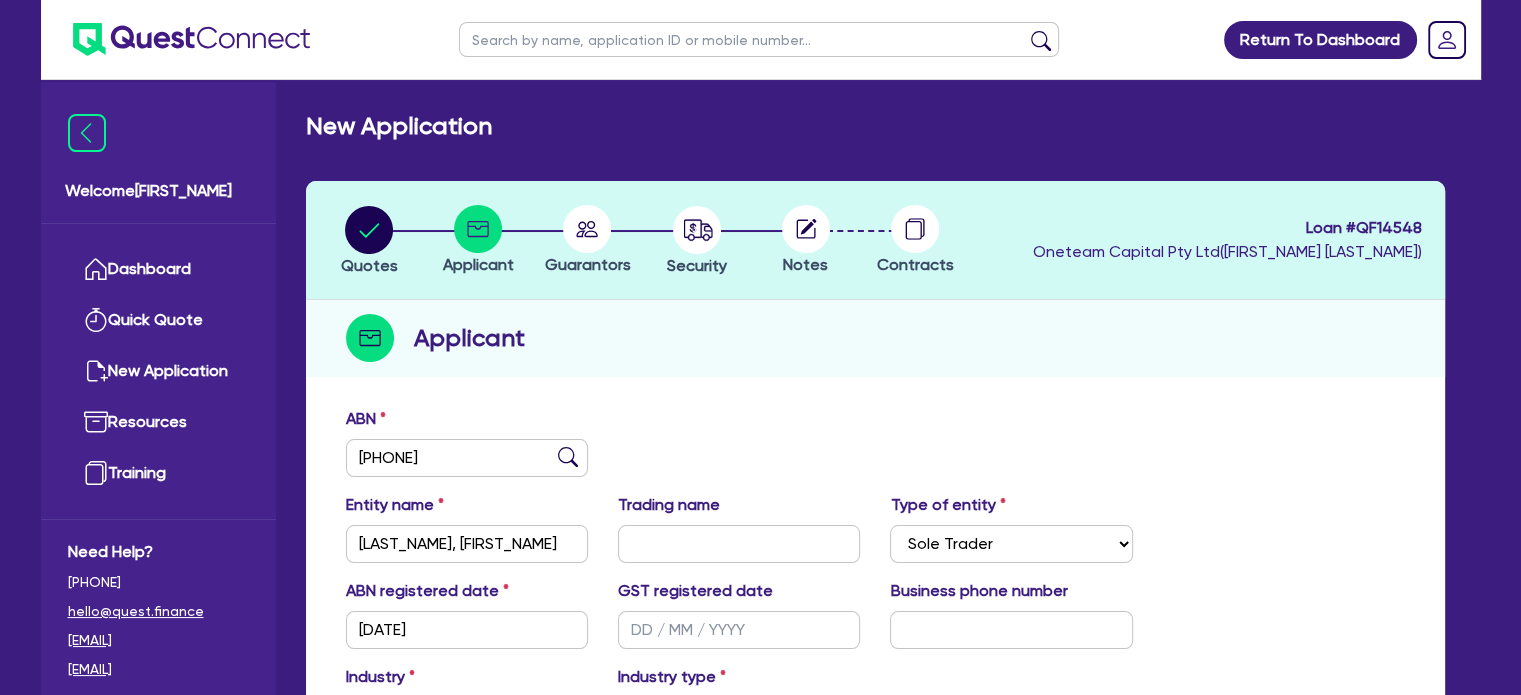 click at bounding box center (759, 39) 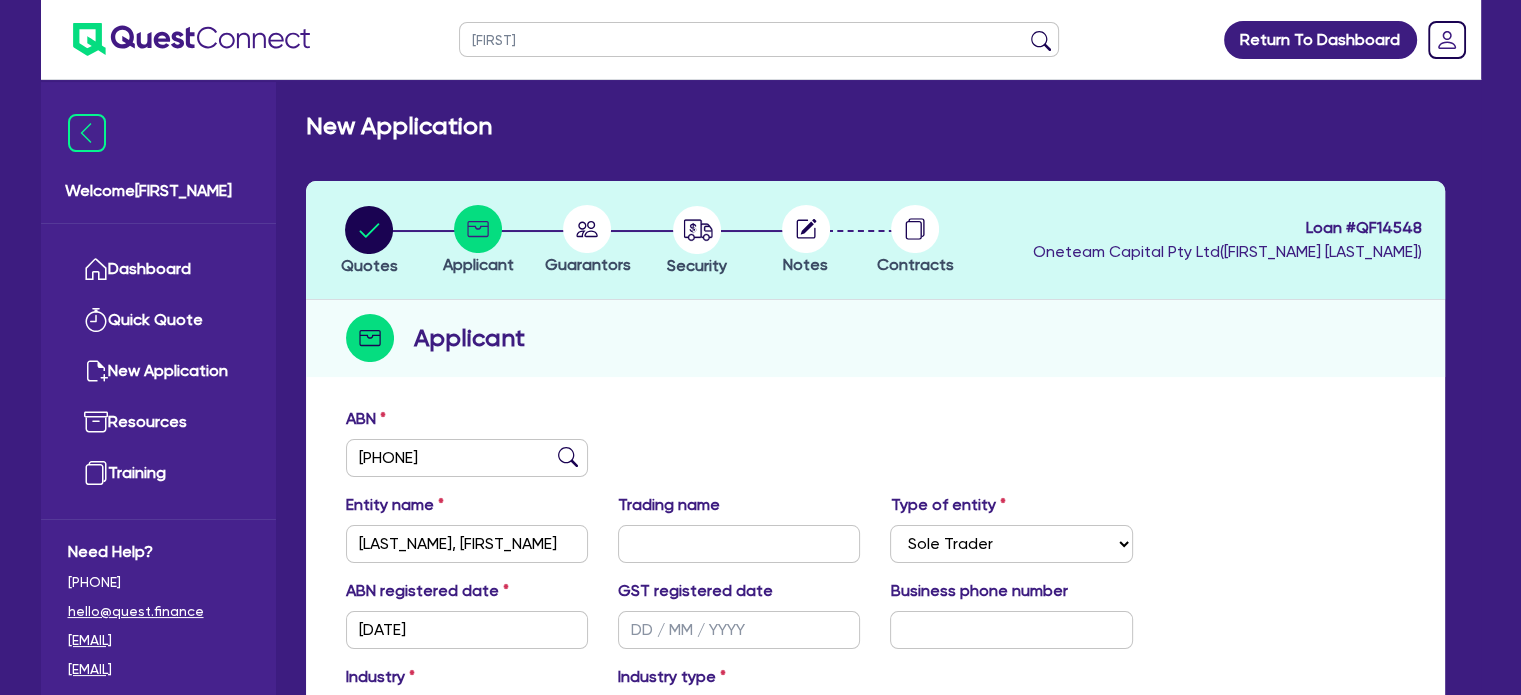 click at bounding box center (1041, 44) 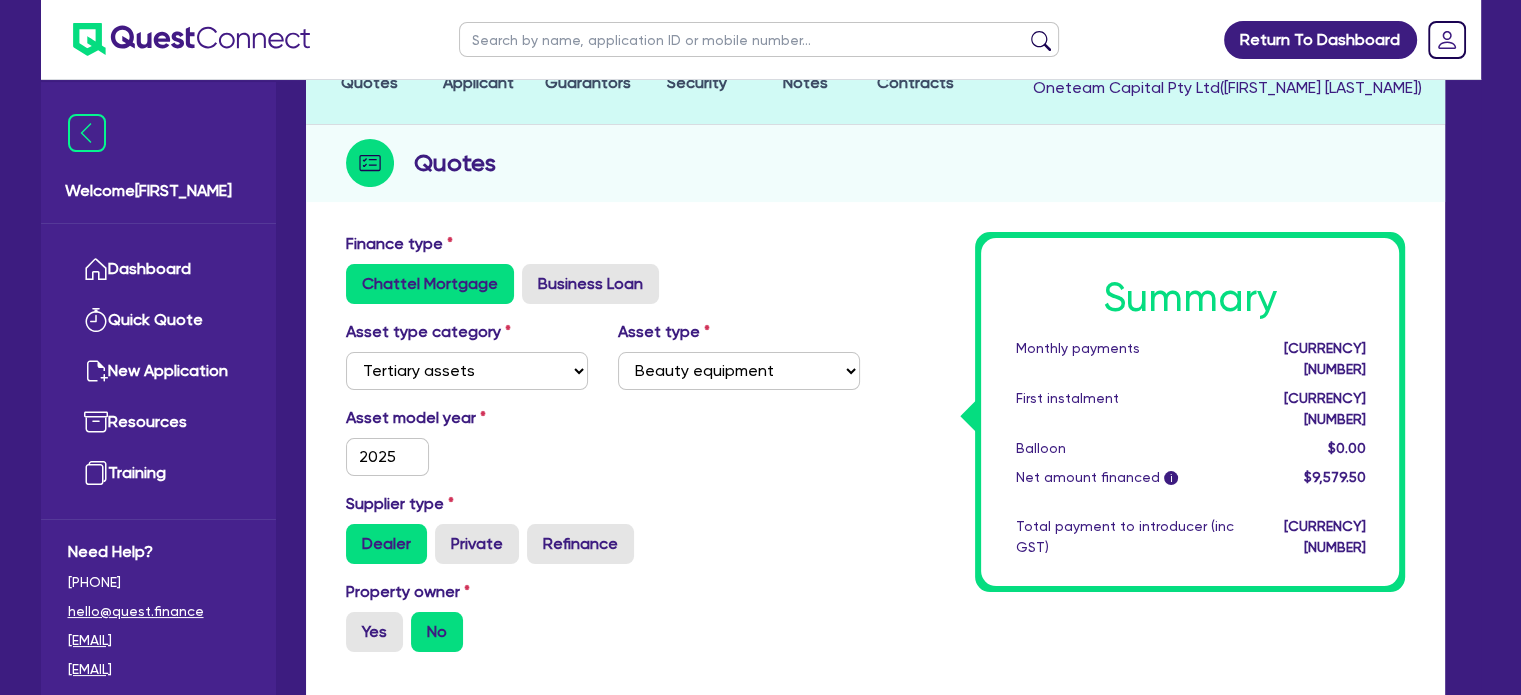 scroll, scrollTop: 75, scrollLeft: 0, axis: vertical 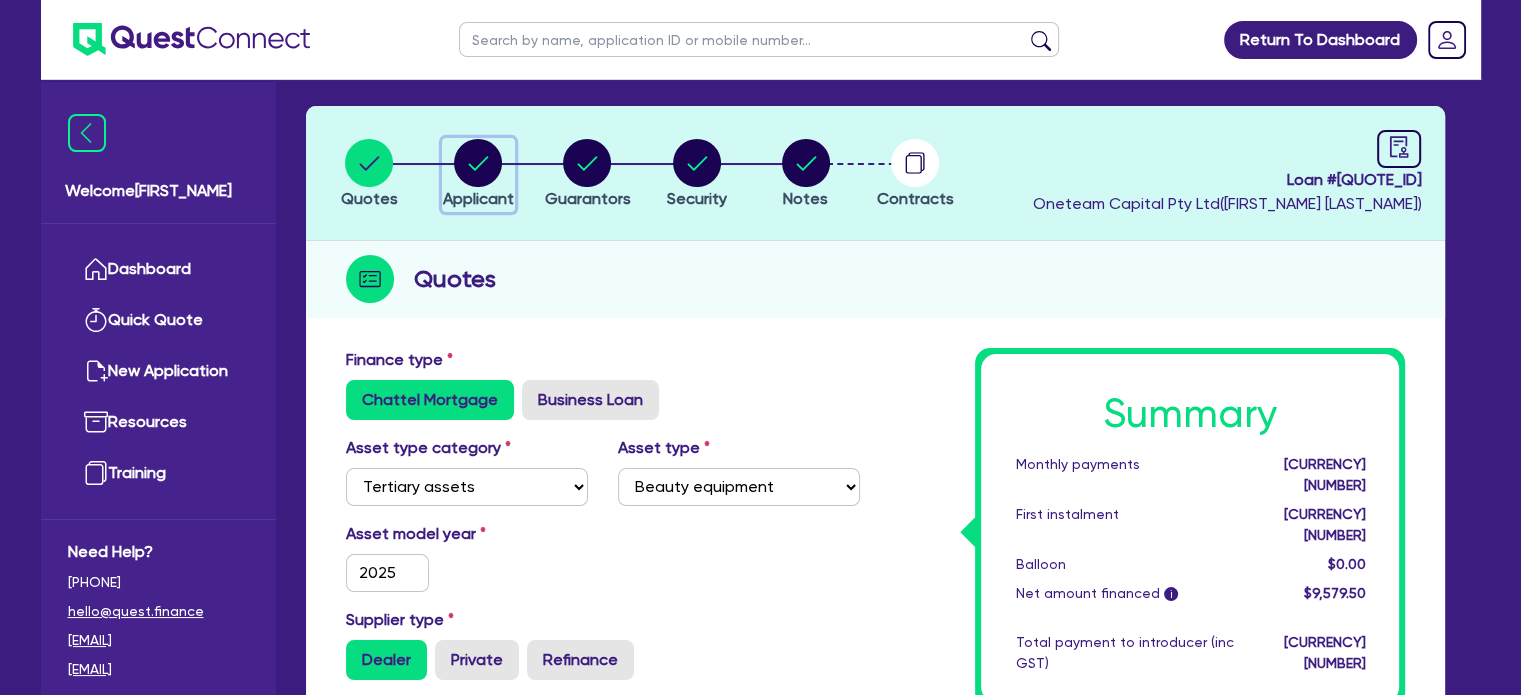 click on "Applicant" at bounding box center (478, 198) 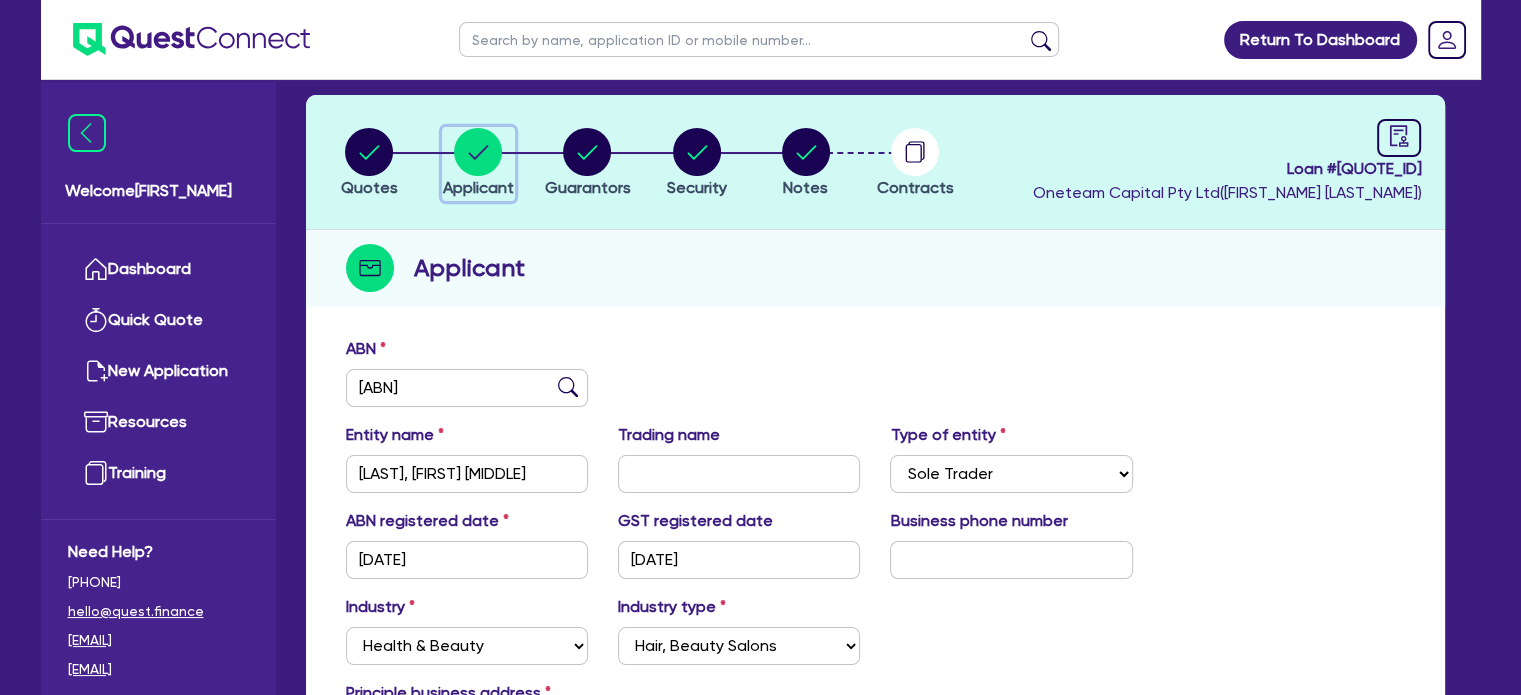 scroll, scrollTop: 0, scrollLeft: 0, axis: both 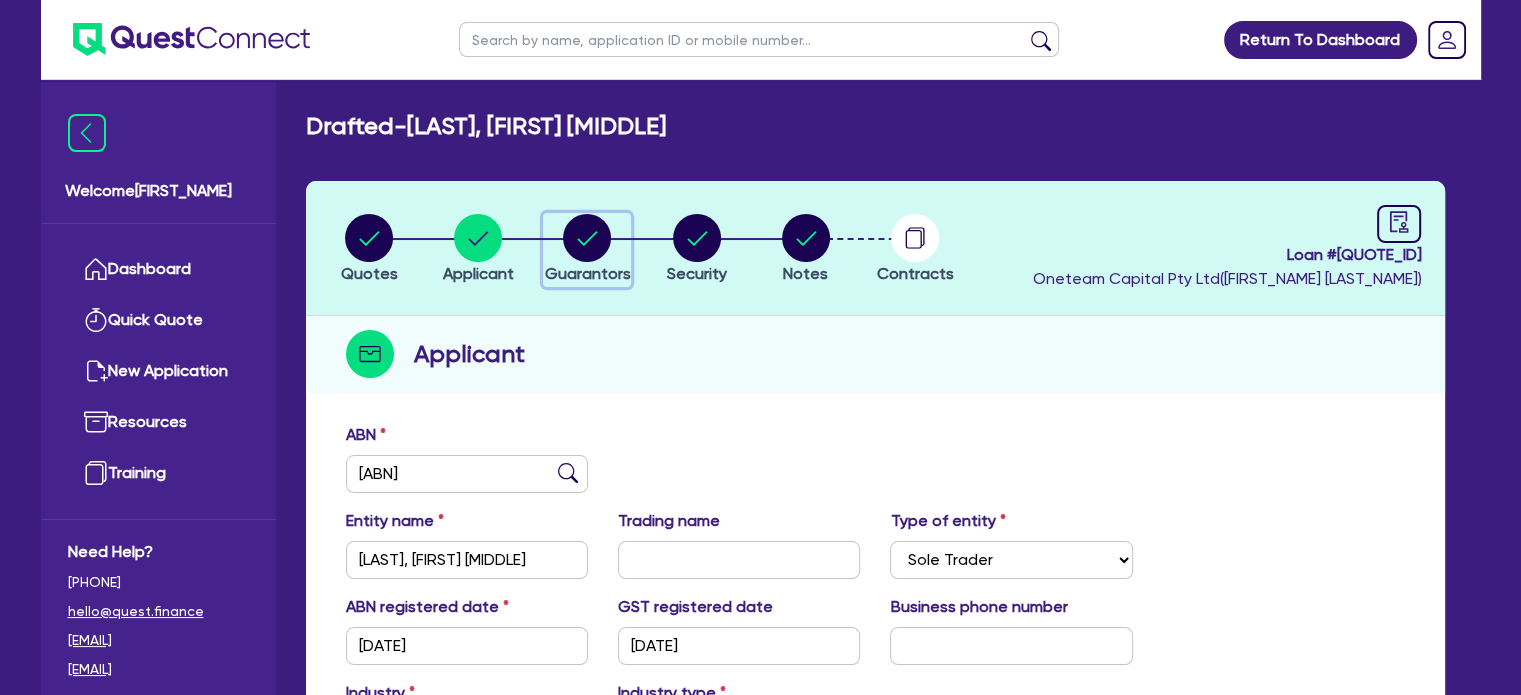 click on "Guarantors" at bounding box center (587, 273) 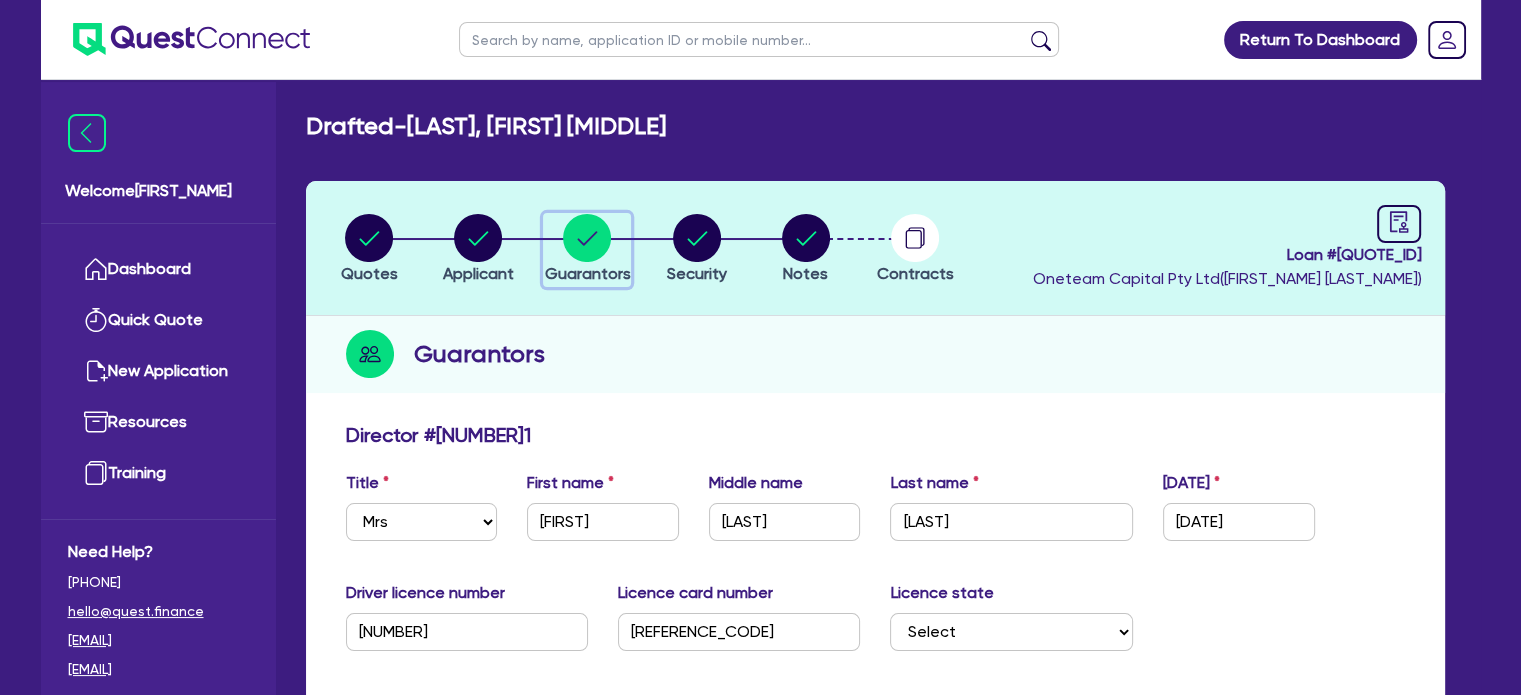 scroll, scrollTop: 48, scrollLeft: 0, axis: vertical 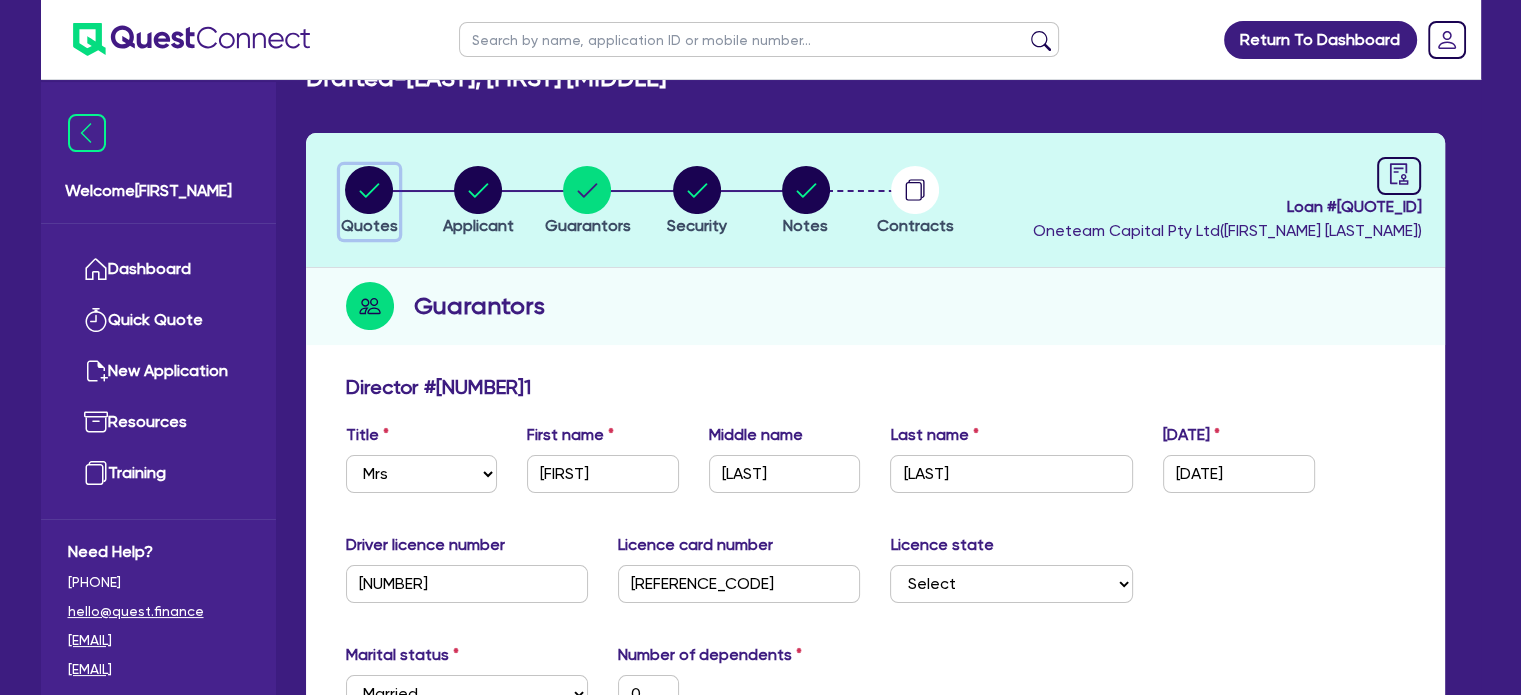 click at bounding box center (369, 190) 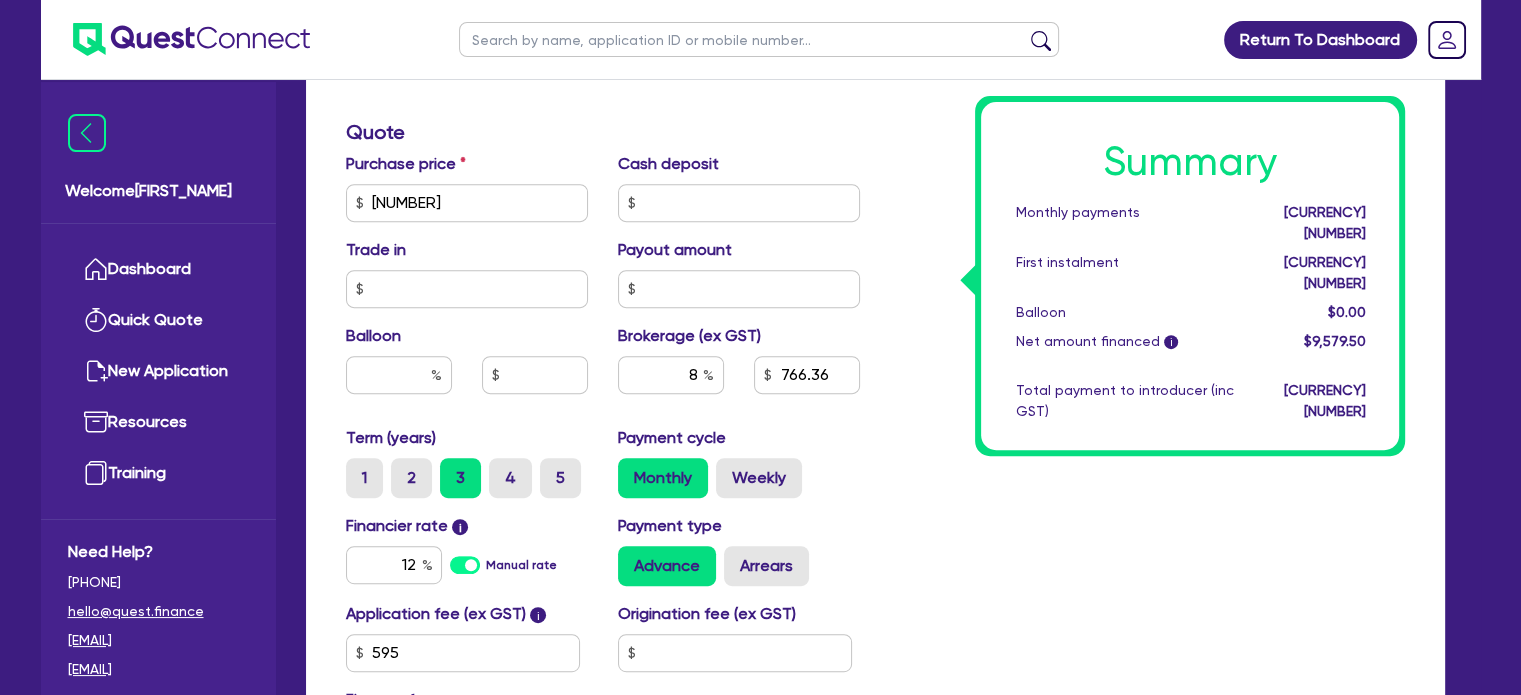 scroll, scrollTop: 815, scrollLeft: 0, axis: vertical 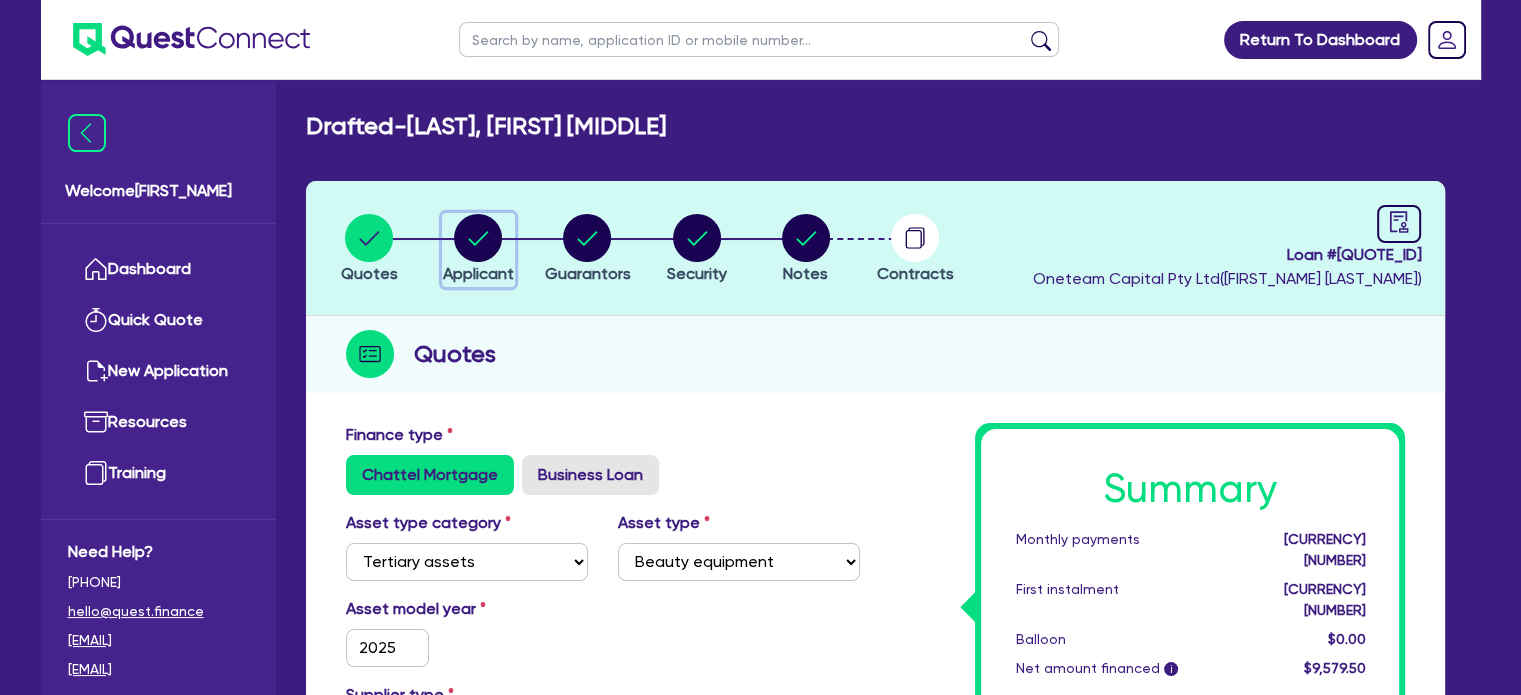 click at bounding box center (478, 238) 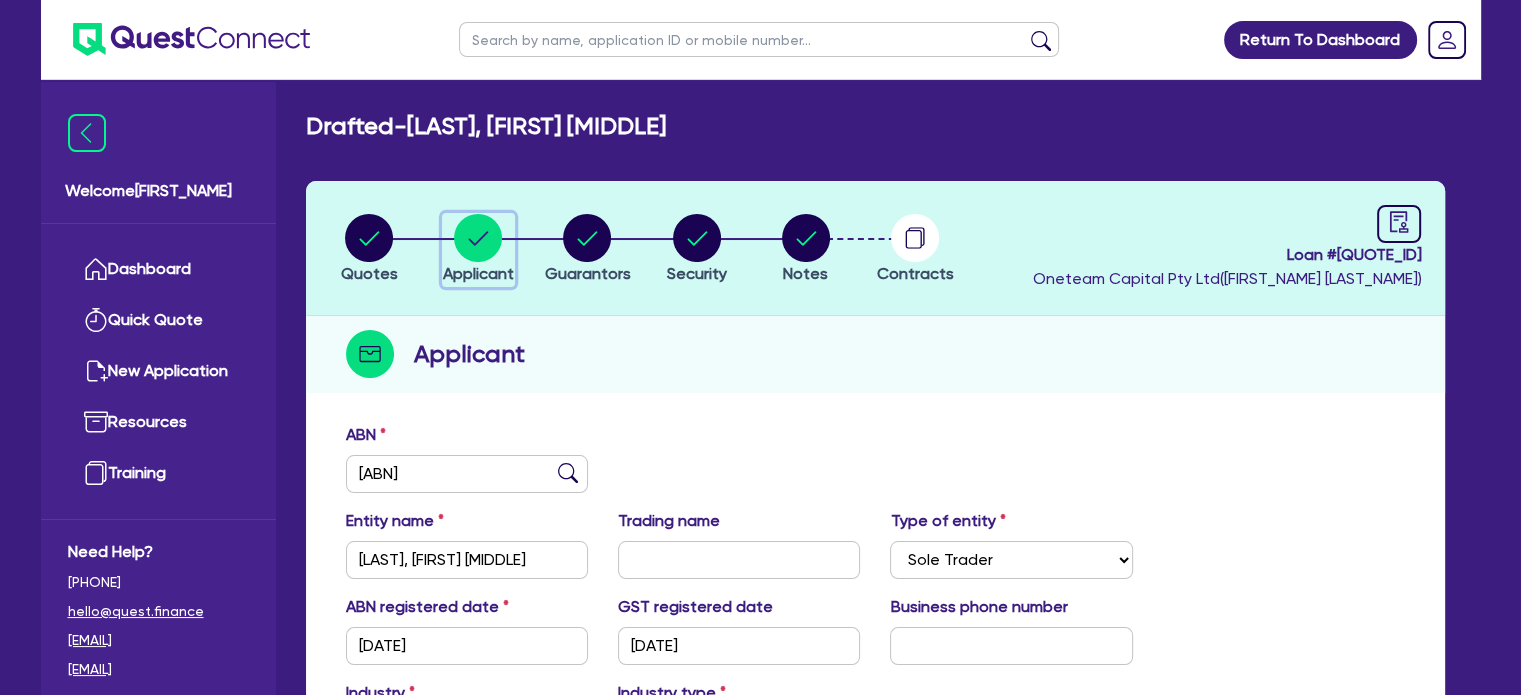 scroll, scrollTop: 88, scrollLeft: 0, axis: vertical 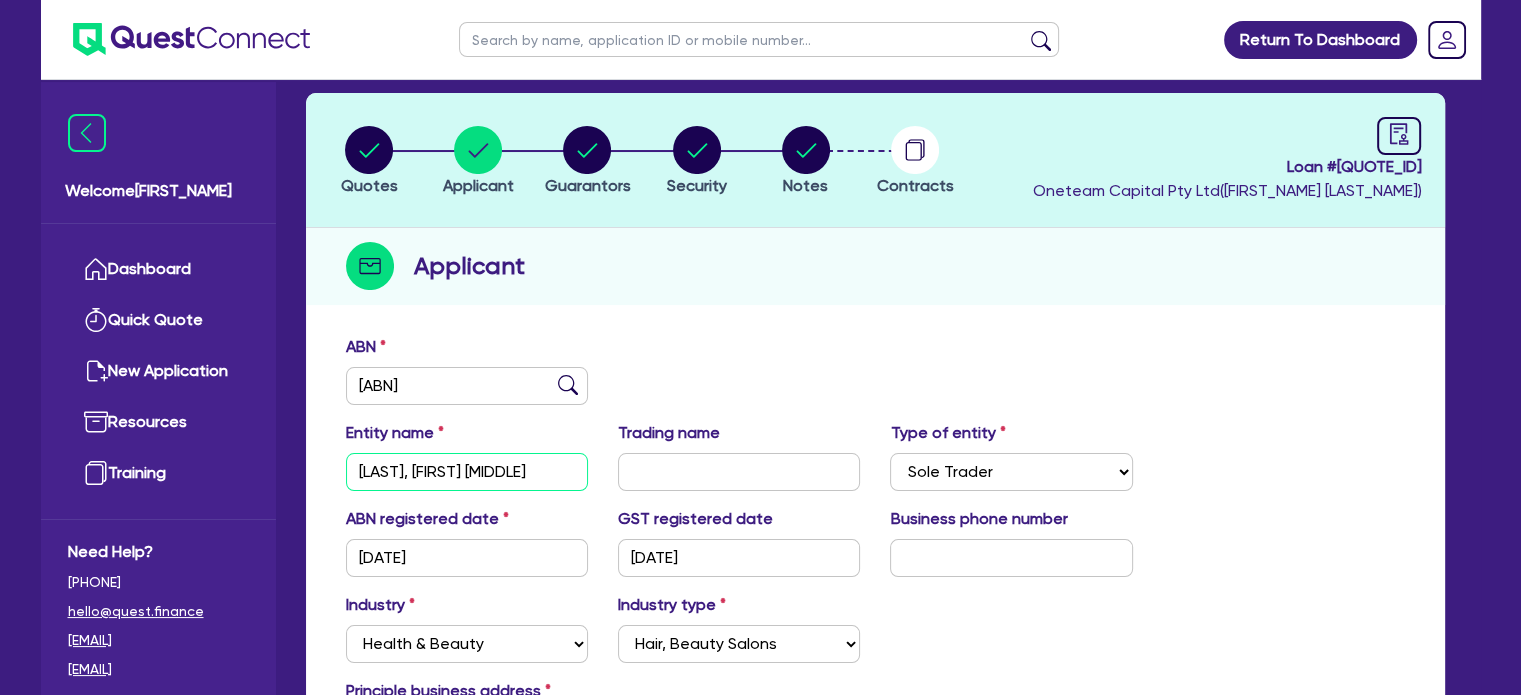 drag, startPoint x: 454, startPoint y: 467, endPoint x: 600, endPoint y: 483, distance: 146.8741 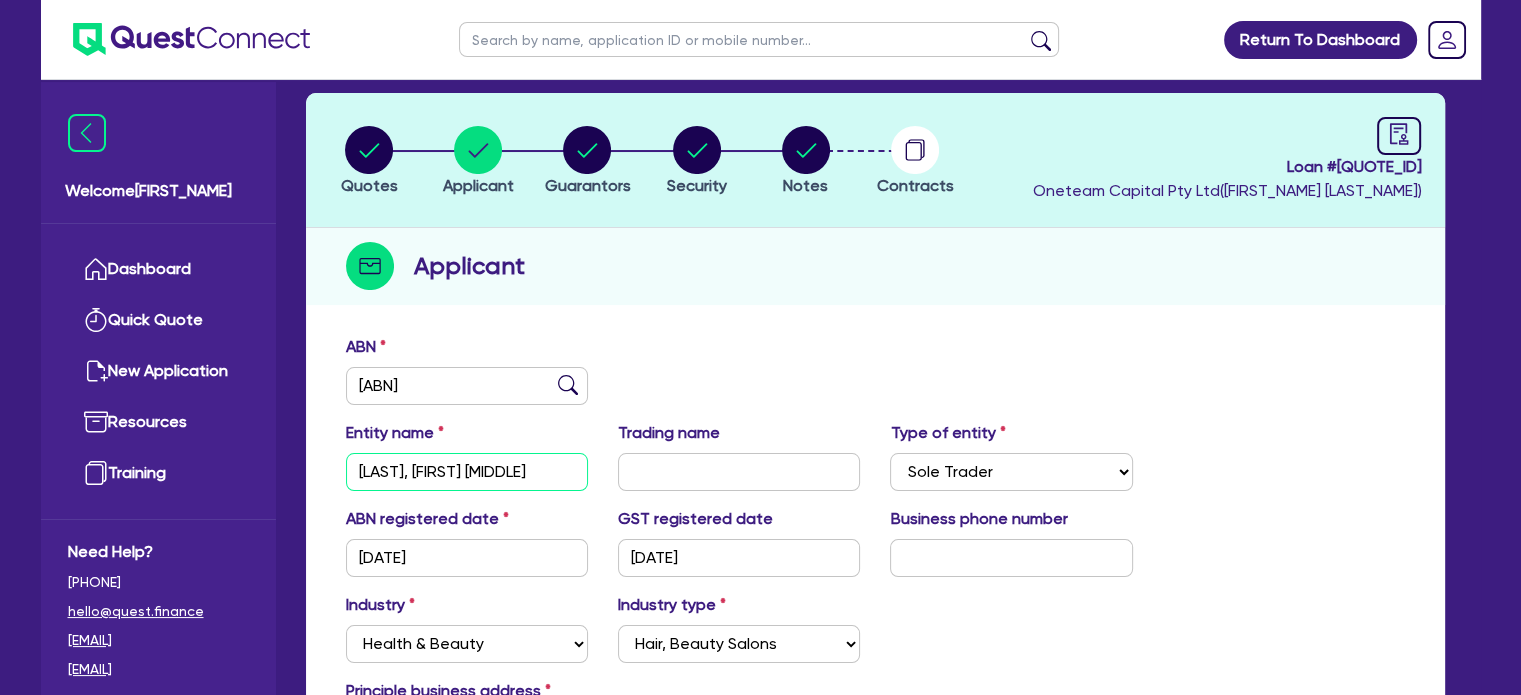 scroll, scrollTop: 0, scrollLeft: 0, axis: both 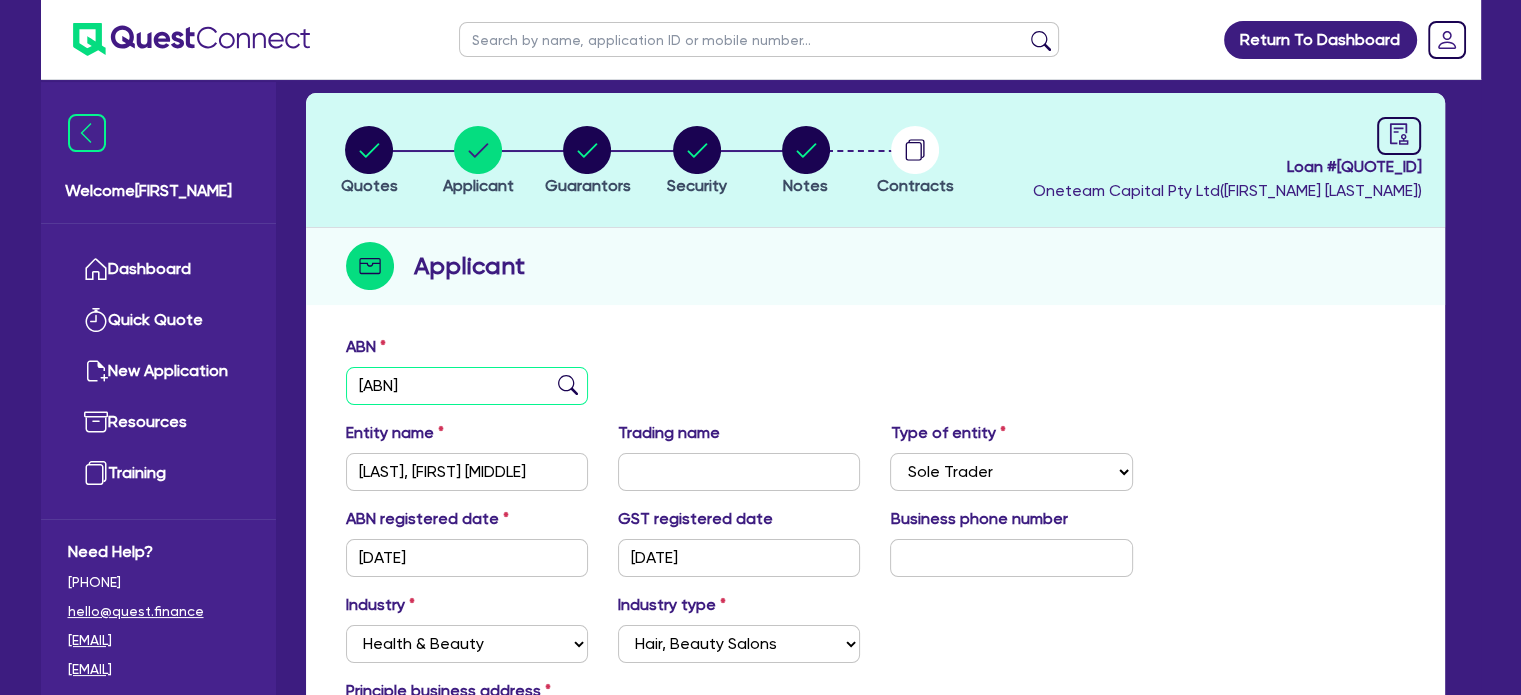 drag, startPoint x: 484, startPoint y: 375, endPoint x: 312, endPoint y: 367, distance: 172.18594 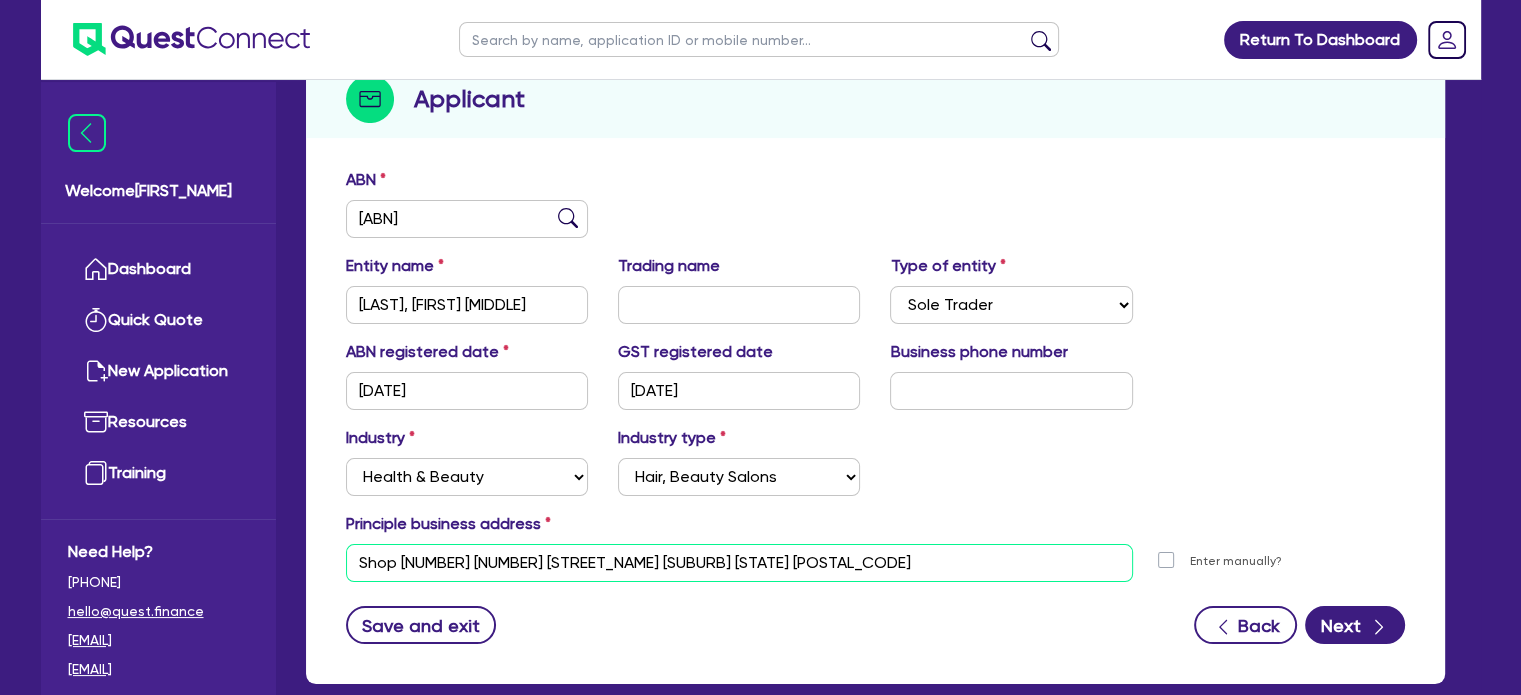 drag, startPoint x: 734, startPoint y: 555, endPoint x: 324, endPoint y: 548, distance: 410.05975 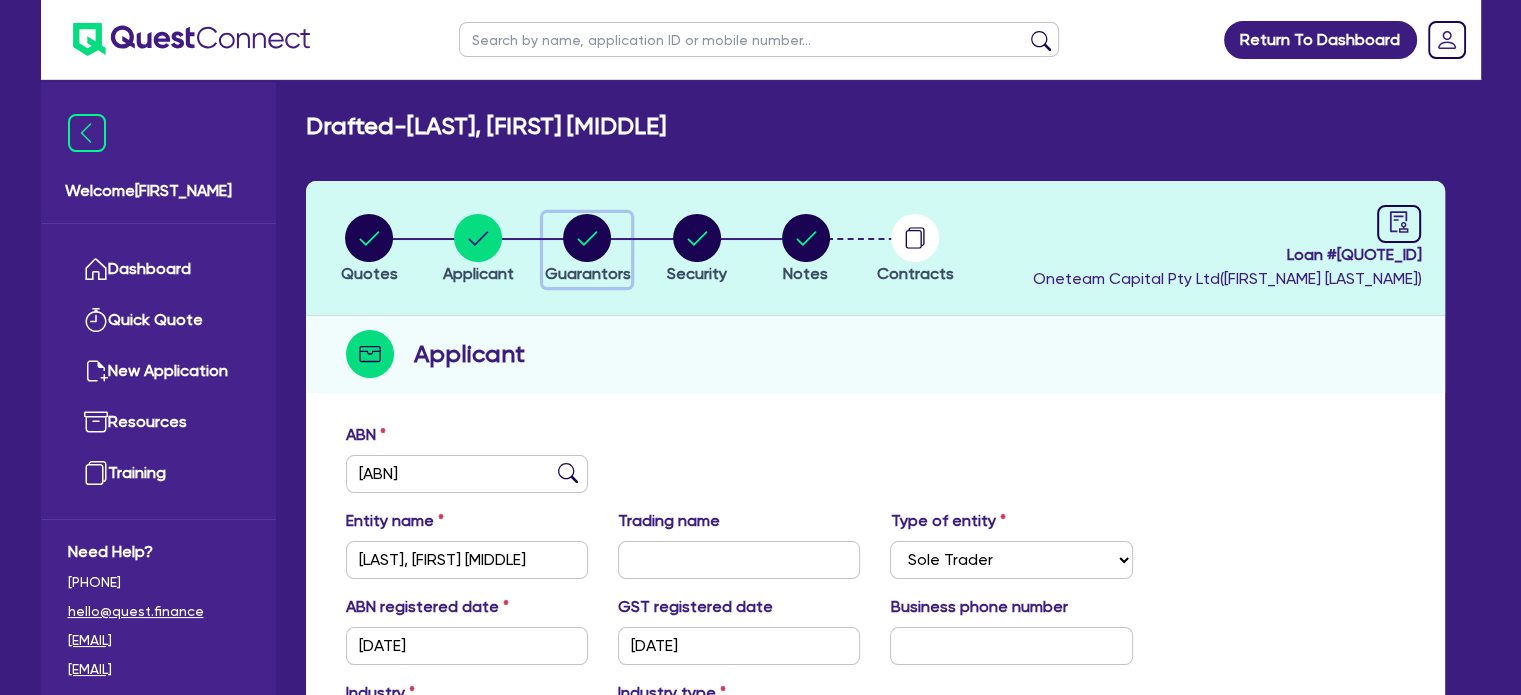click at bounding box center [587, 238] 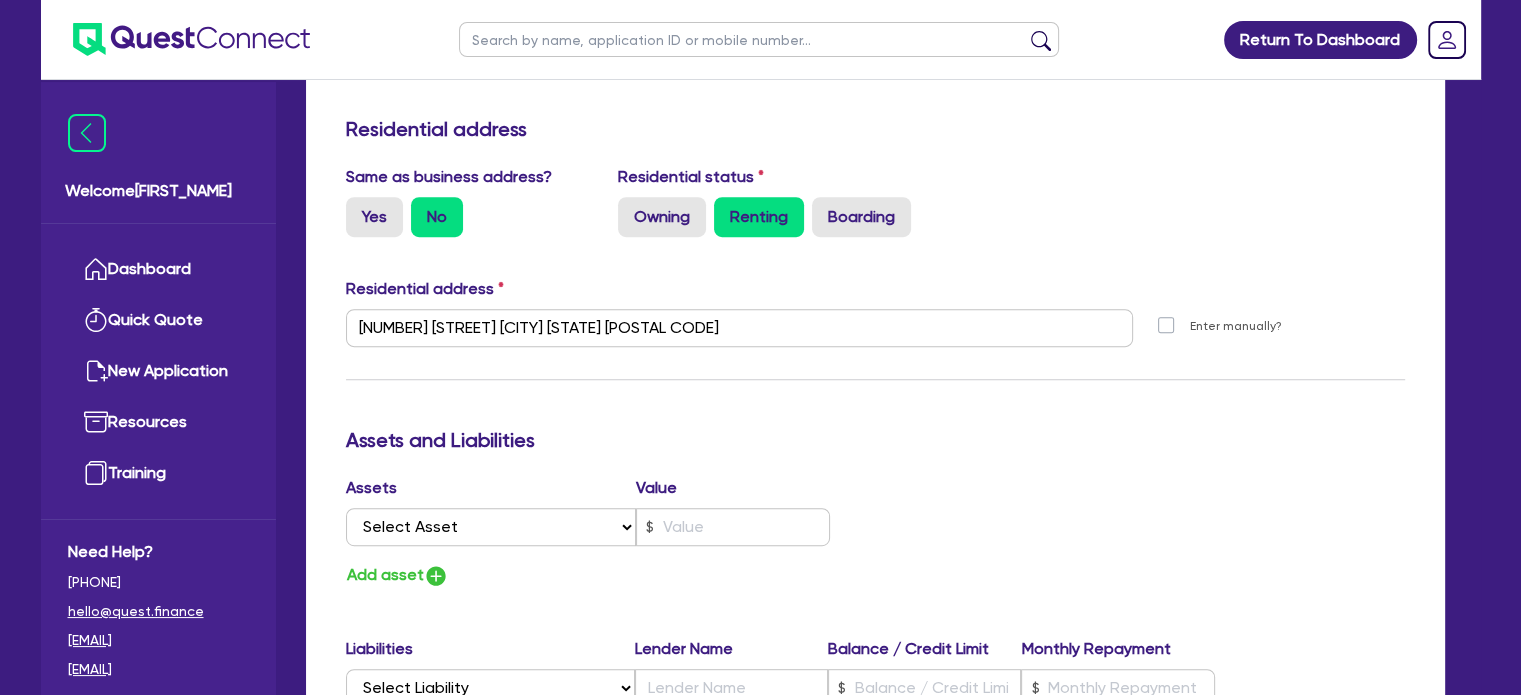 scroll, scrollTop: 842, scrollLeft: 0, axis: vertical 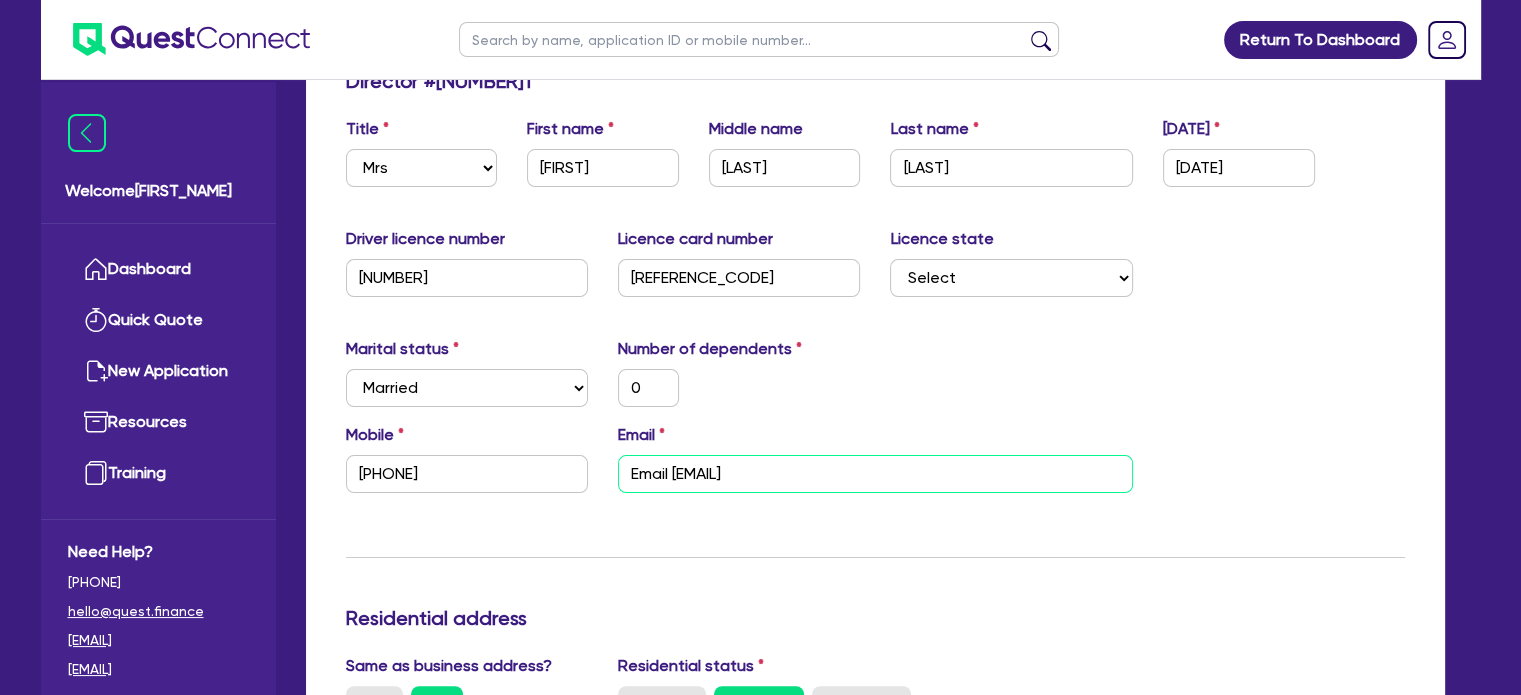 drag, startPoint x: 909, startPoint y: 477, endPoint x: 592, endPoint y: 467, distance: 317.15768 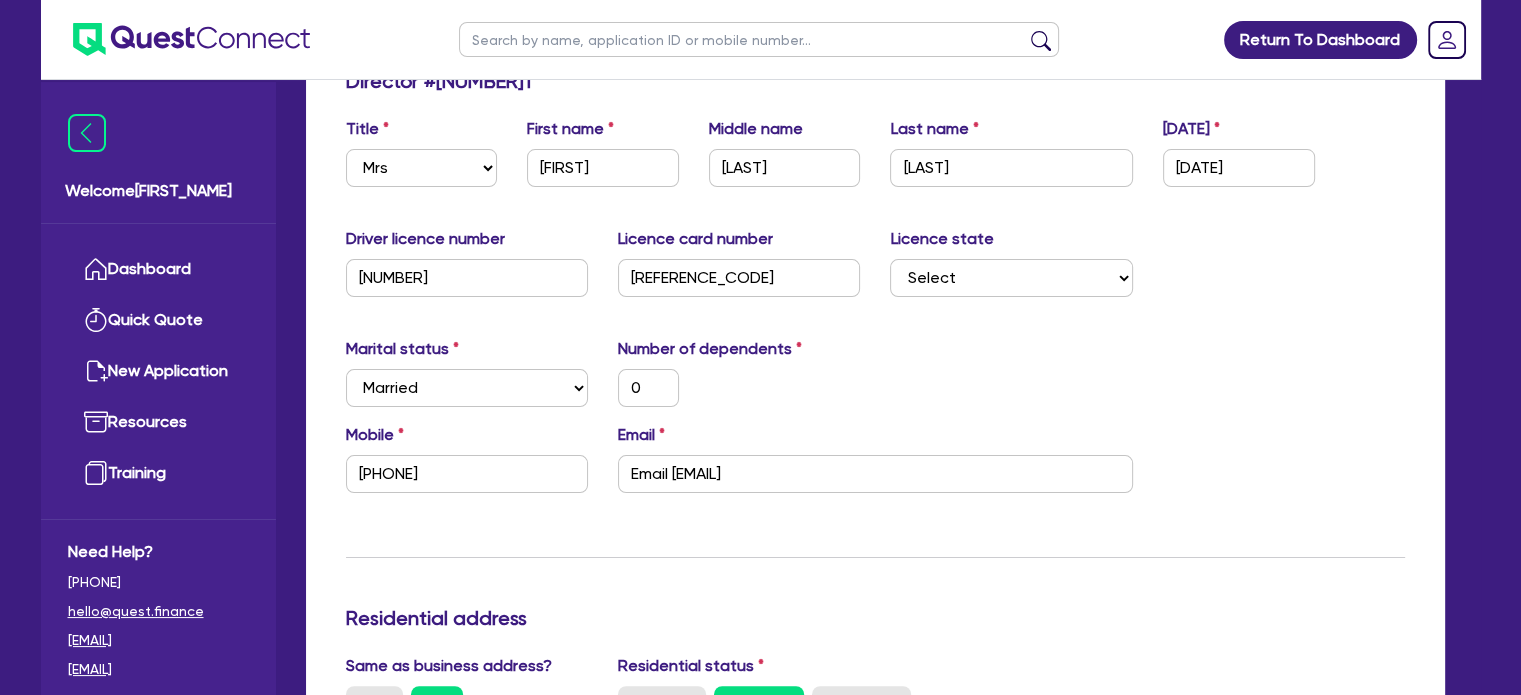 click at bounding box center (759, 39) 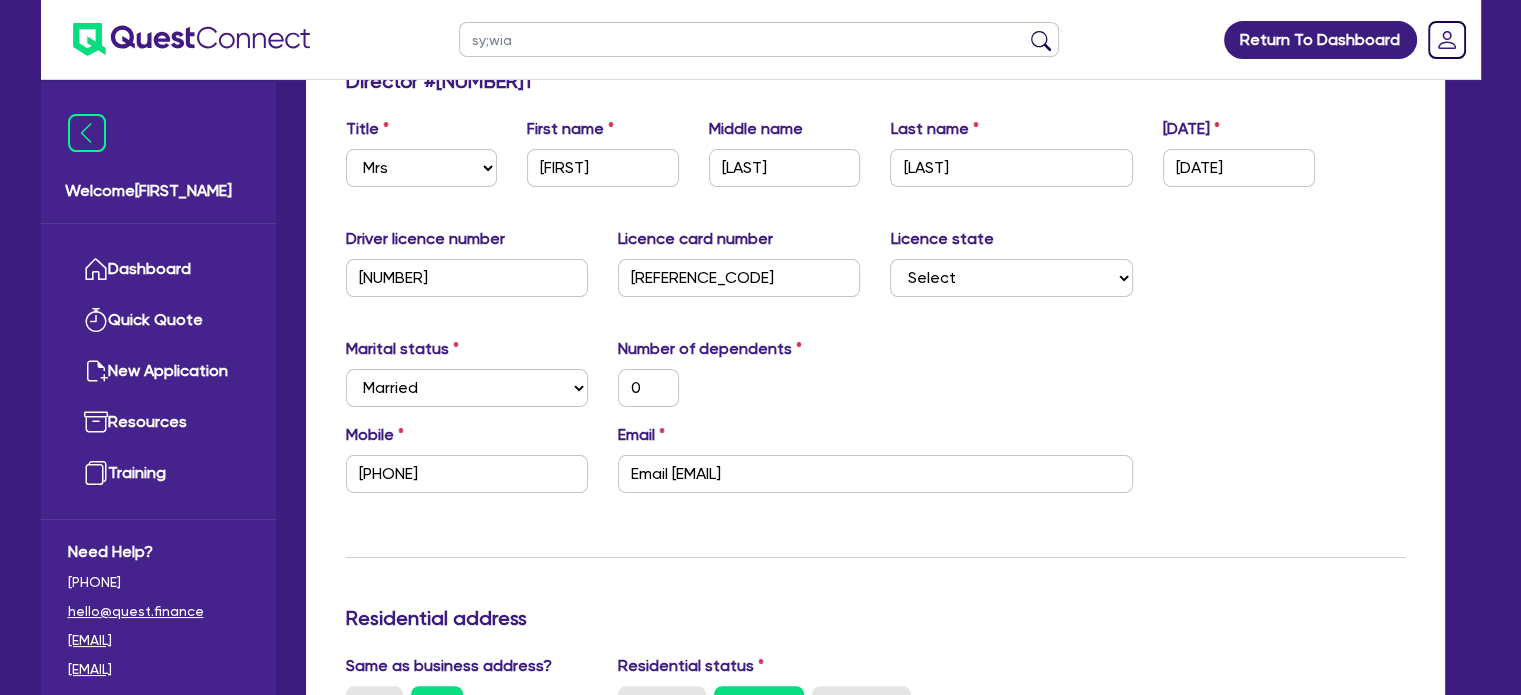 click at bounding box center [1041, 44] 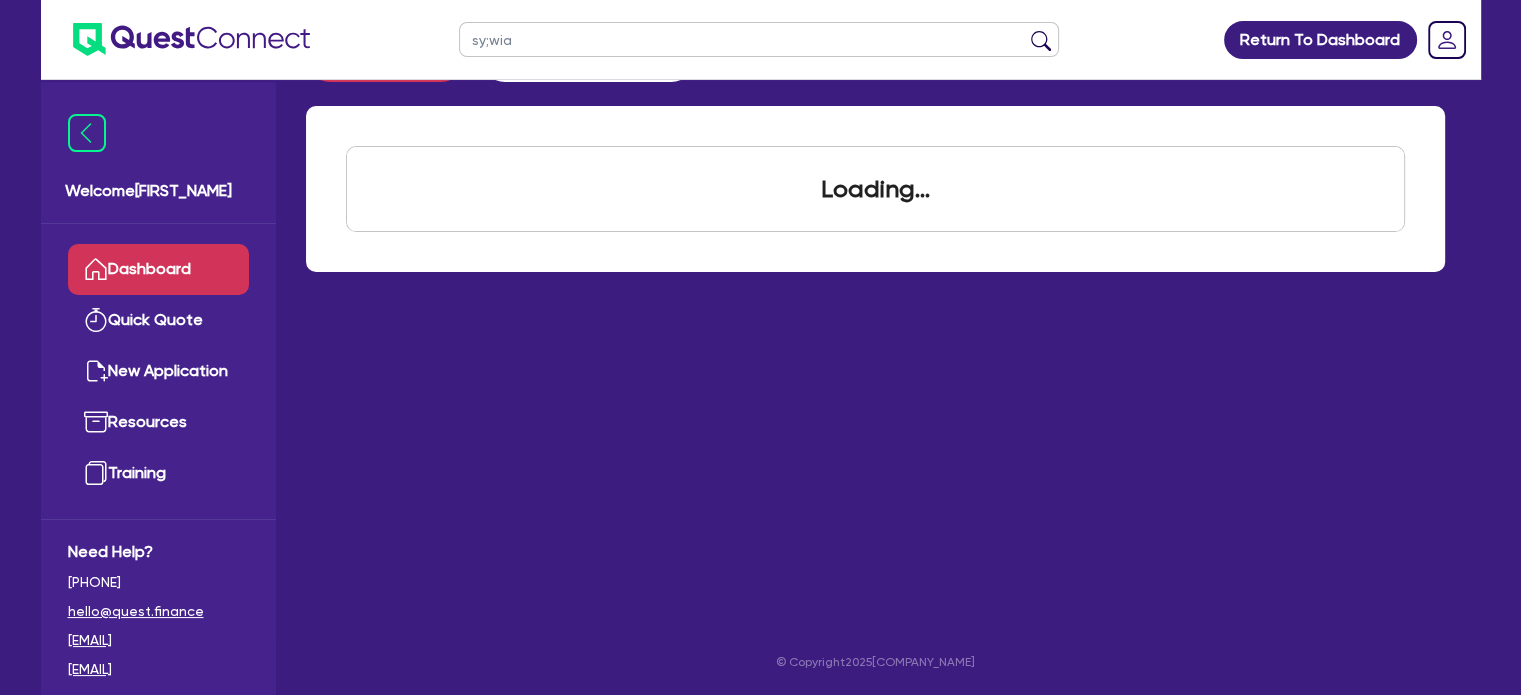 scroll, scrollTop: 0, scrollLeft: 0, axis: both 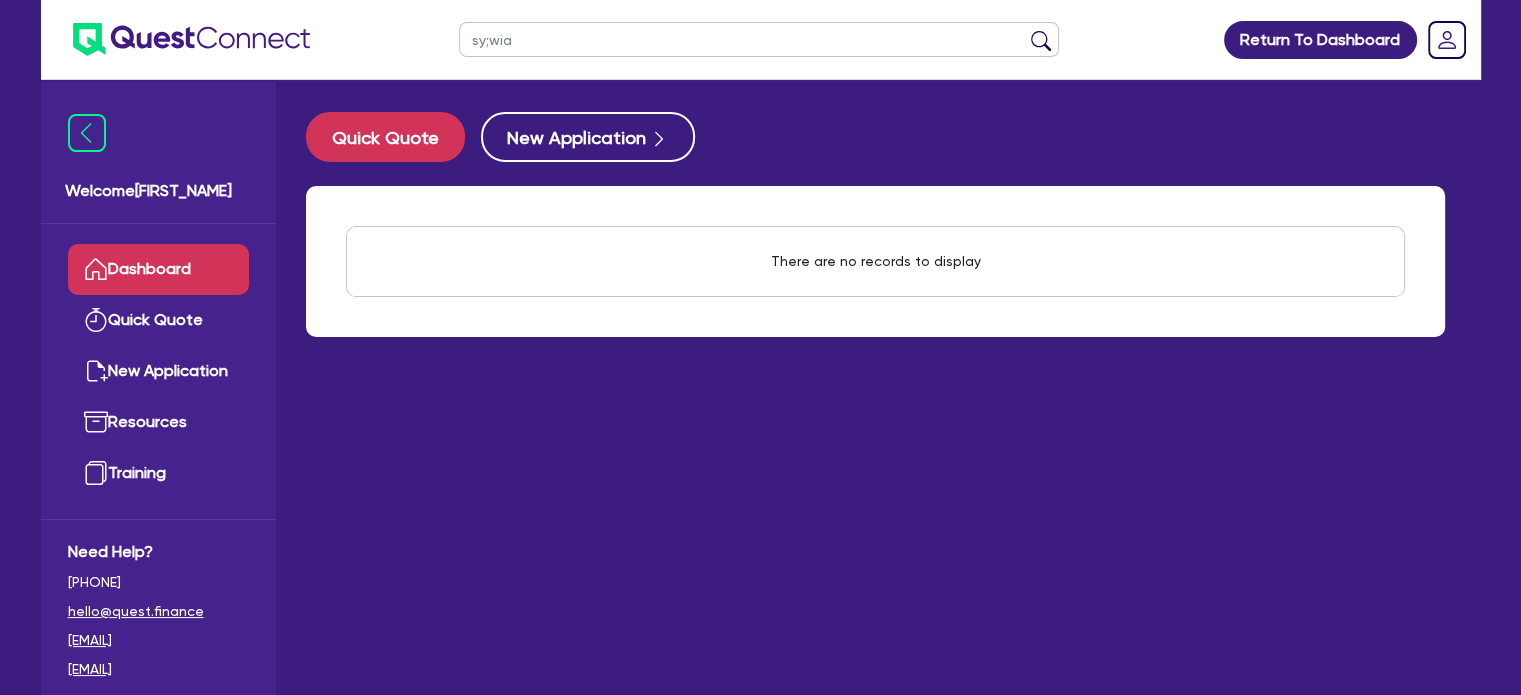 click on "sy;wia" at bounding box center [759, 39] 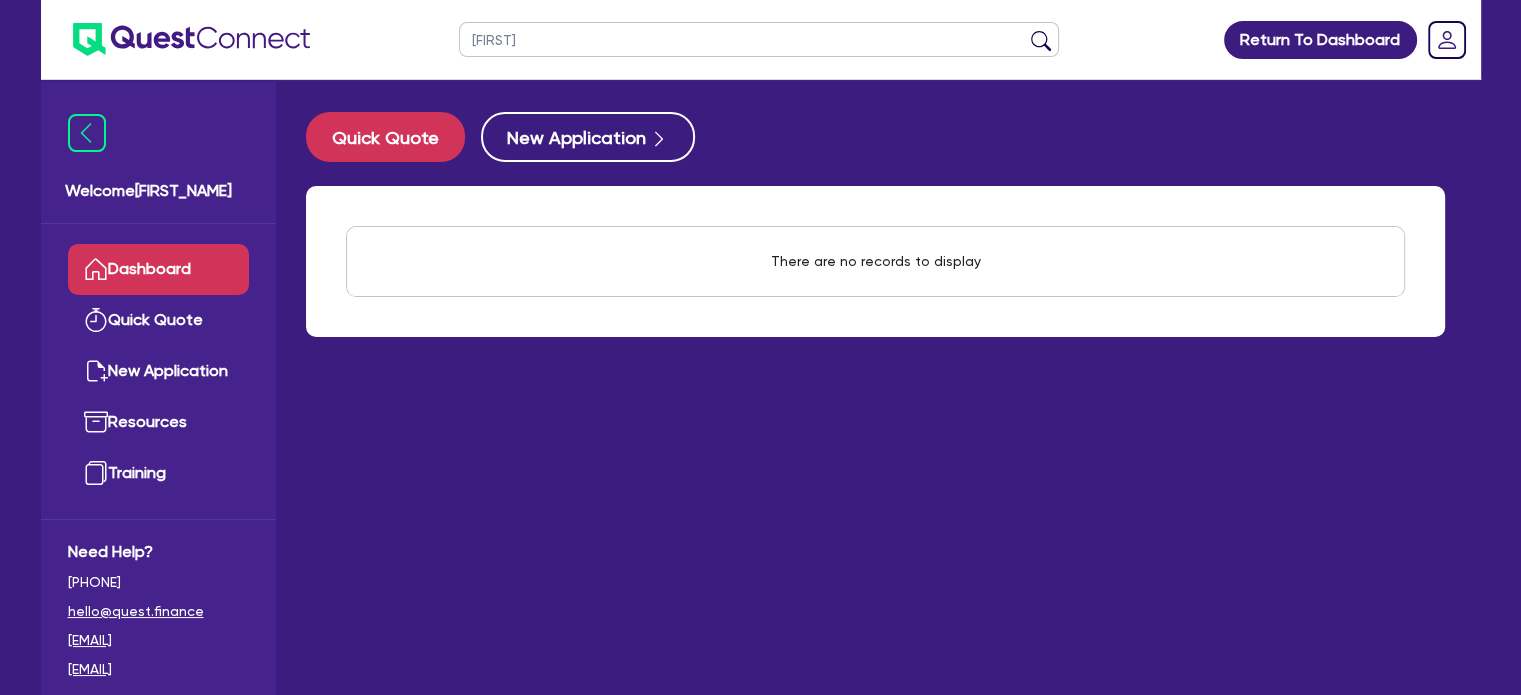 type on "[FIRST]" 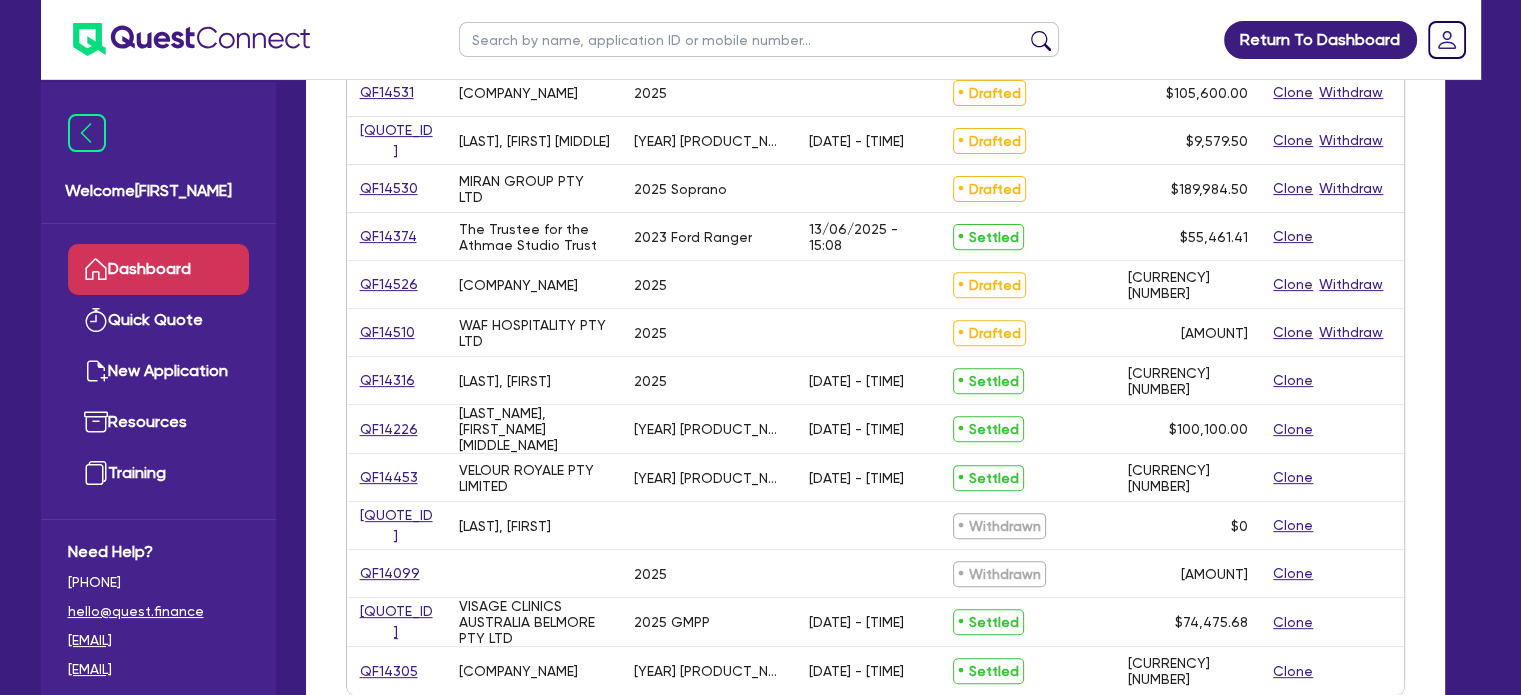 scroll, scrollTop: 0, scrollLeft: 0, axis: both 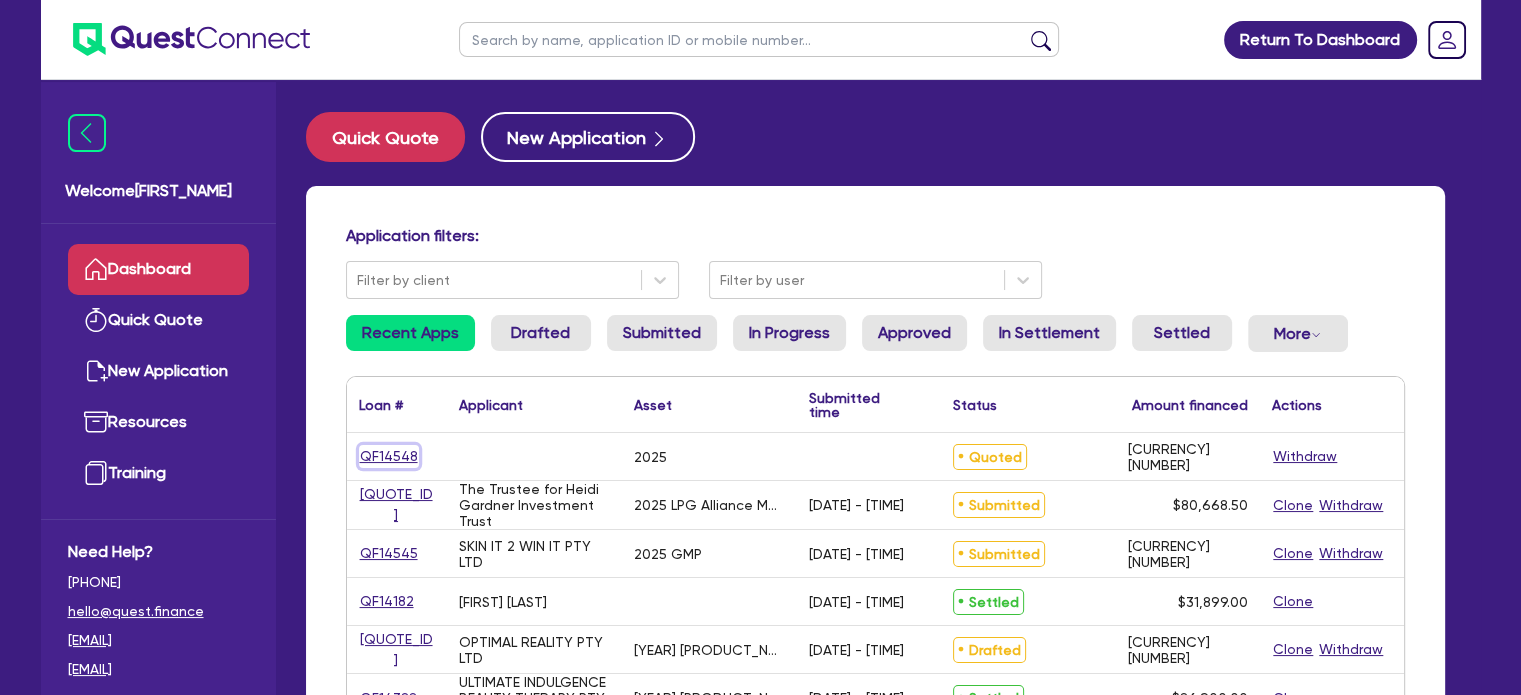 click on "QF14548" at bounding box center [389, 456] 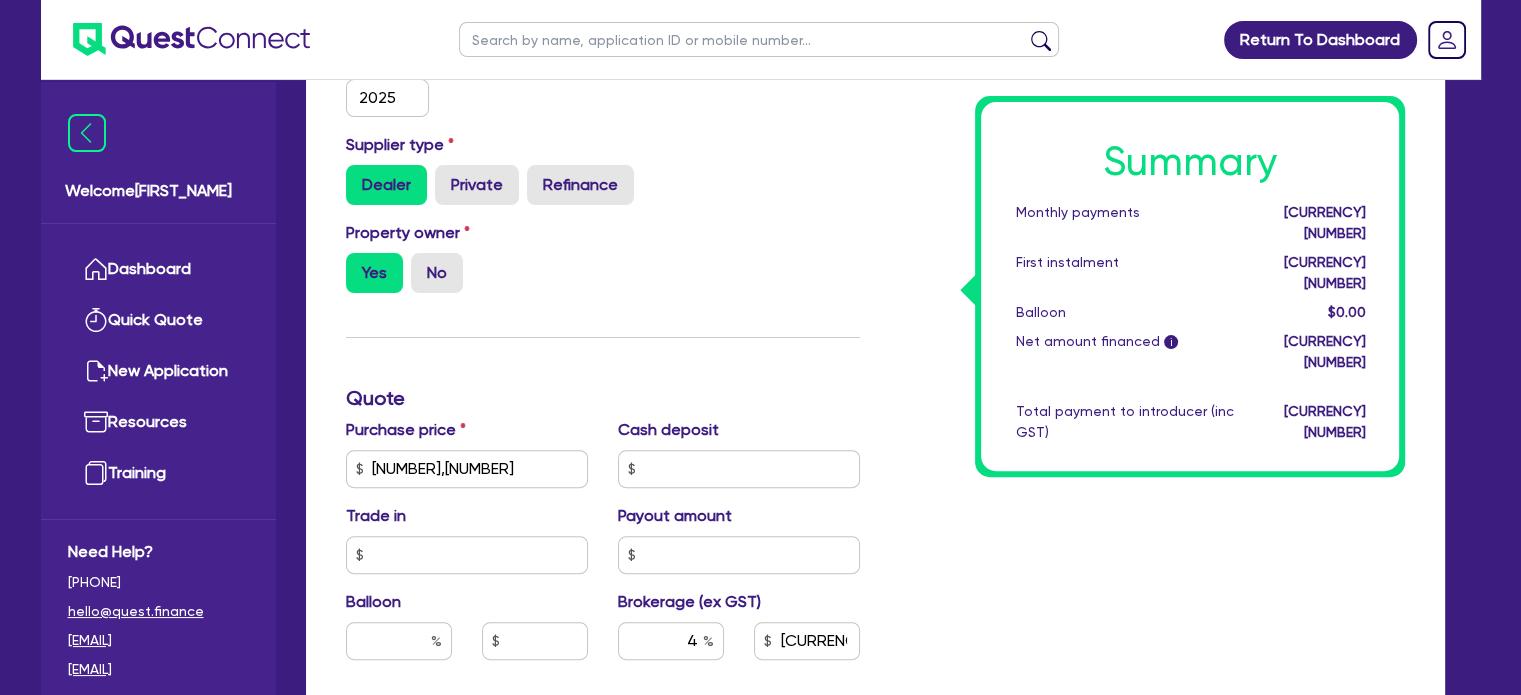 scroll, scrollTop: 0, scrollLeft: 0, axis: both 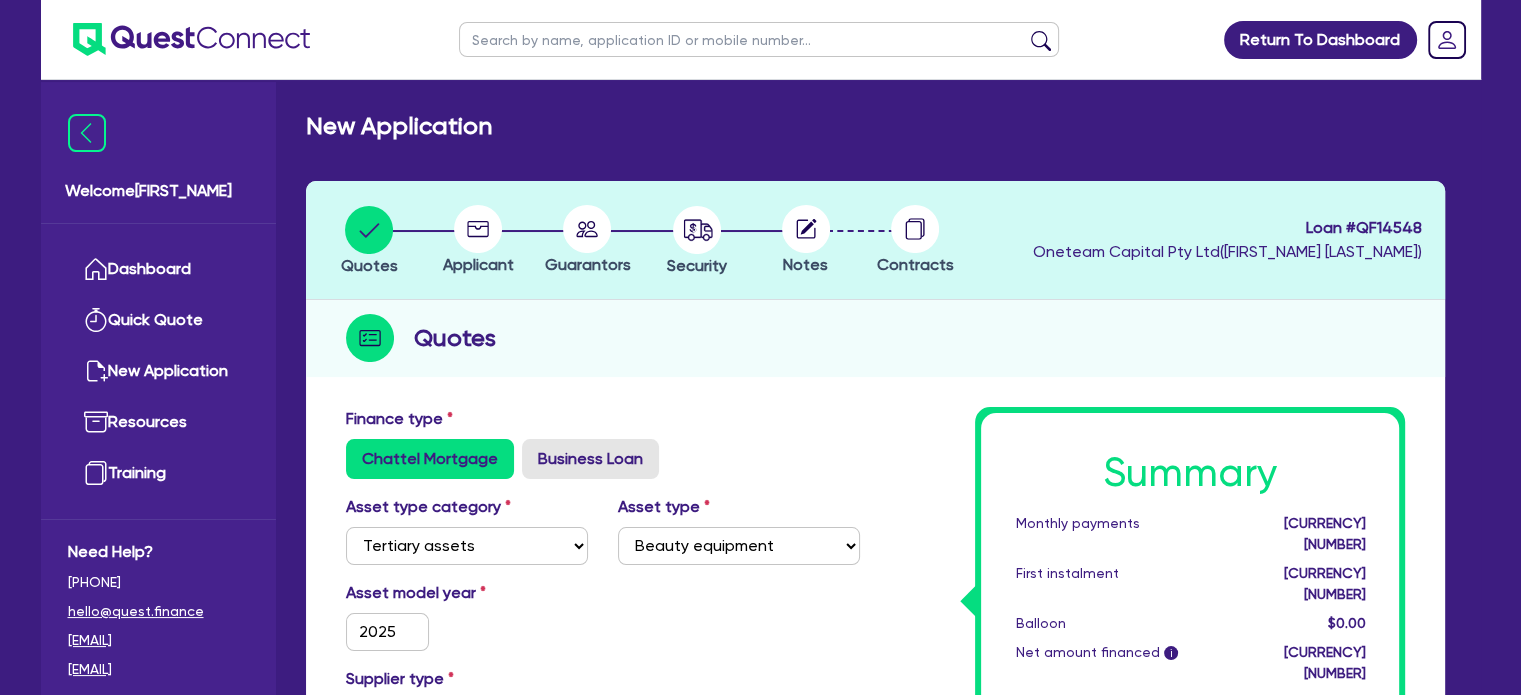 click at bounding box center (478, 229) 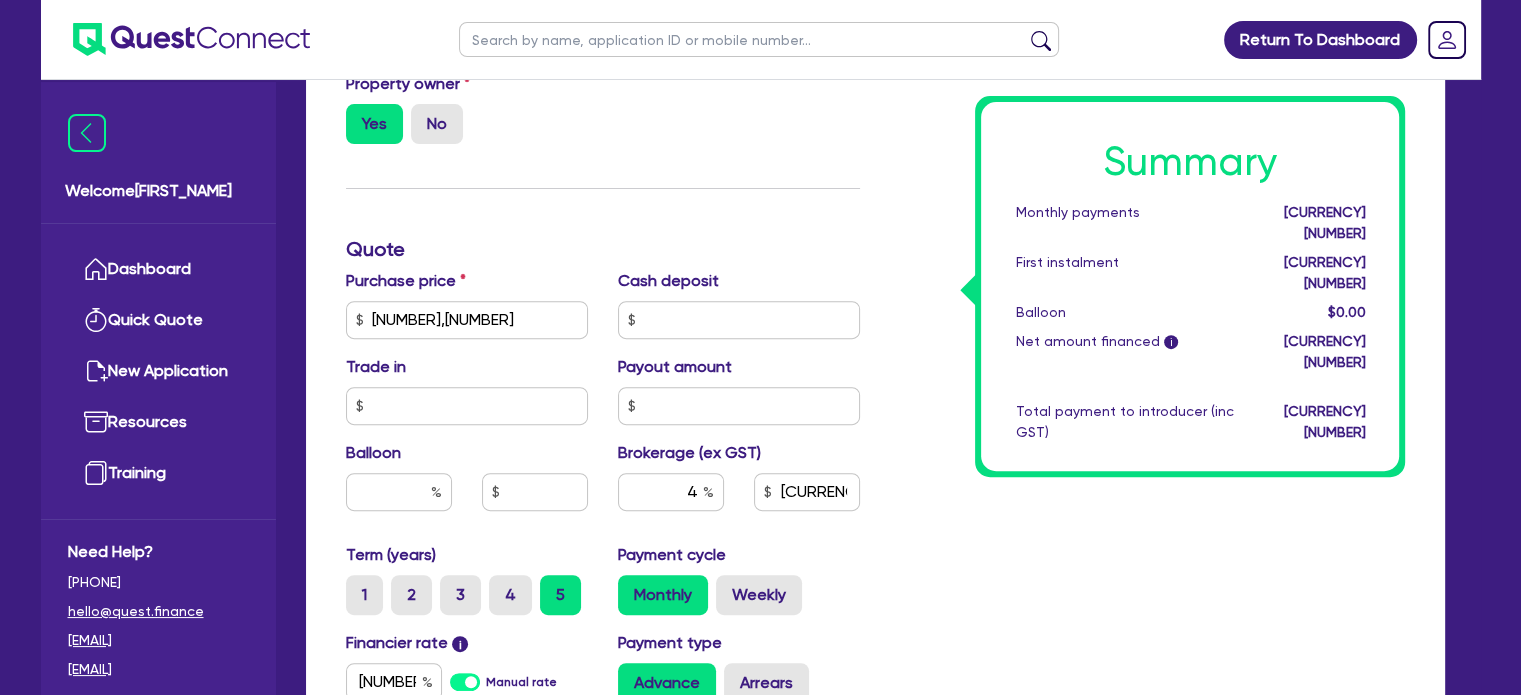 scroll, scrollTop: 1104, scrollLeft: 0, axis: vertical 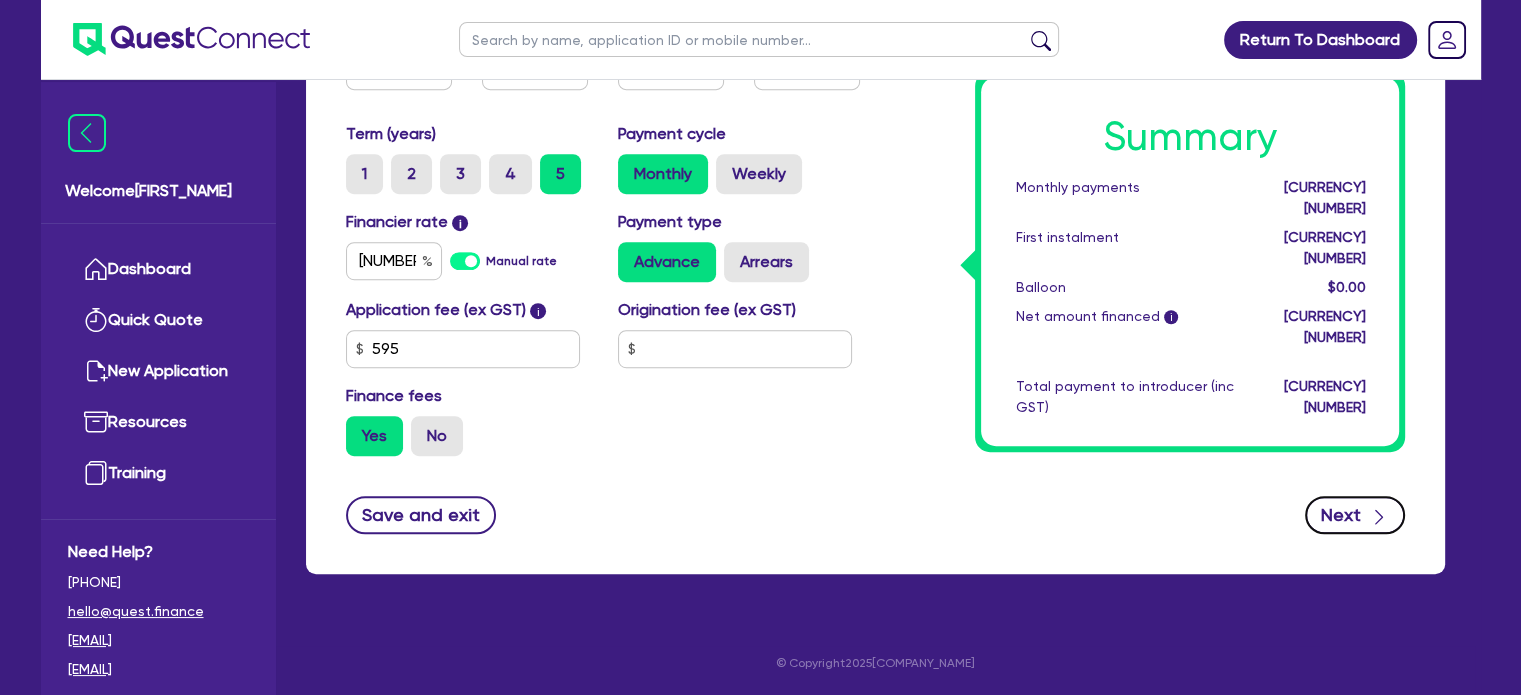click on "Next" at bounding box center [1355, 515] 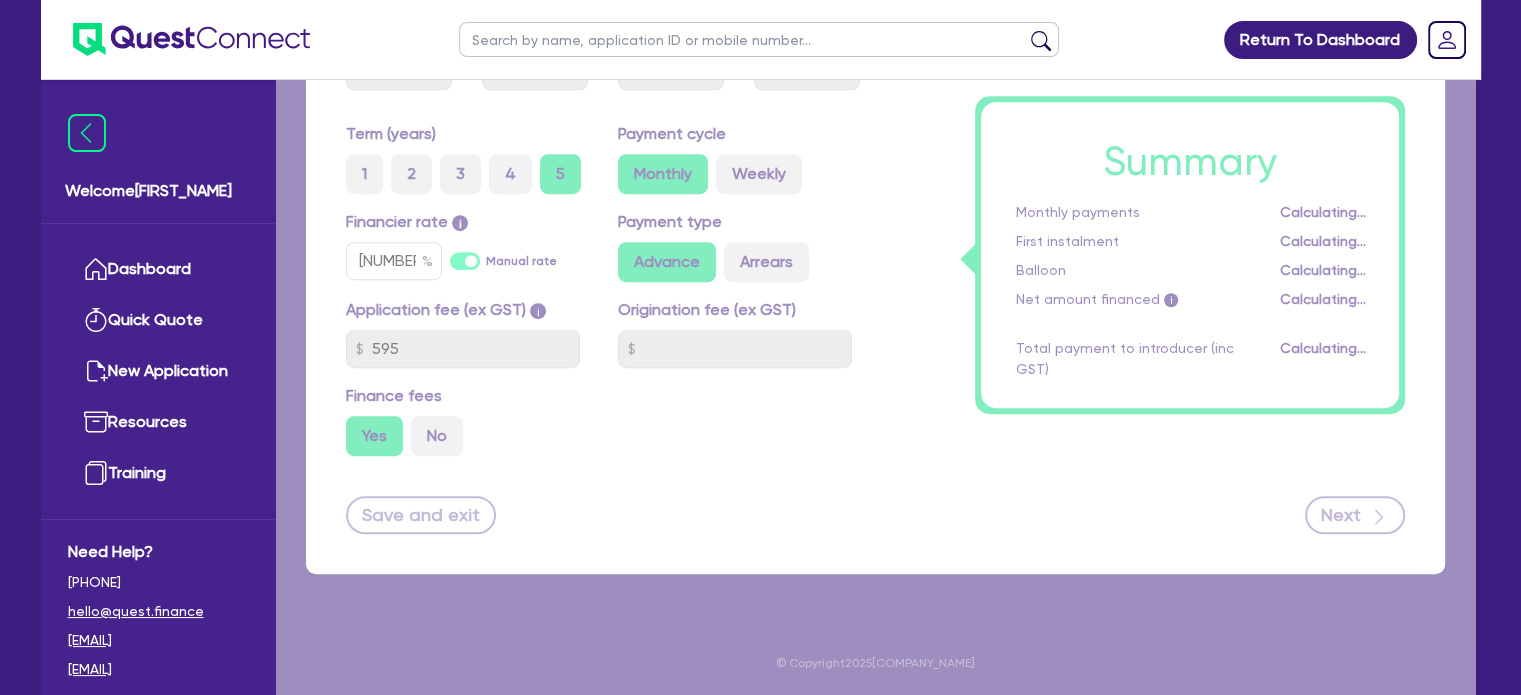 scroll, scrollTop: 0, scrollLeft: 0, axis: both 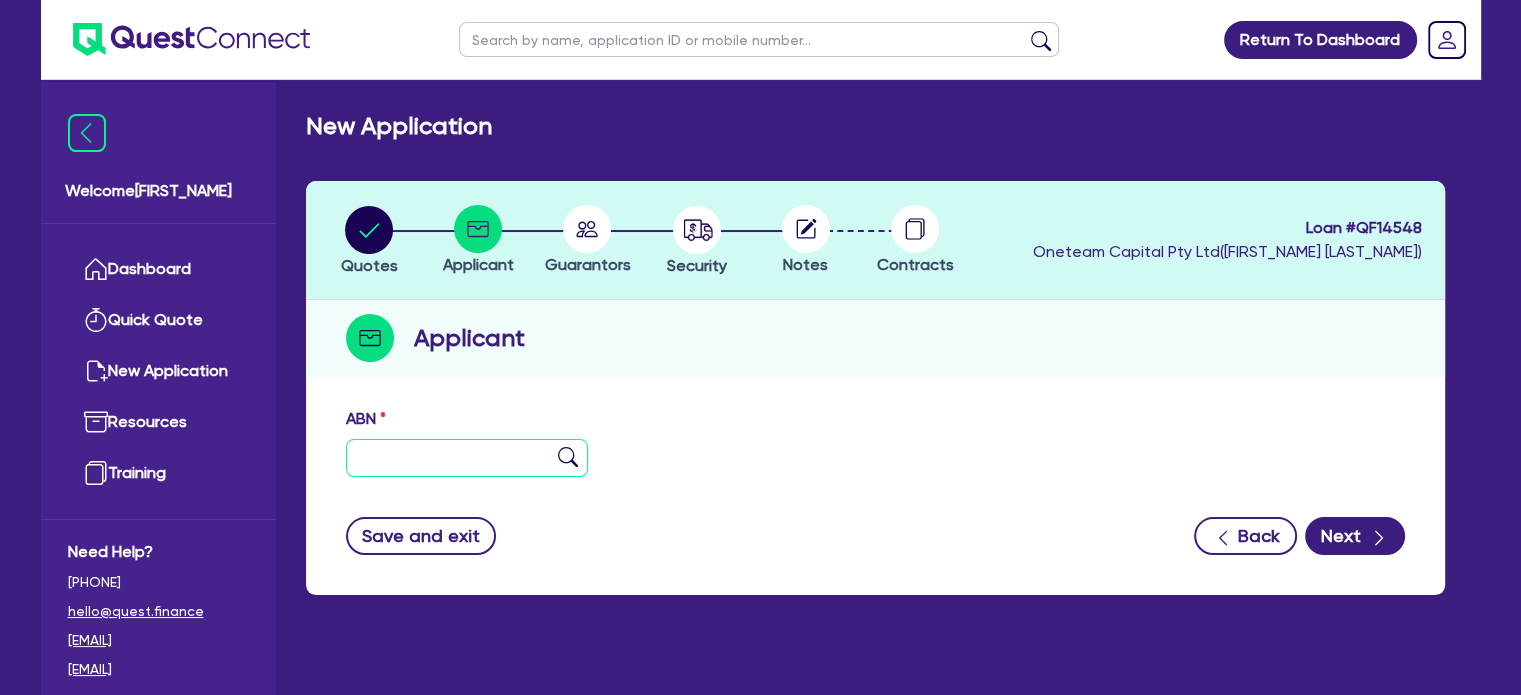 click at bounding box center [467, 458] 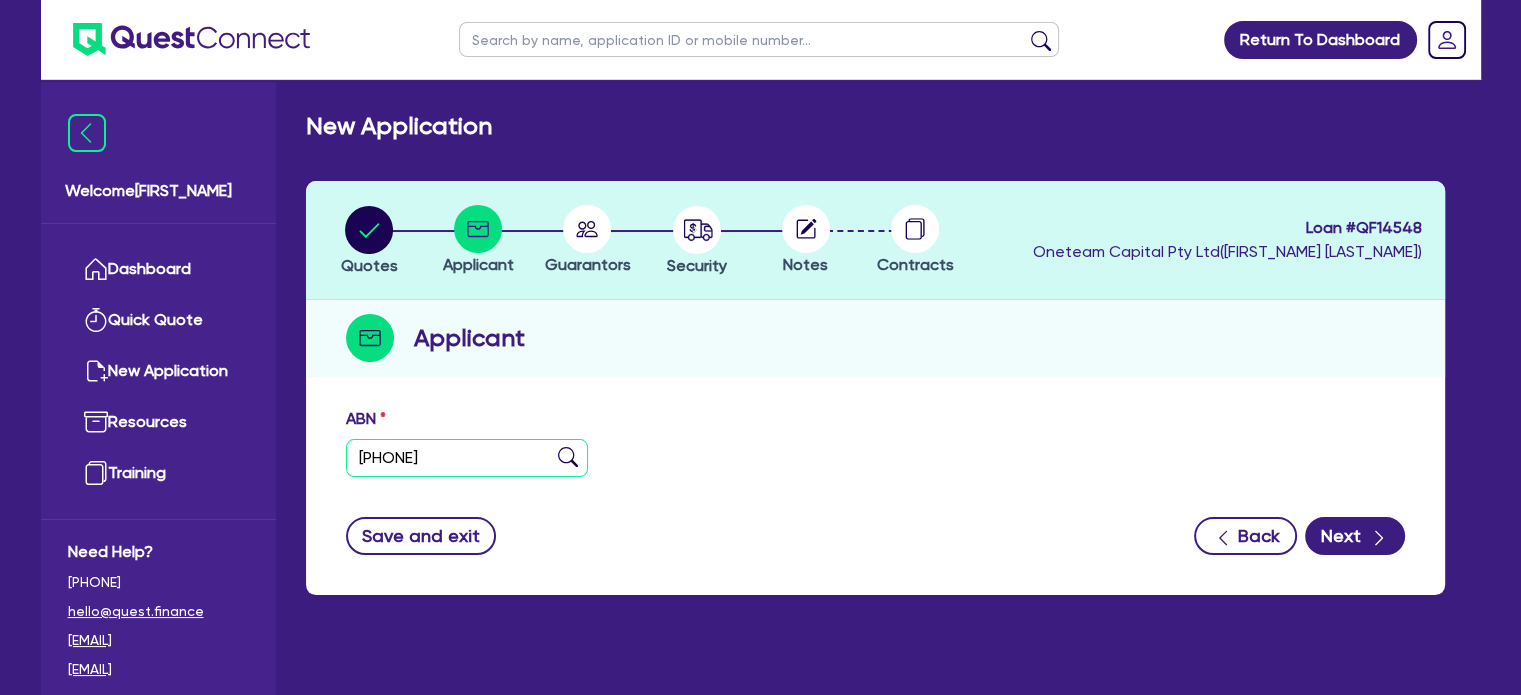 type on "[PHONE]" 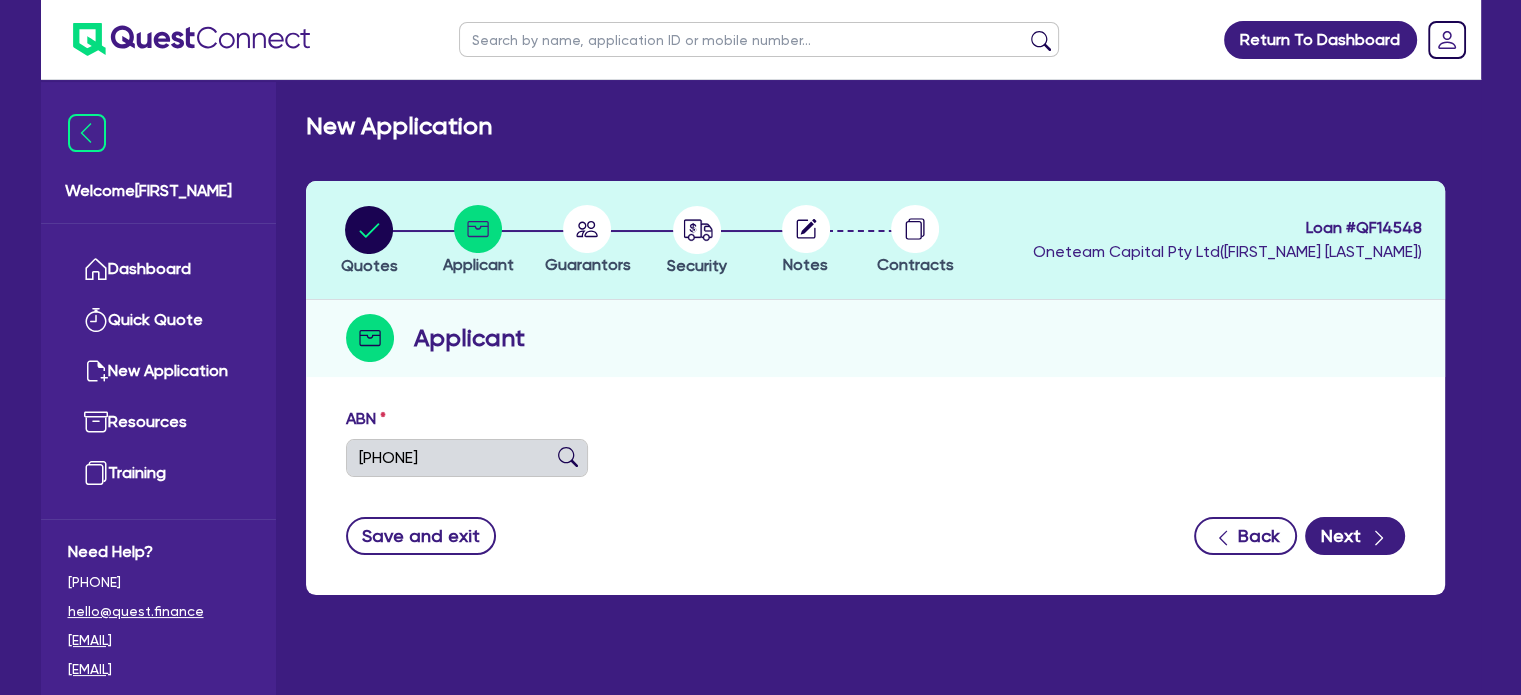 click at bounding box center (568, 457) 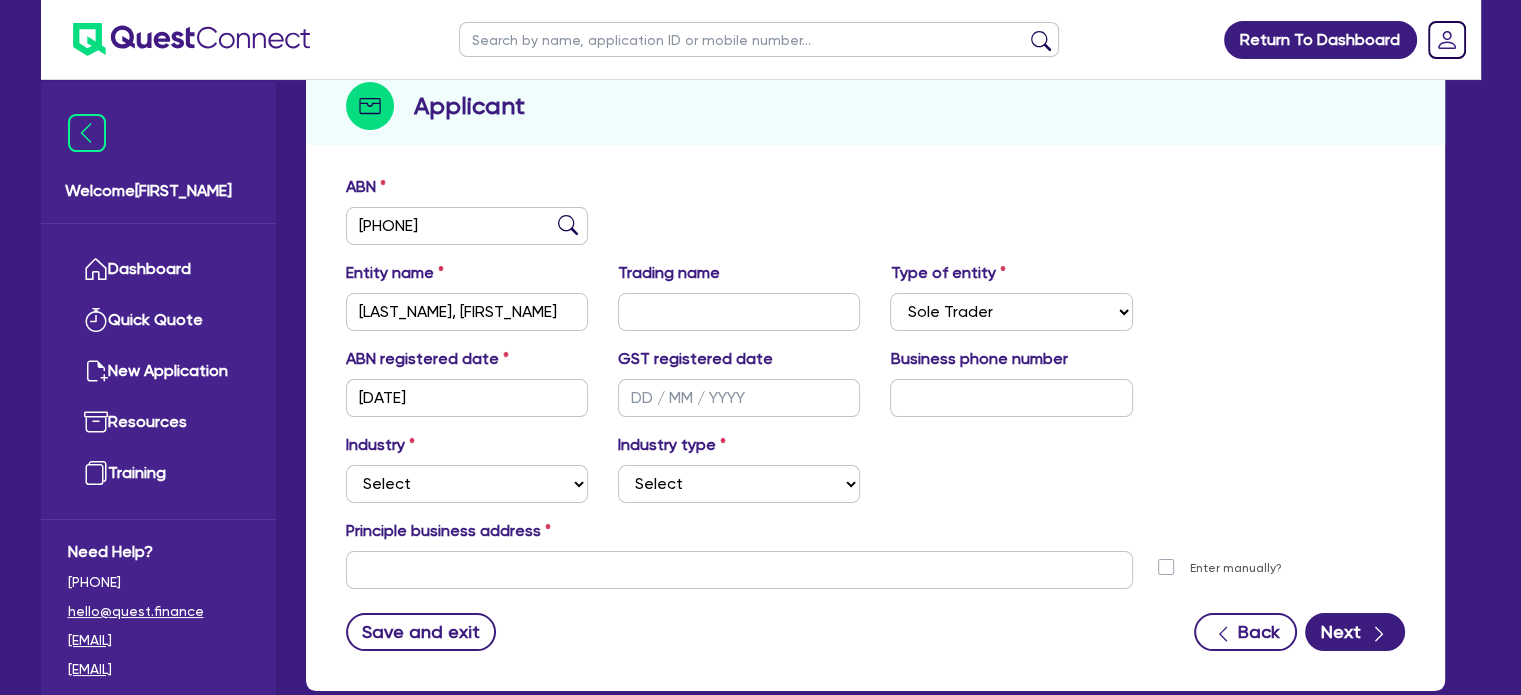 scroll, scrollTop: 235, scrollLeft: 0, axis: vertical 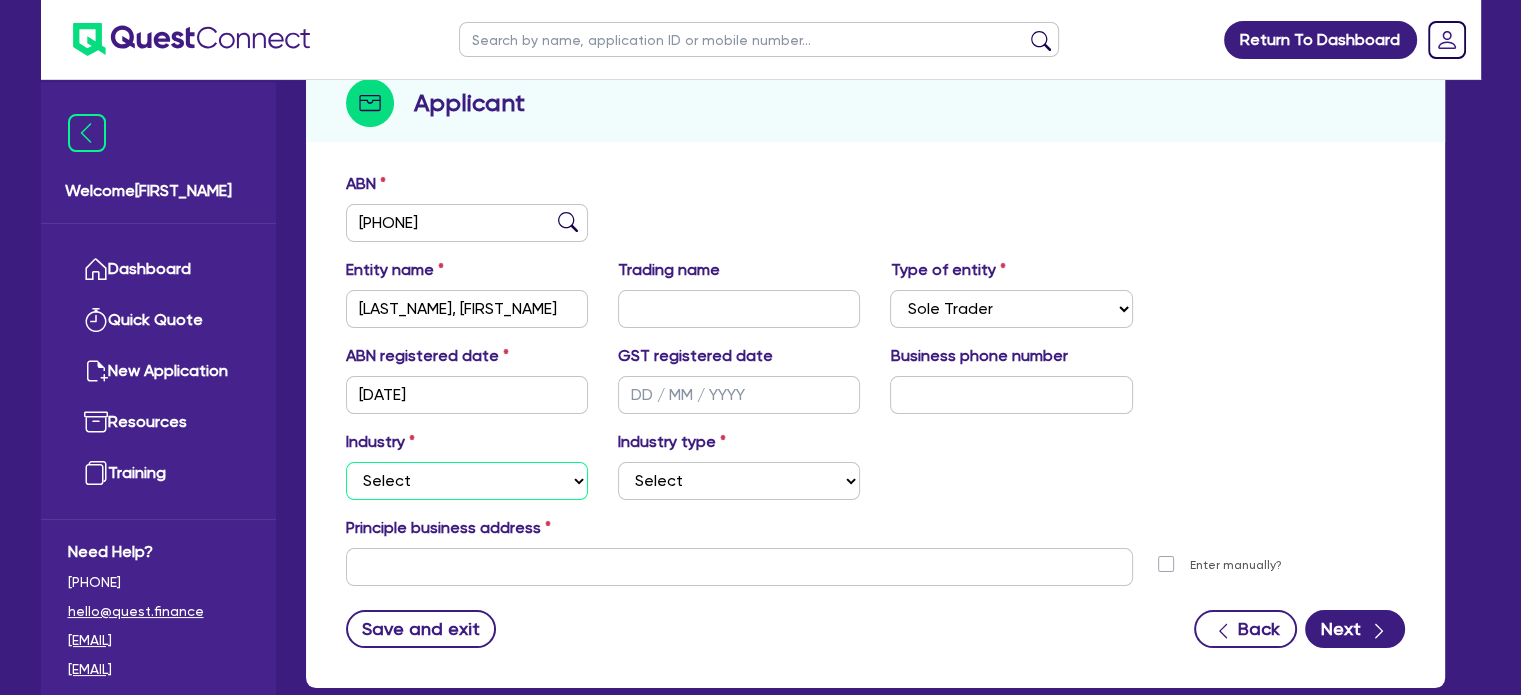 click on "Select Accomodation & Food Services Administrative & Support Services Agriculture Arts & Recreation Services Building and Construction Financial & Insurance Services Fisheries Forestry Health & Beauty Information Media & Telecommunication Manufacturing Professional, Scientific and Technical Services Rental, Hiring and Real Estate Services Retail & Wholesale Trade Tourism Transport, Postal & Warehousing Services" at bounding box center [467, 481] 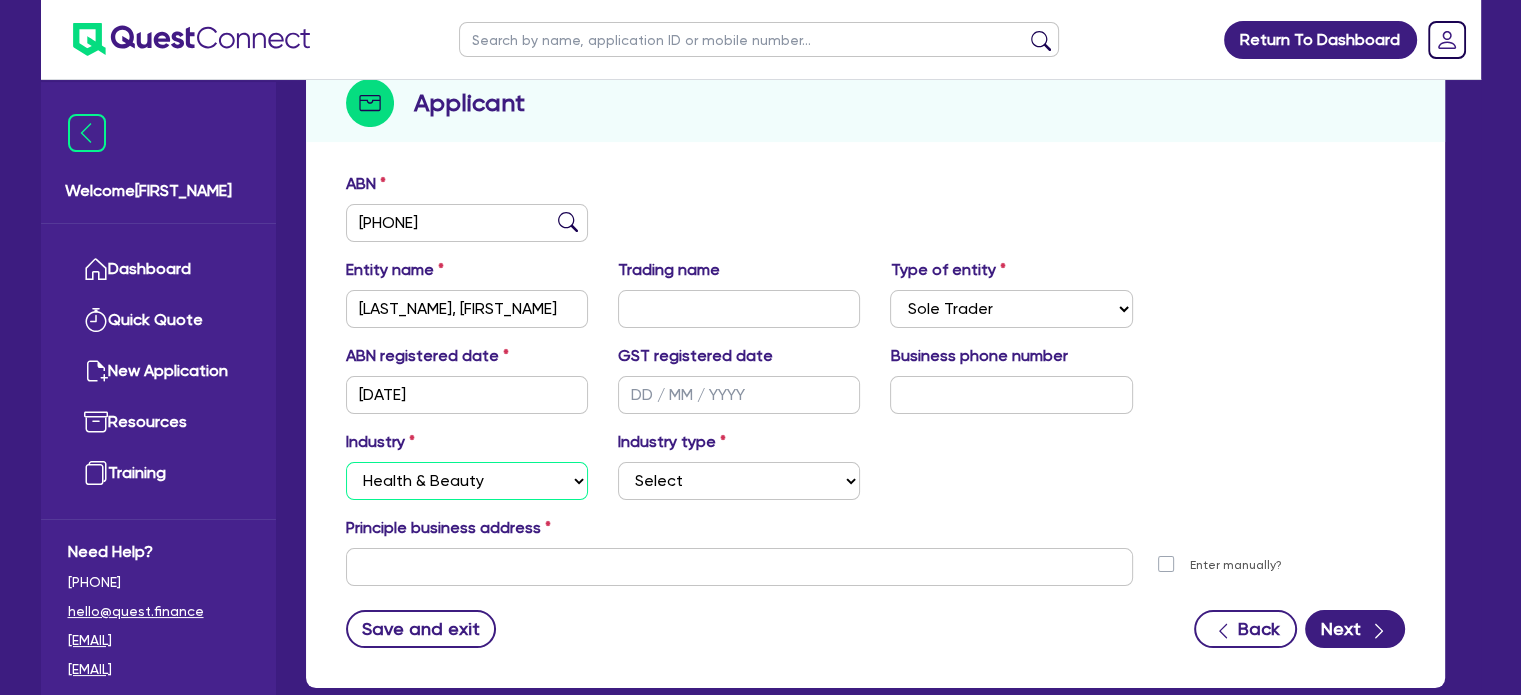 click on "Select Accomodation & Food Services Administrative & Support Services Agriculture Arts & Recreation Services Building and Construction Financial & Insurance Services Fisheries Forestry Health & Beauty Information Media & Telecommunication Manufacturing Professional, Scientific and Technical Services Rental, Hiring and Real Estate Services Retail & Wholesale Trade Tourism Transport, Postal & Warehousing Services" at bounding box center [467, 481] 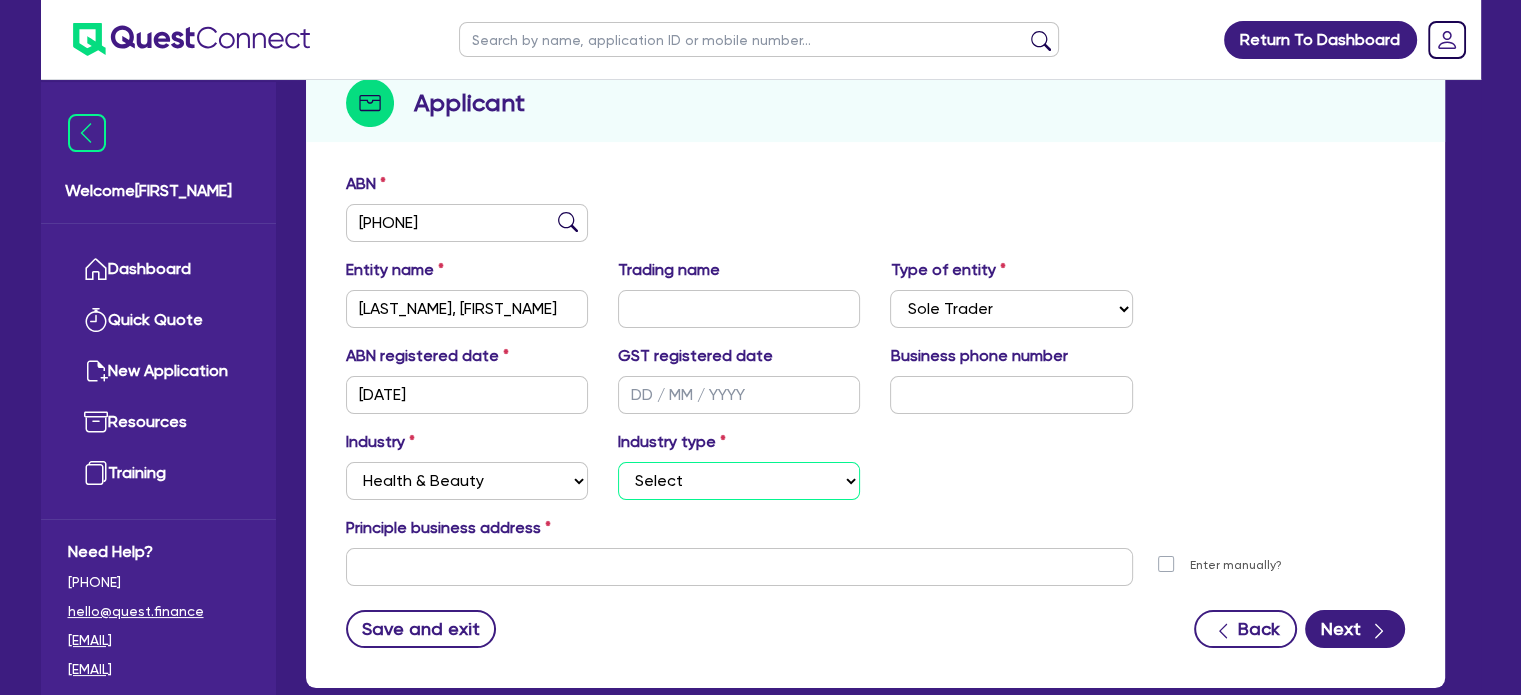 click on "Select Chiropractic, Osteopathic Services Cosmetics Supplies Day Spas, Health Retreats Dental Services General Practice Medical Services Hair, Beauty Salons Health Foods, Nutrition, Supplements Optometry Services Pathology & Imaging Services Physiotherapy Services Specialist Medical Services Other Health & Beauty" at bounding box center [739, 481] 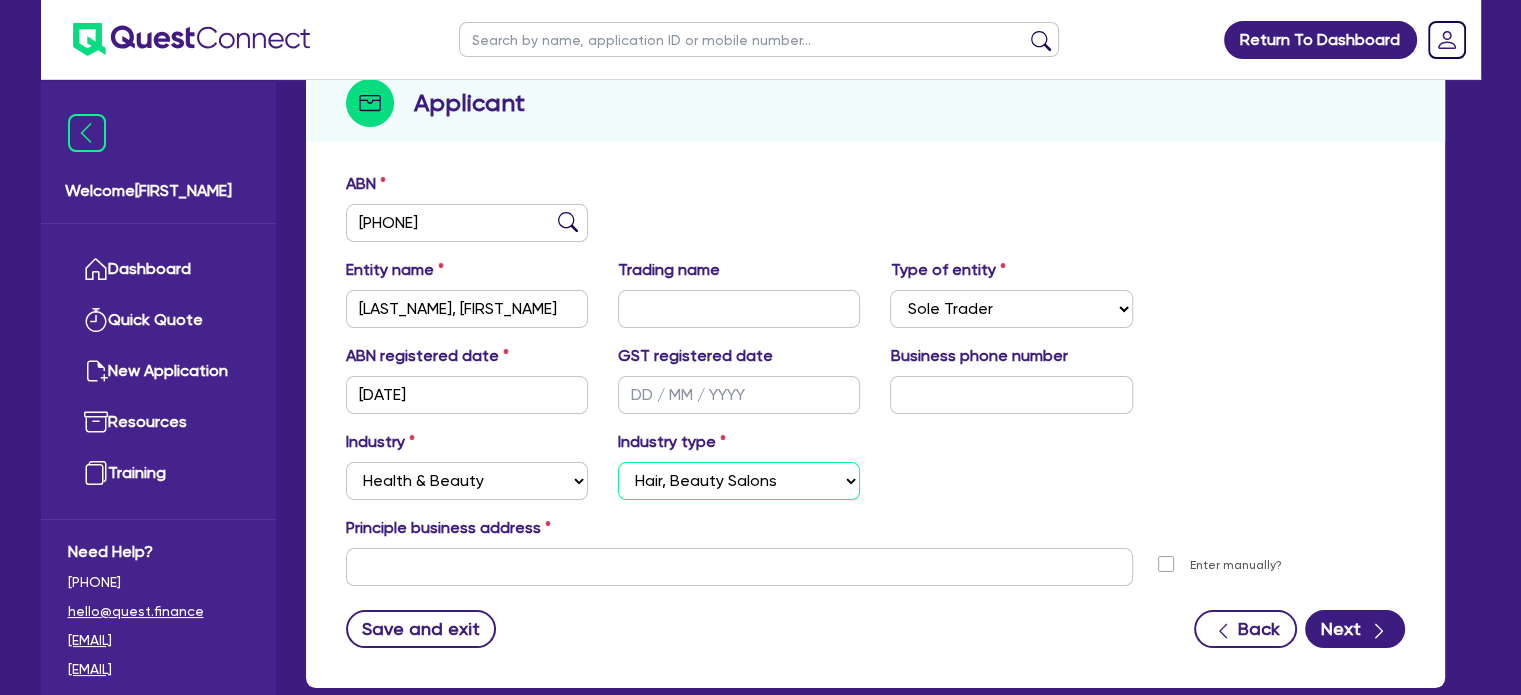 click on "Select Chiropractic, Osteopathic Services Cosmetics Supplies Day Spas, Health Retreats Dental Services General Practice Medical Services Hair, Beauty Salons Health Foods, Nutrition, Supplements Optometry Services Pathology & Imaging Services Physiotherapy Services Specialist Medical Services Other Health & Beauty" at bounding box center [739, 481] 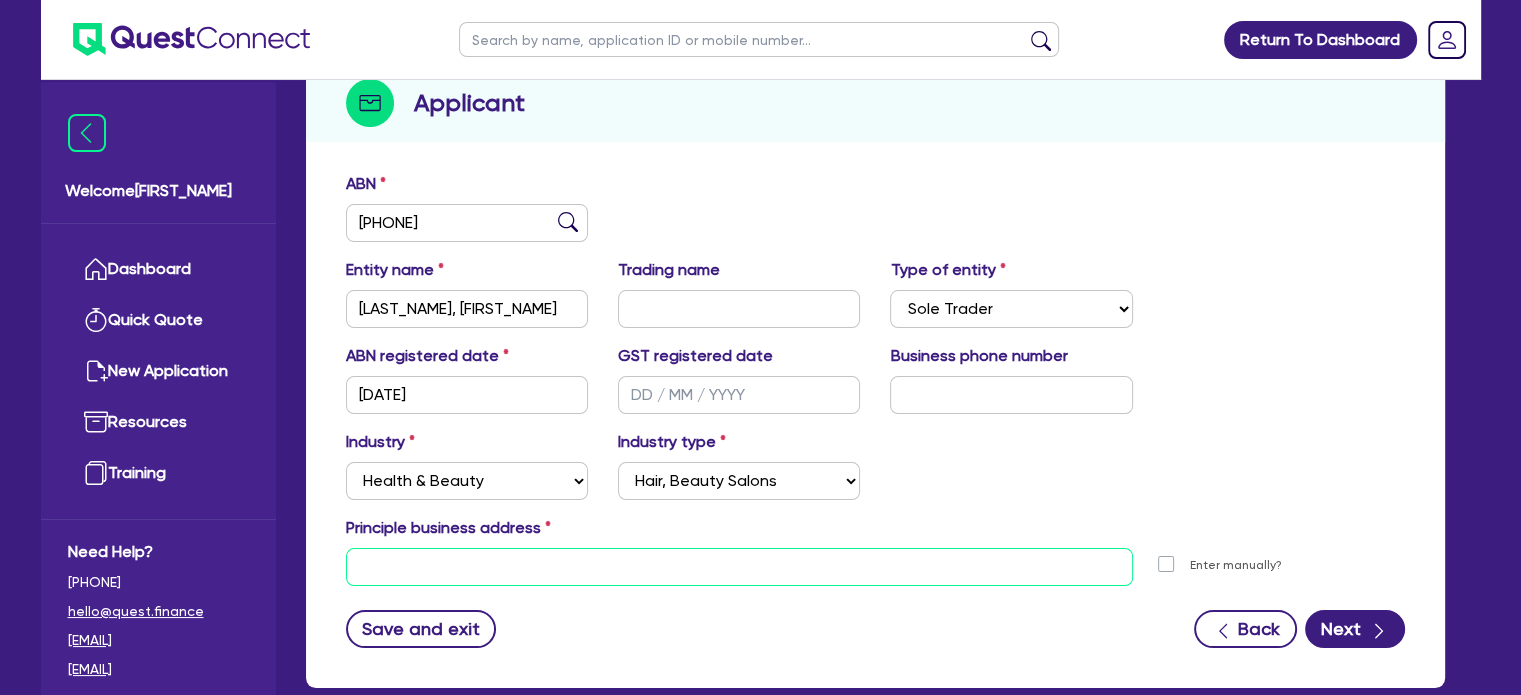 click at bounding box center [739, 567] 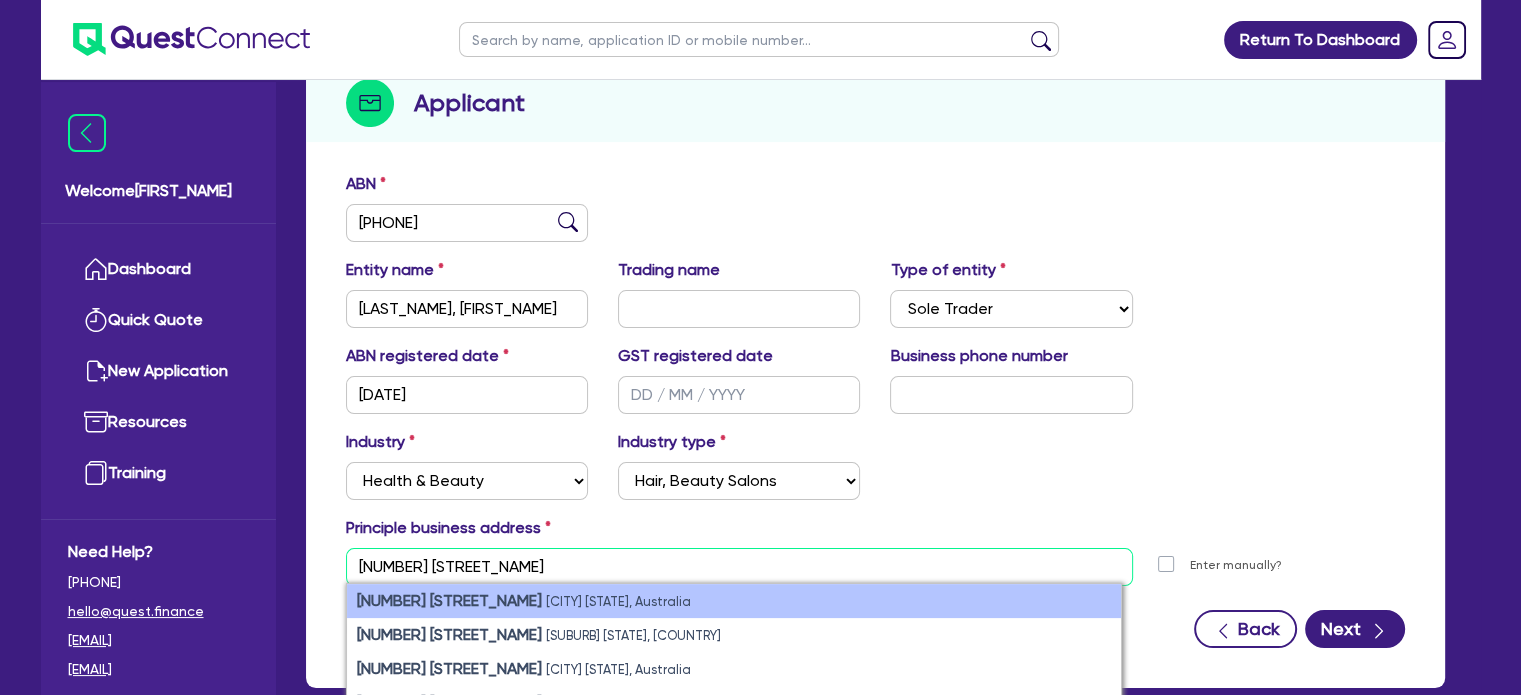 type on "[NUMBER] [STREET_NAME]" 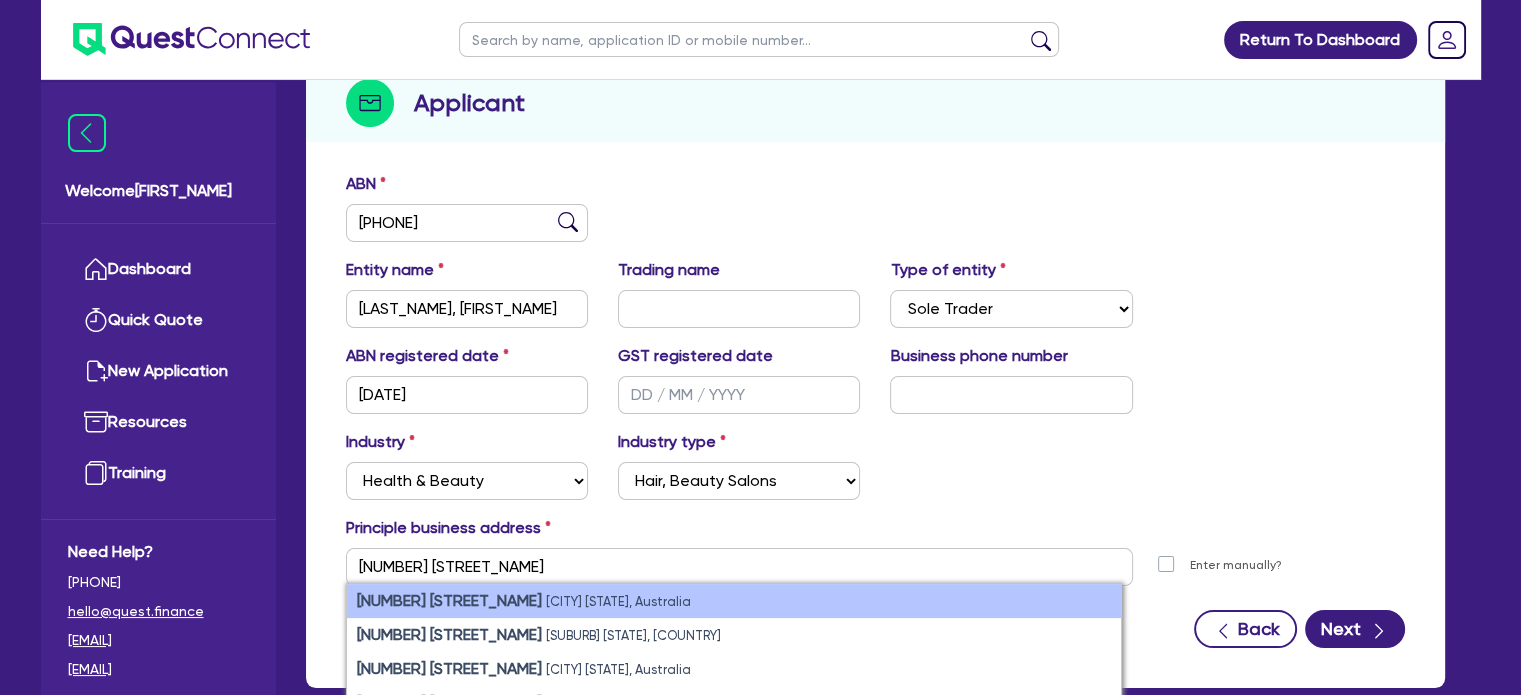 click on "[CITY] [STATE], Australia" at bounding box center [618, 601] 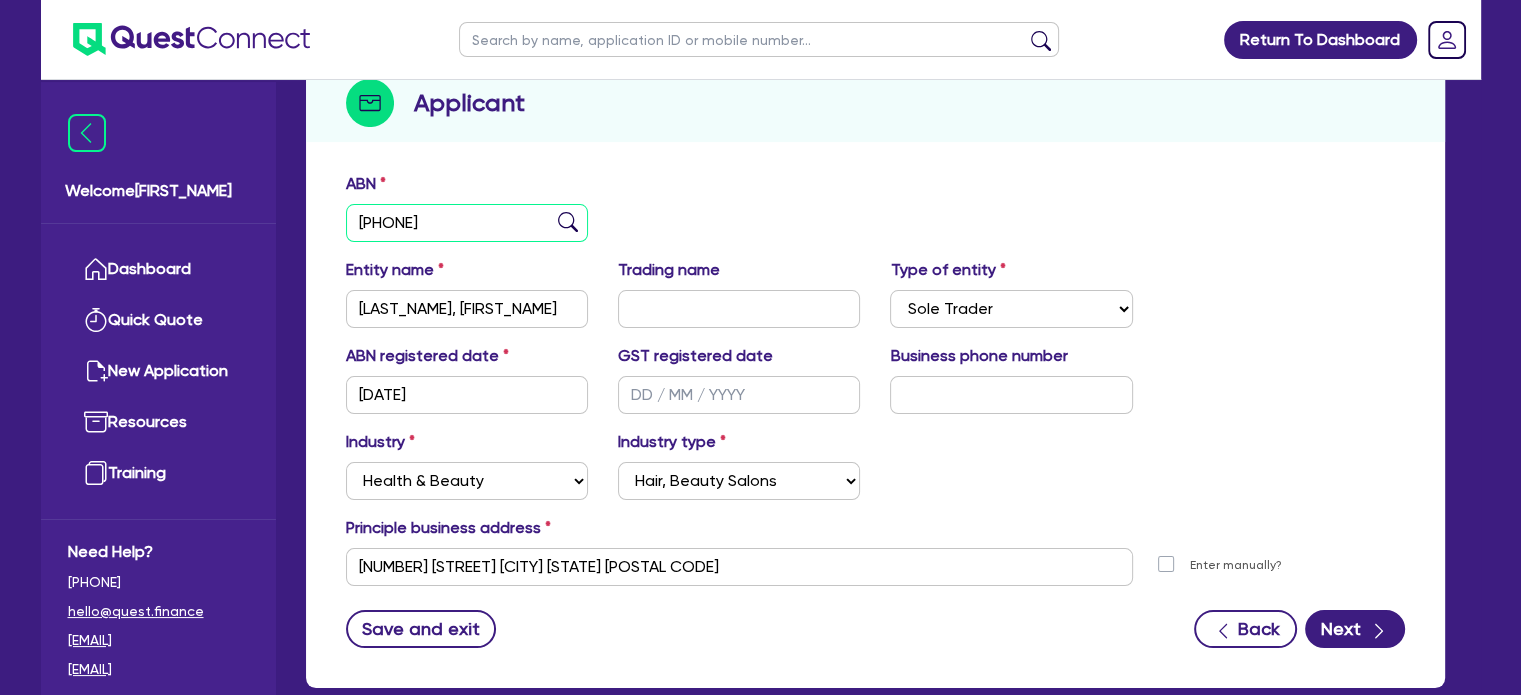 drag, startPoint x: 503, startPoint y: 229, endPoint x: 325, endPoint y: 217, distance: 178.40404 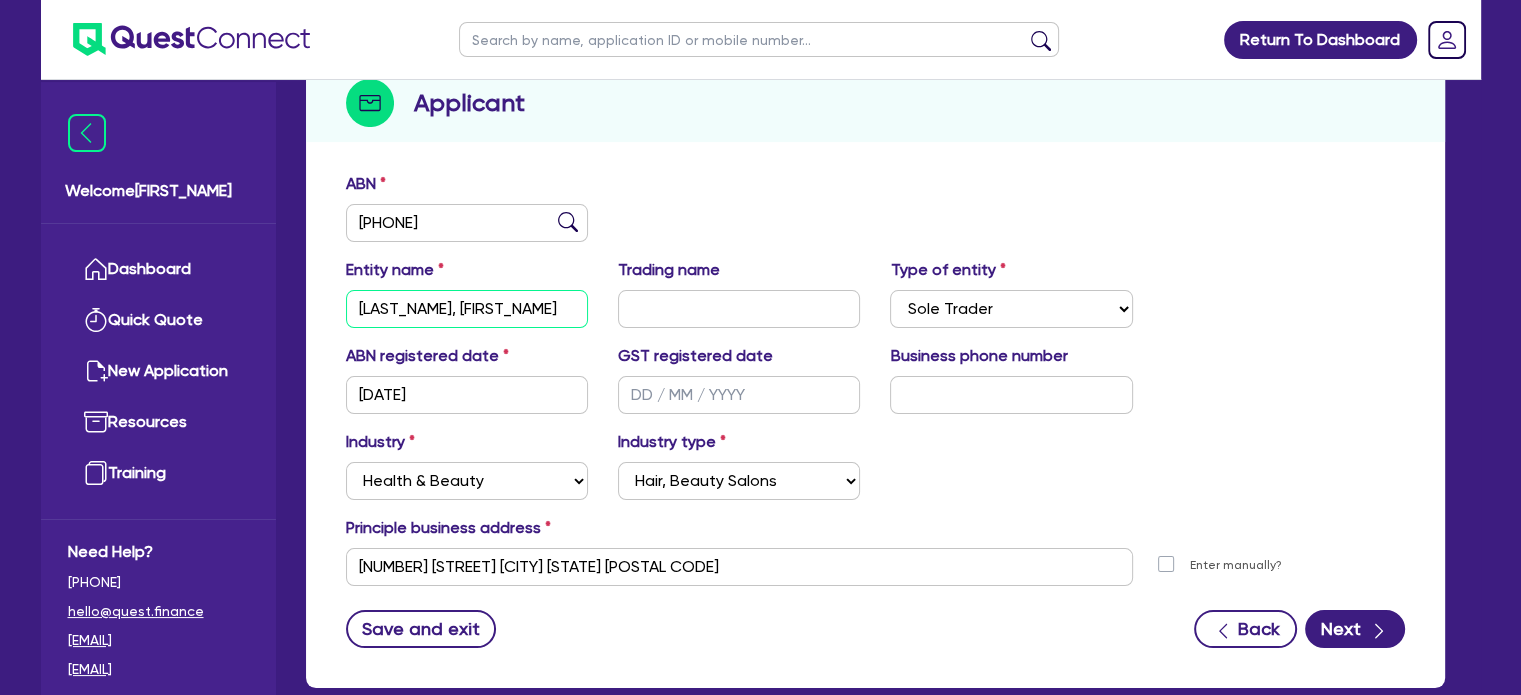 drag, startPoint x: 513, startPoint y: 307, endPoint x: 446, endPoint y: 299, distance: 67.47592 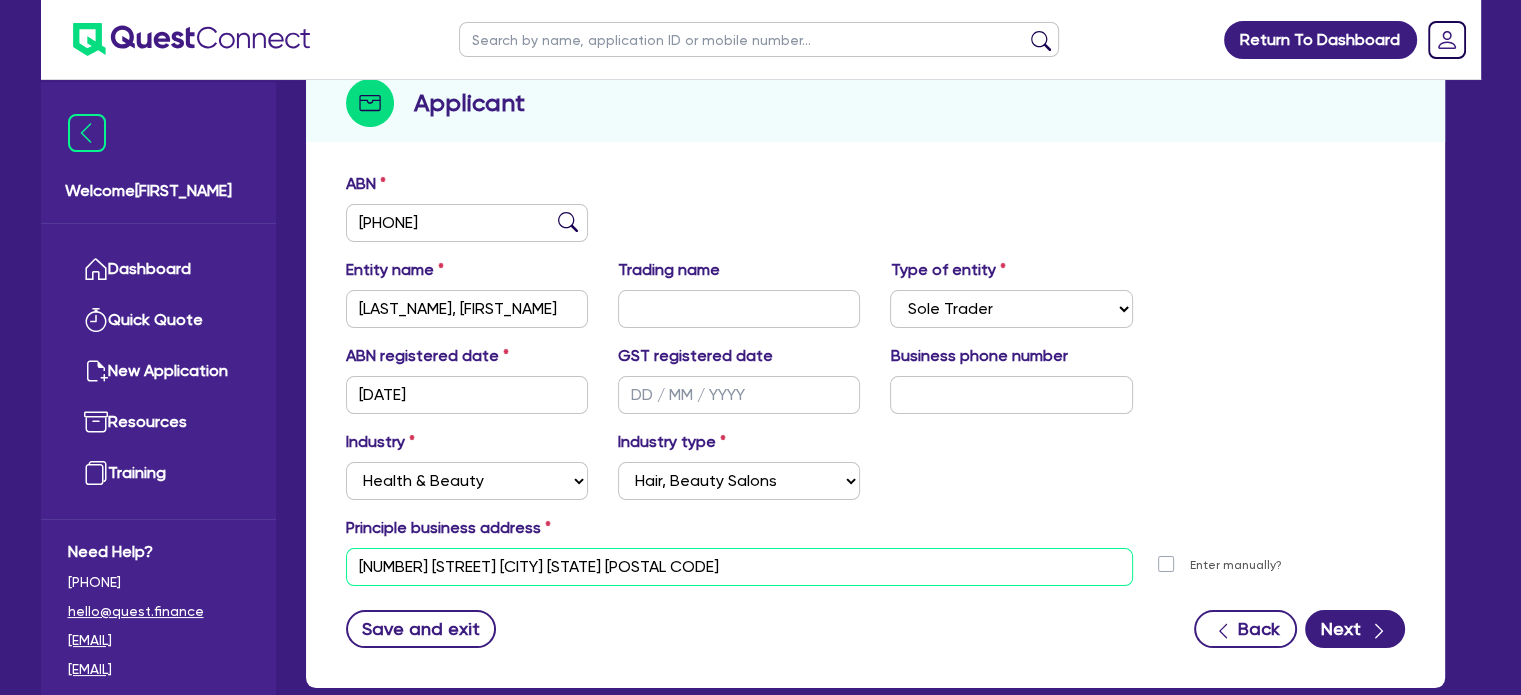 drag, startPoint x: 671, startPoint y: 567, endPoint x: 297, endPoint y: 534, distance: 375.45306 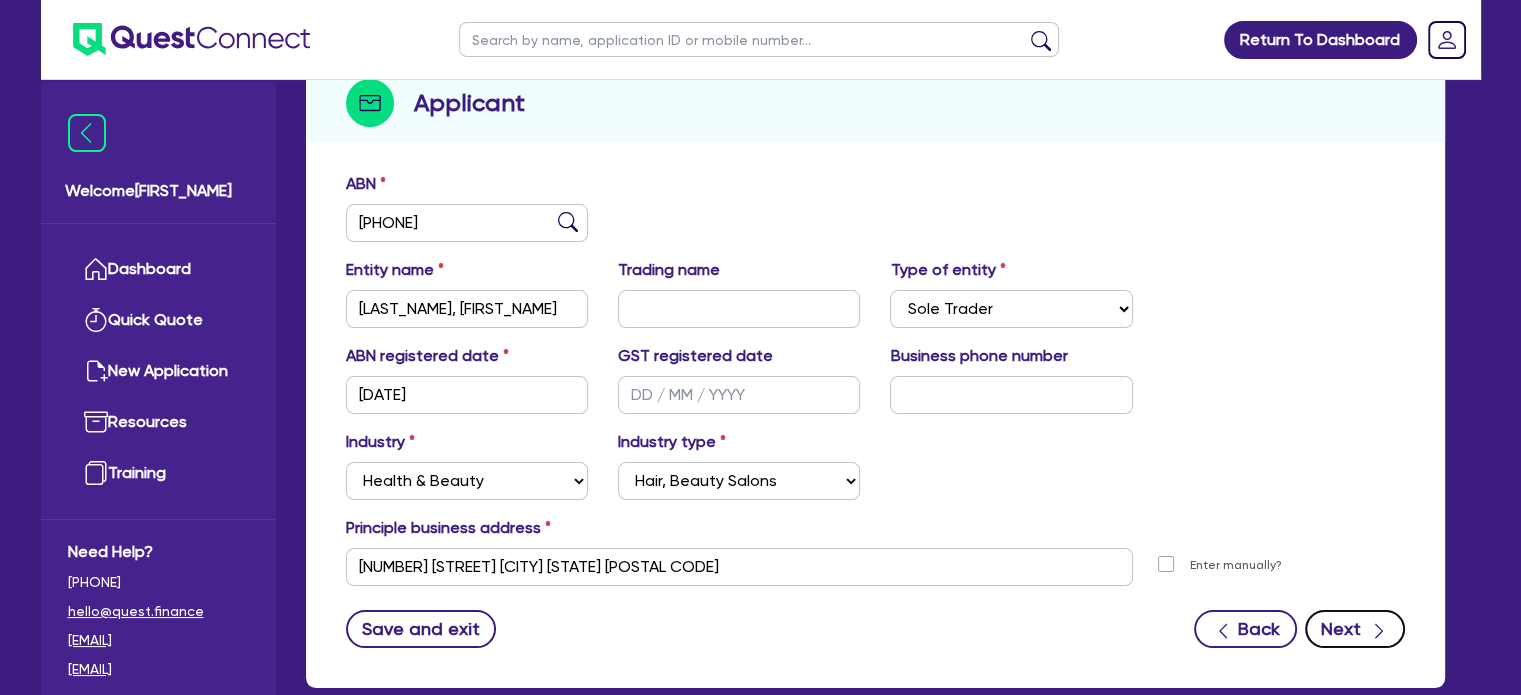 click on "Next" at bounding box center (1355, 629) 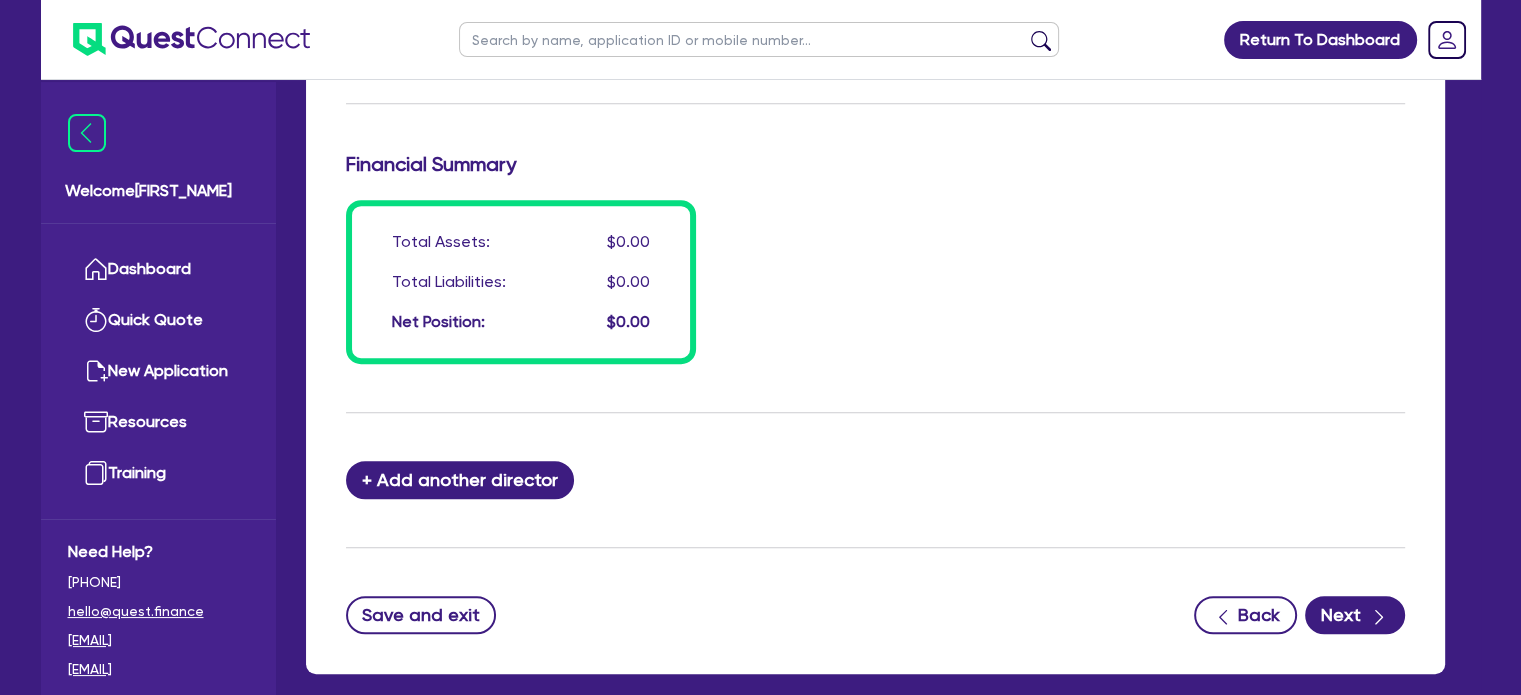 scroll, scrollTop: 1620, scrollLeft: 0, axis: vertical 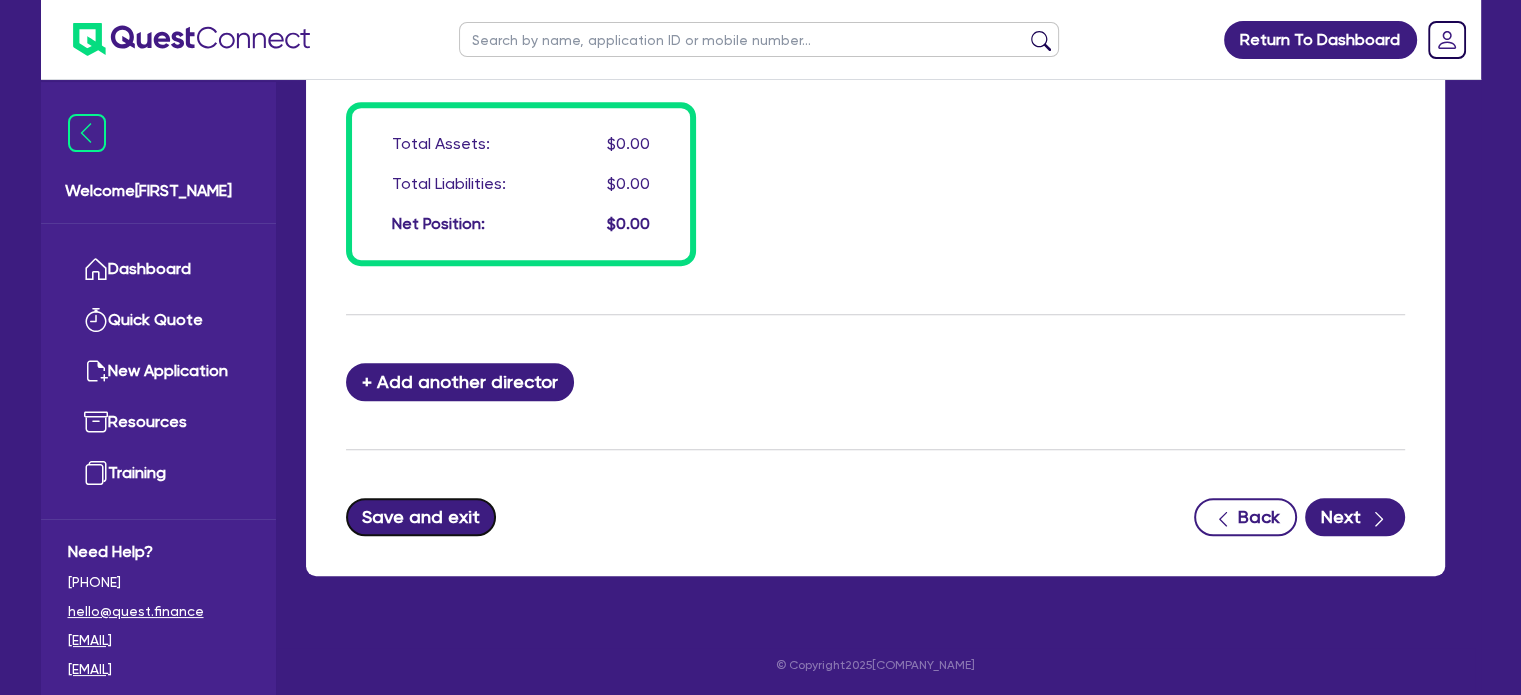 click on "Save and exit" at bounding box center (421, 517) 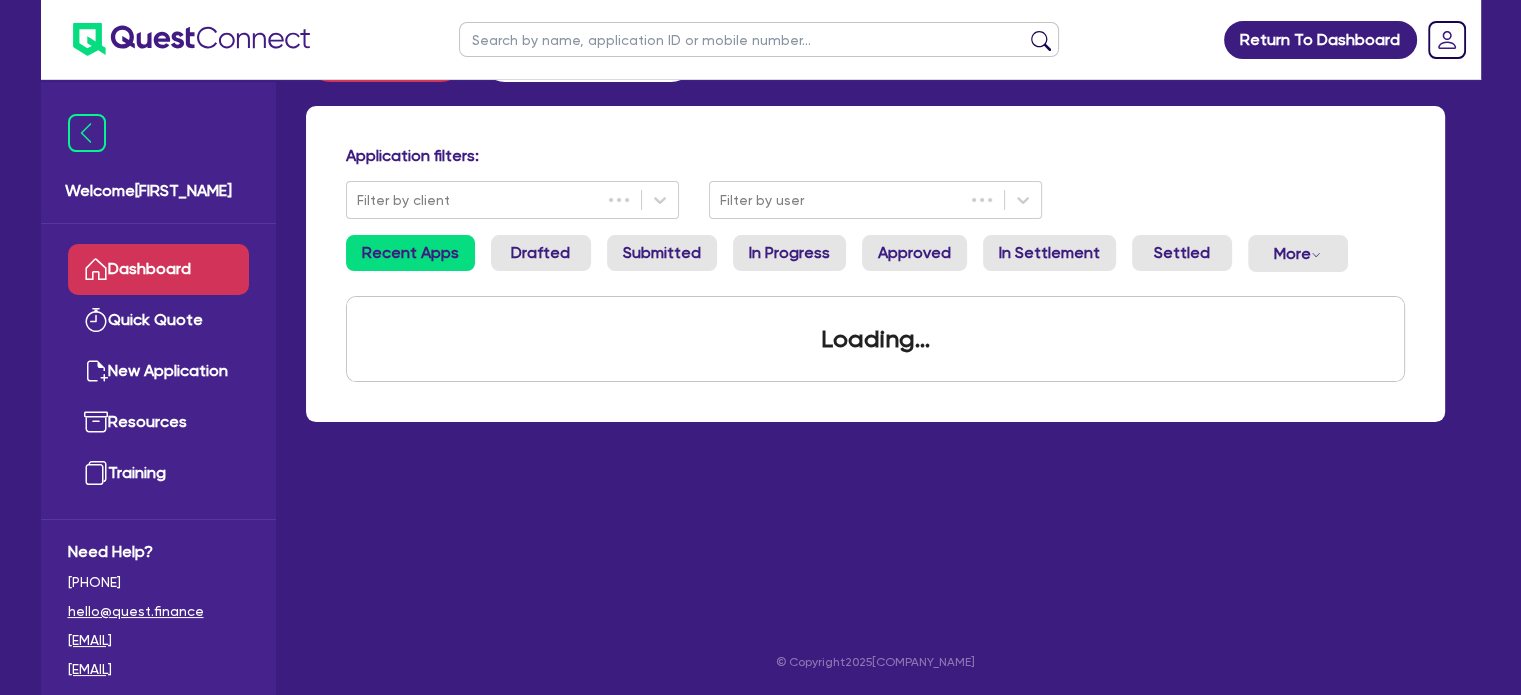 scroll, scrollTop: 0, scrollLeft: 0, axis: both 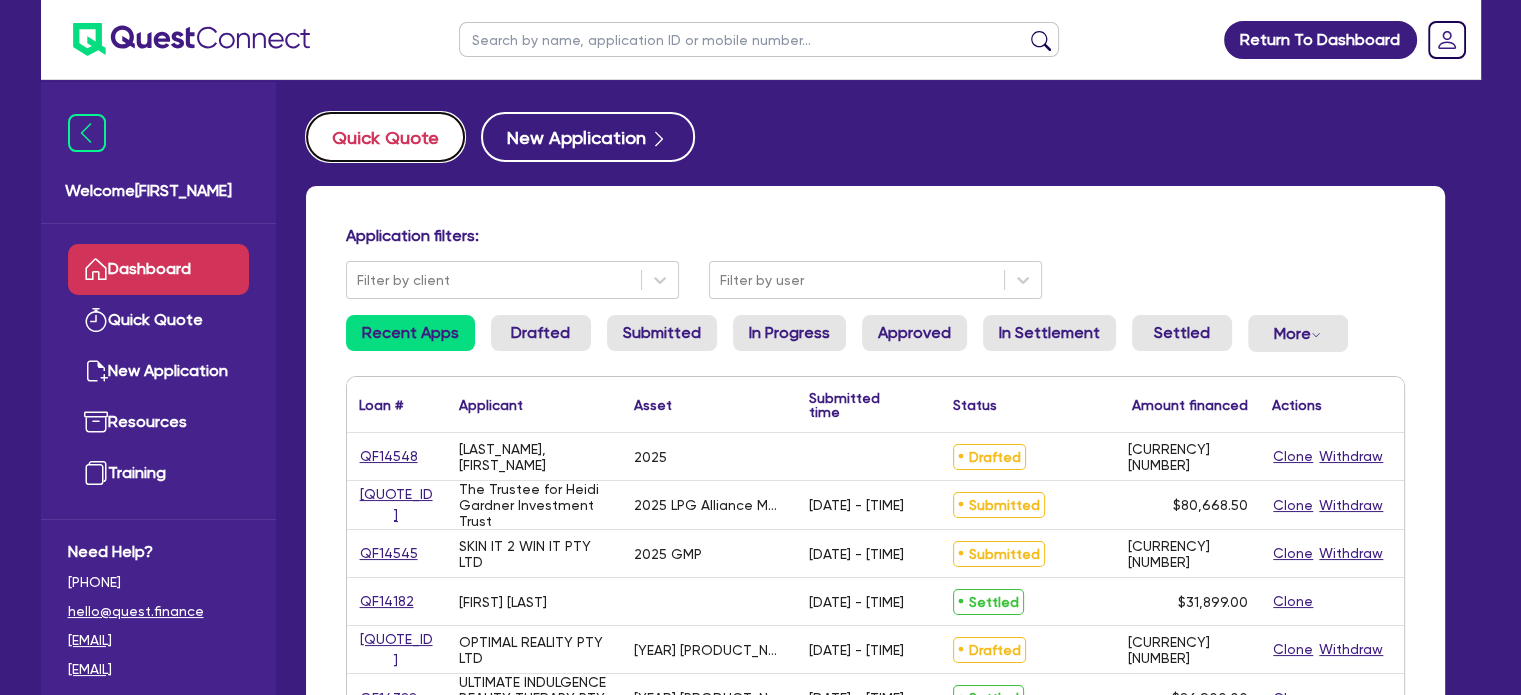 click on "Quick Quote" at bounding box center [385, 137] 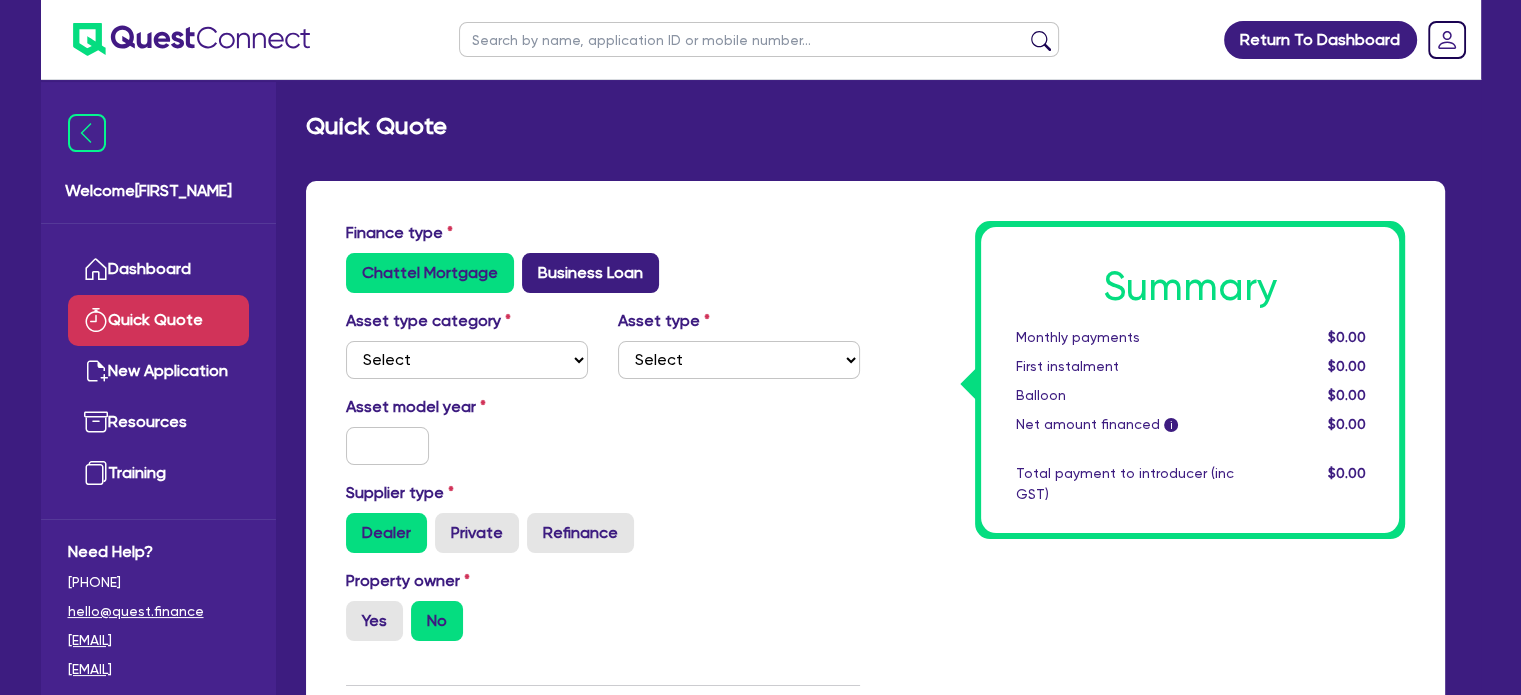 click on "Business Loan" at bounding box center [590, 273] 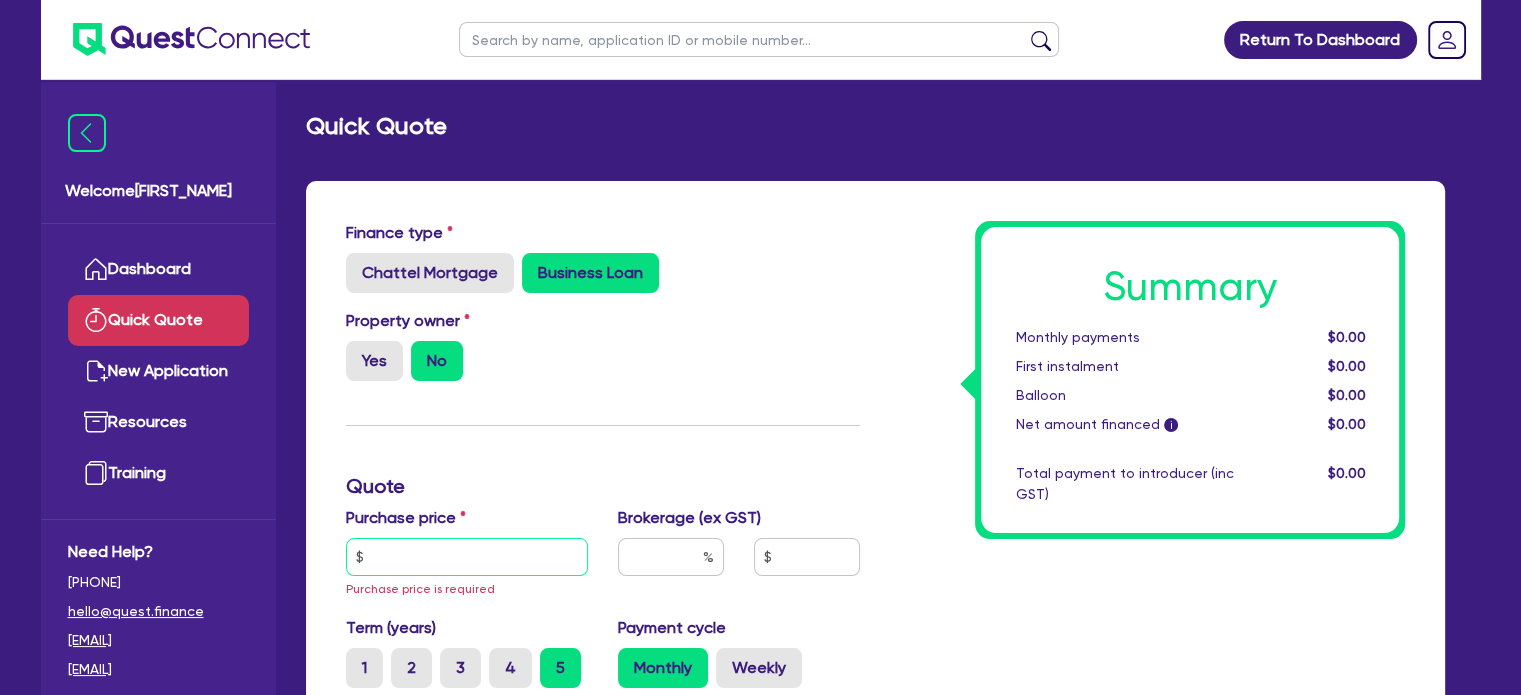 click at bounding box center (467, 557) 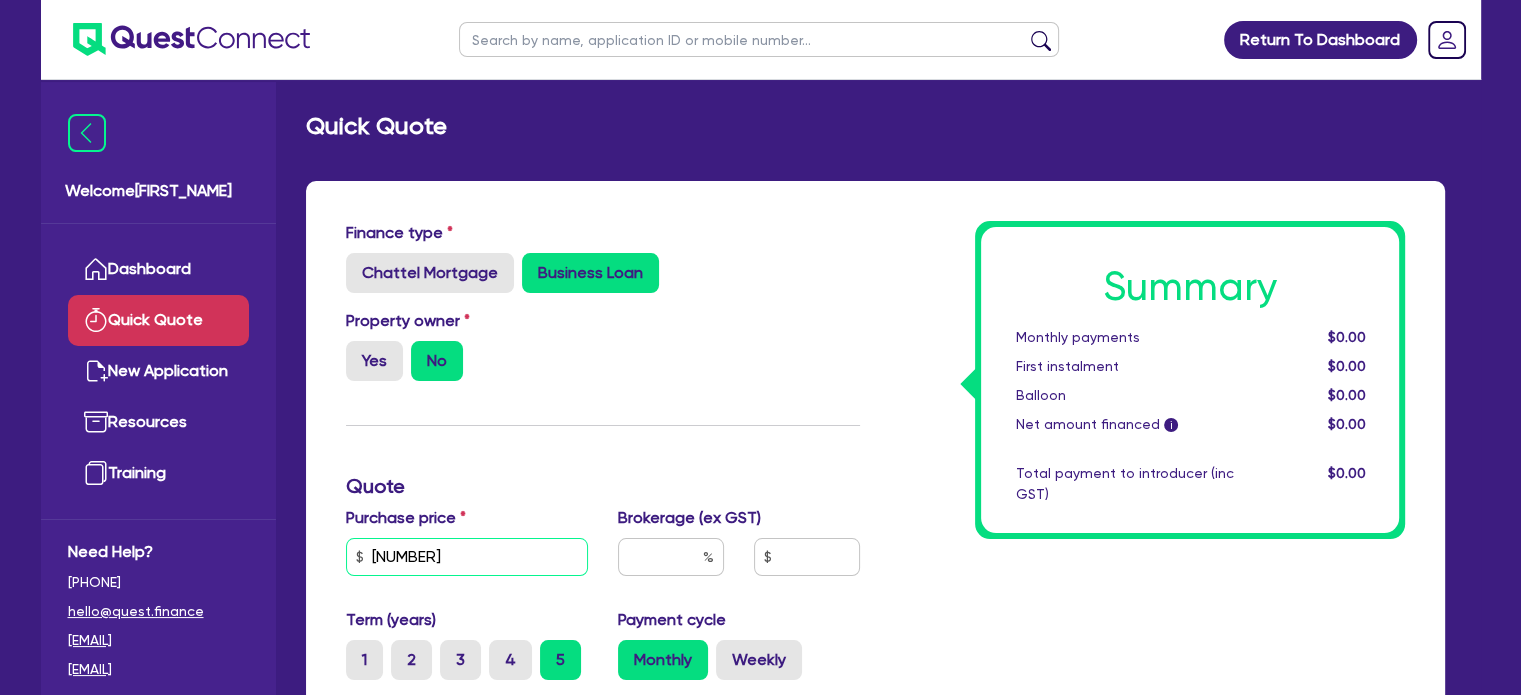 scroll, scrollTop: 270, scrollLeft: 0, axis: vertical 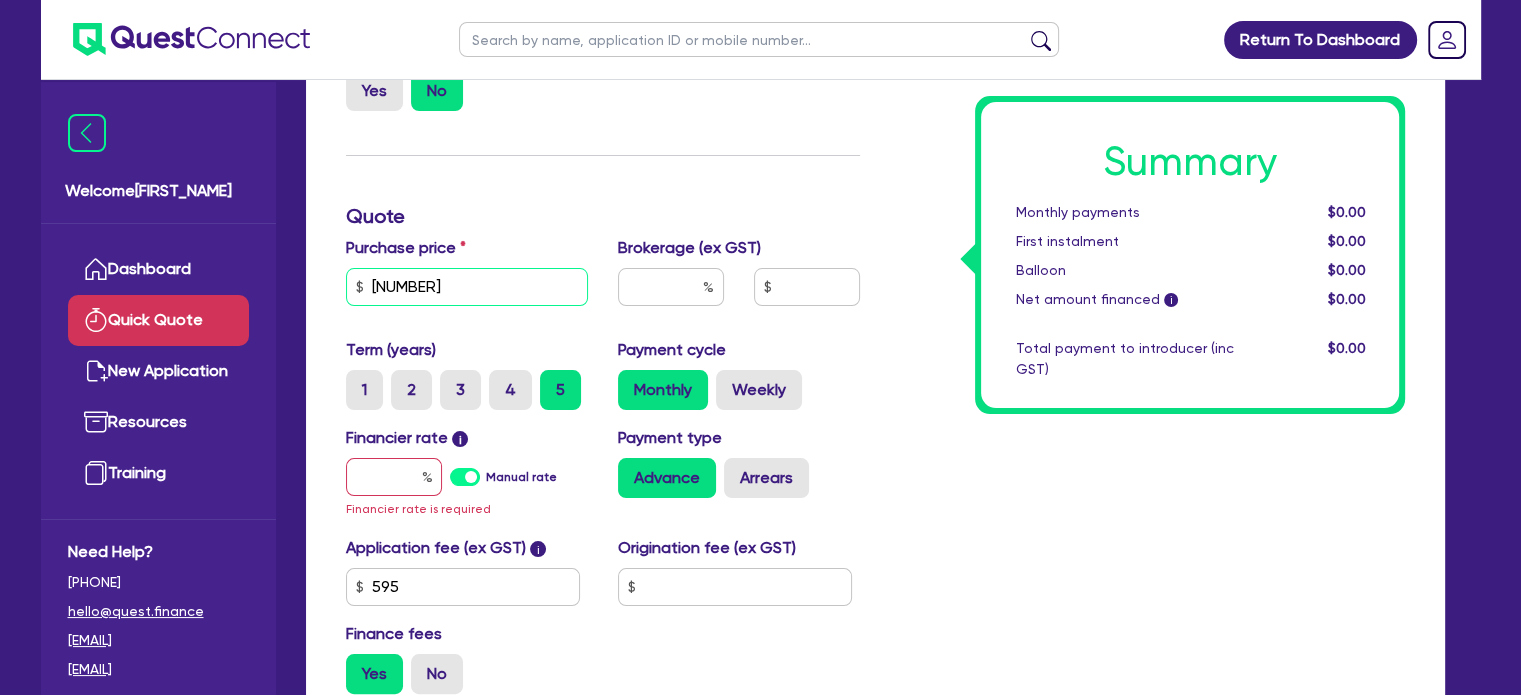 type on "[NUMBER]" 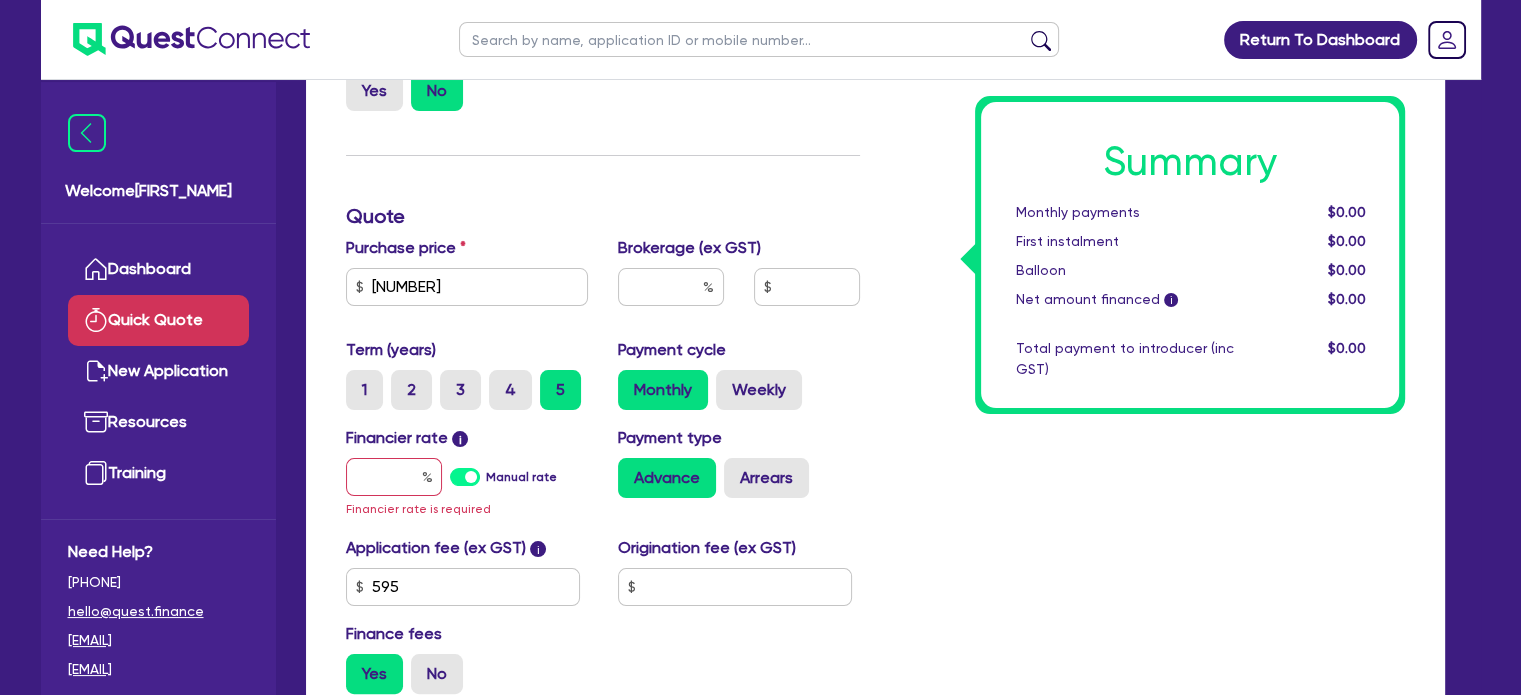 click on "Financier rate i   Manual rate Financier rate is required" at bounding box center [467, 473] 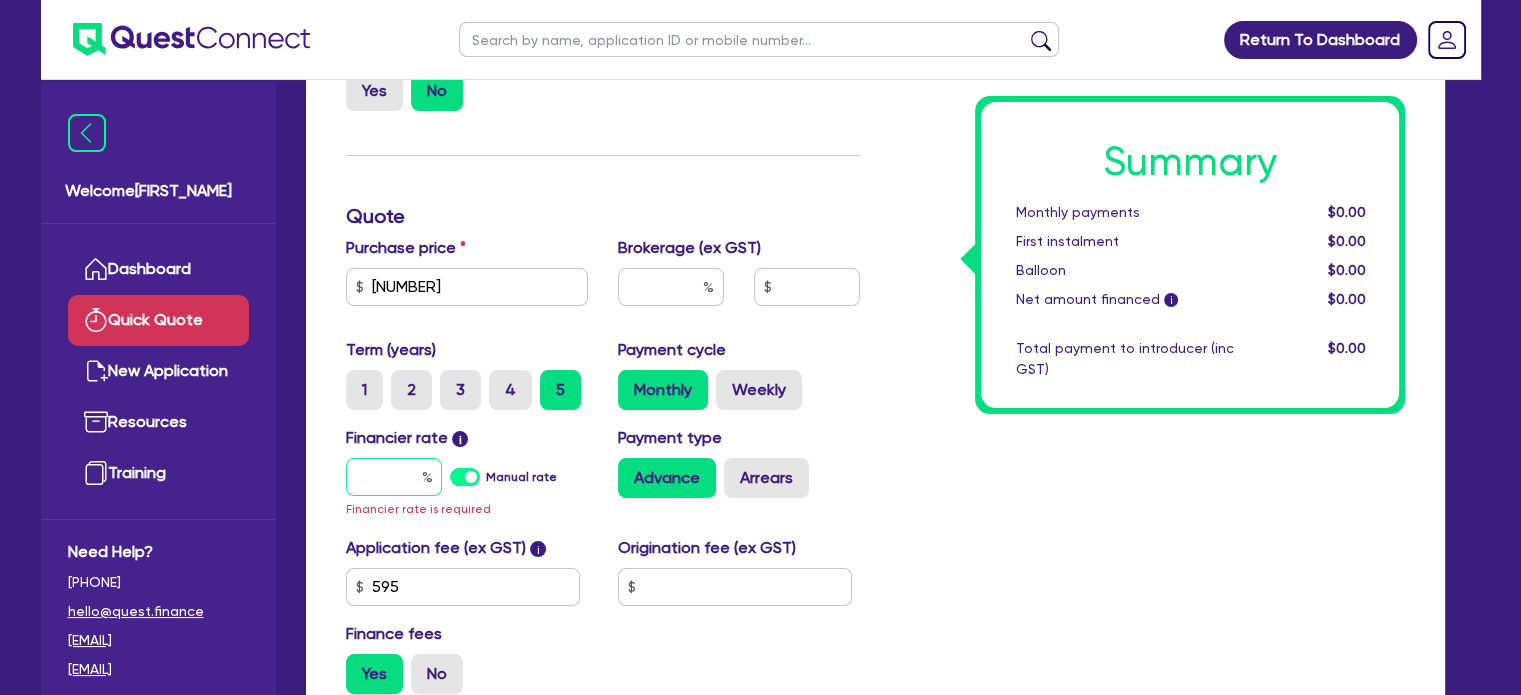 click at bounding box center (394, 477) 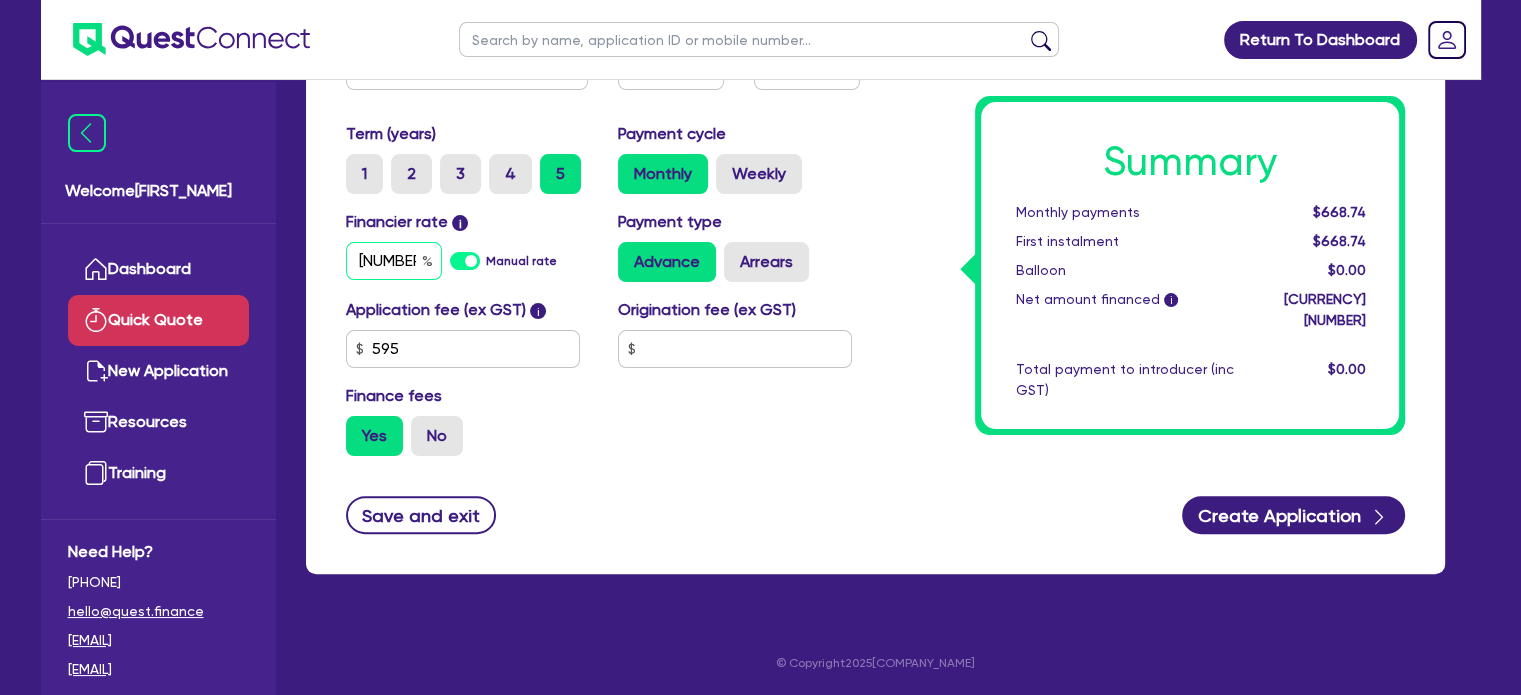 scroll, scrollTop: 485, scrollLeft: 0, axis: vertical 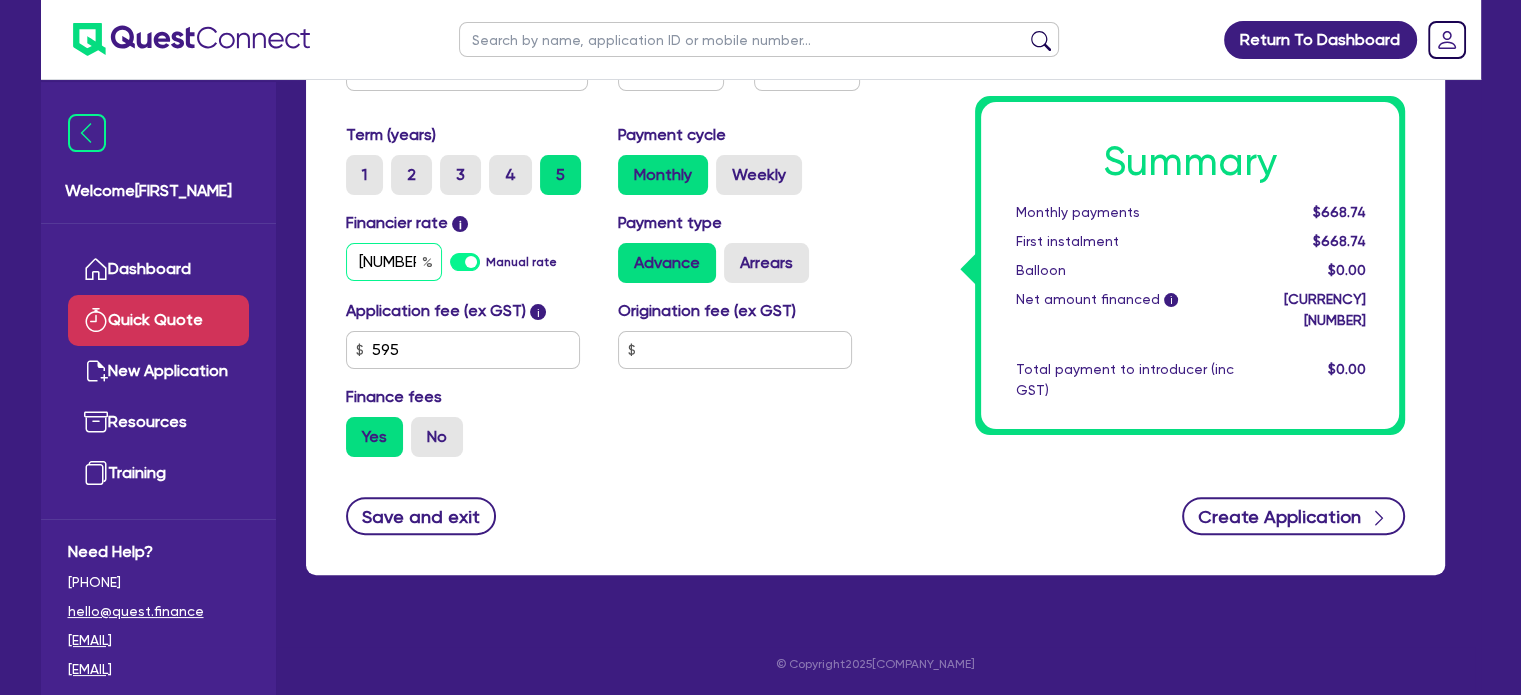type on "[NUMBER]" 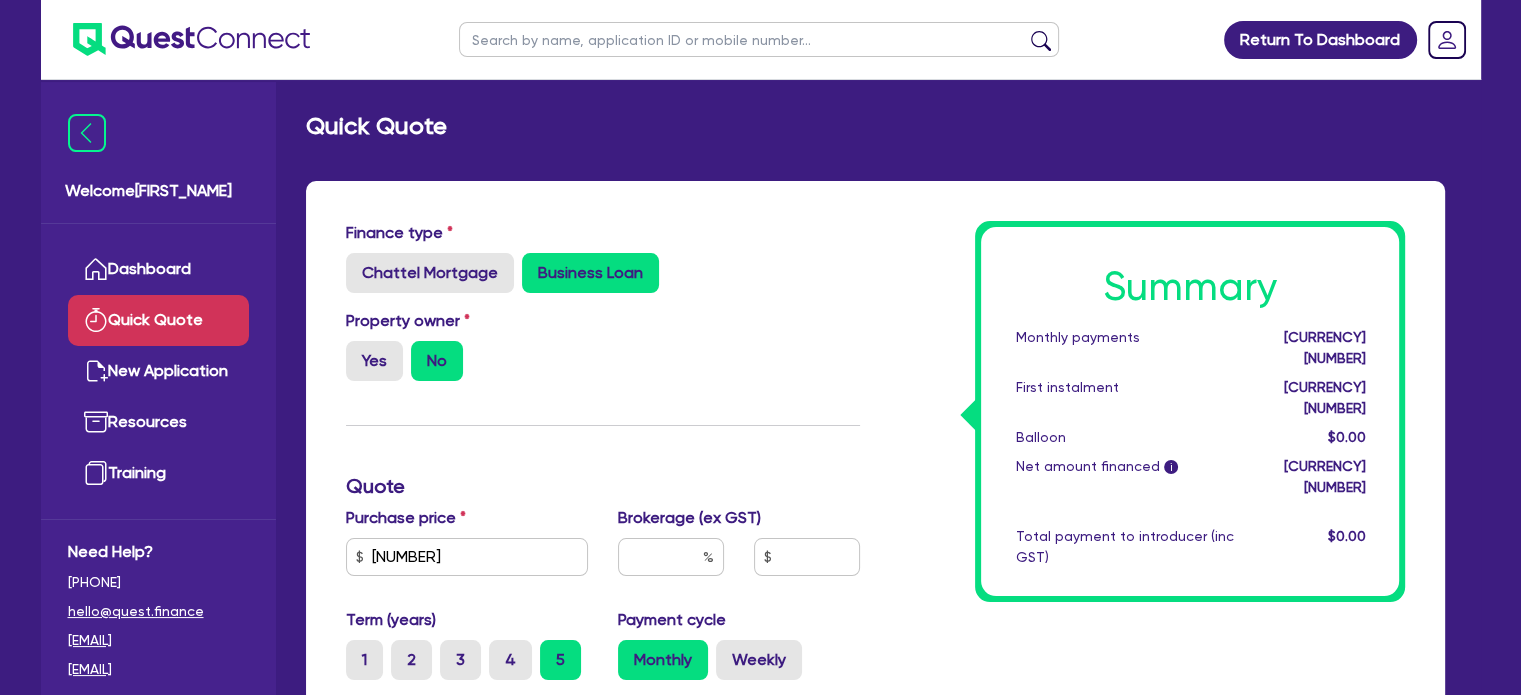 scroll, scrollTop: 486, scrollLeft: 0, axis: vertical 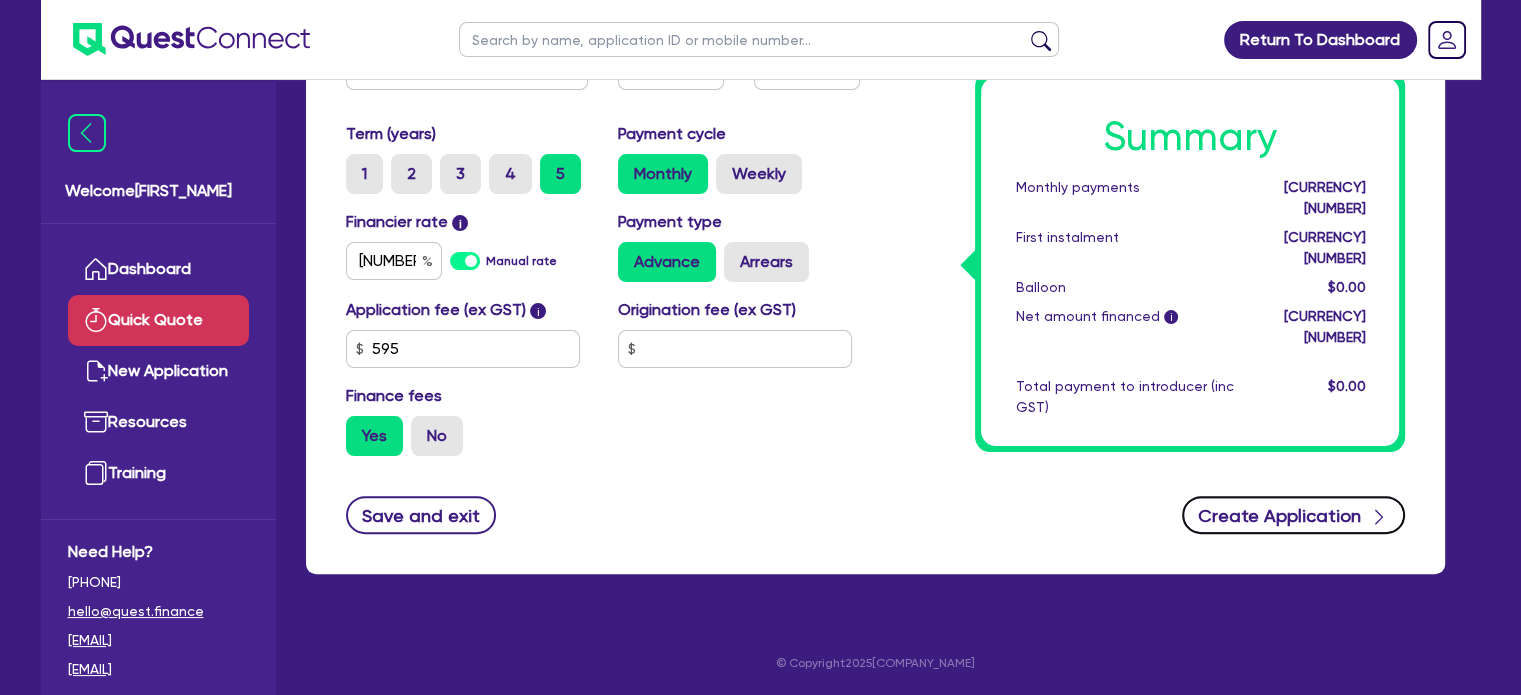 click on "Create Application" at bounding box center [1294, 515] 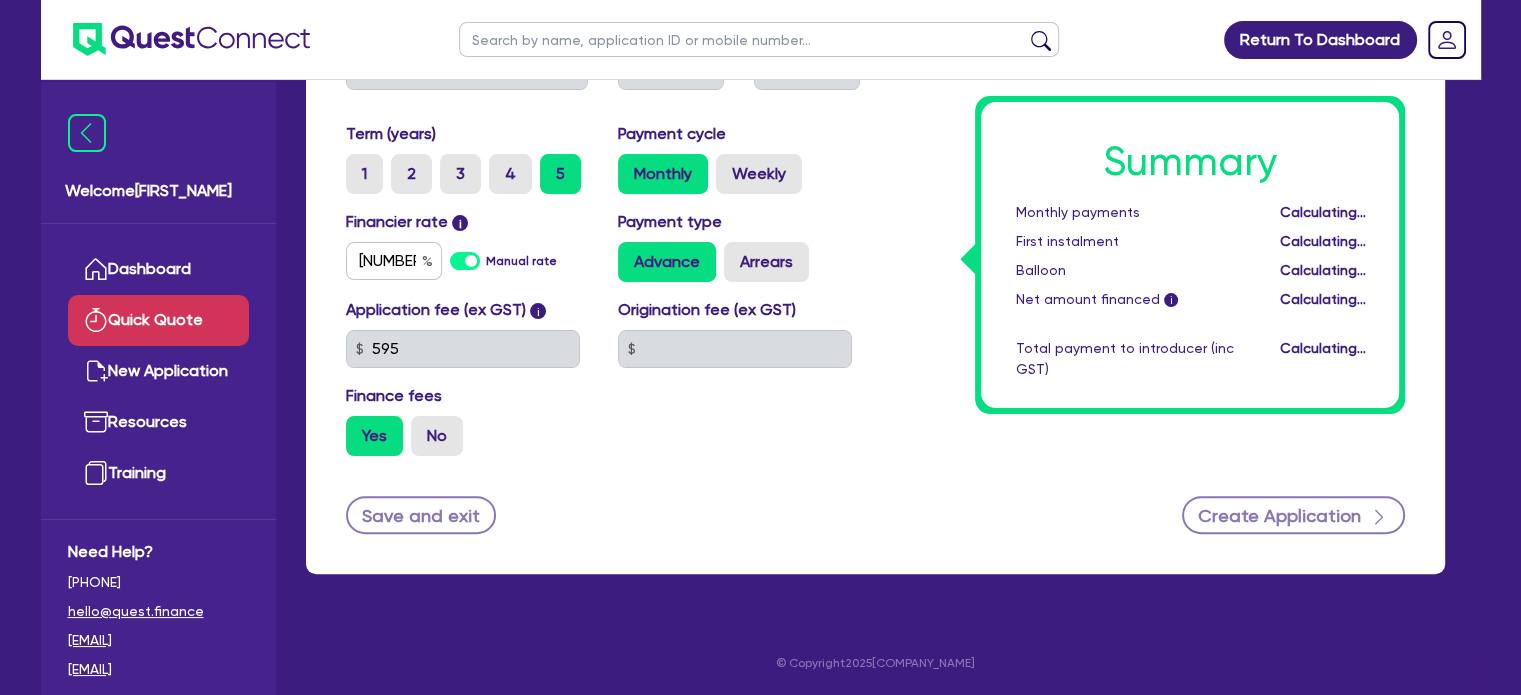 scroll, scrollTop: 0, scrollLeft: 0, axis: both 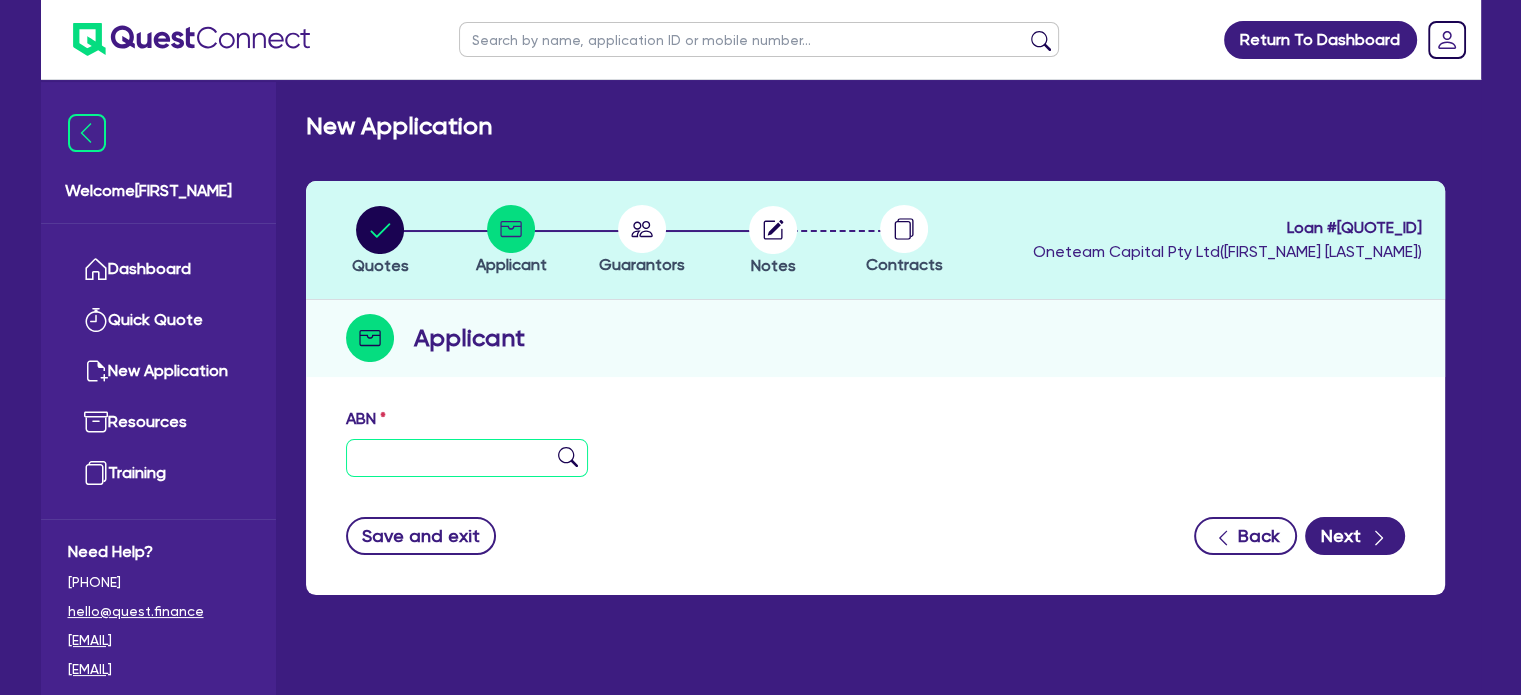 click at bounding box center (467, 458) 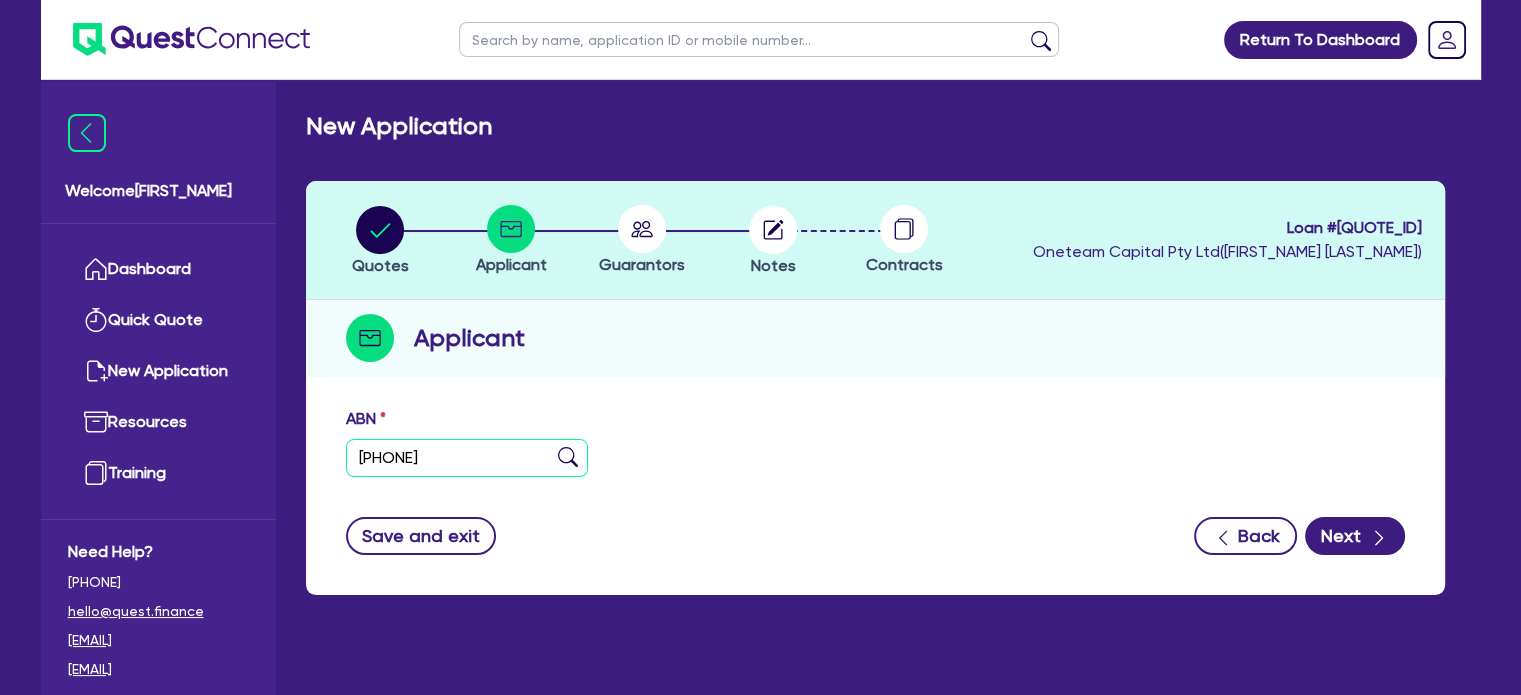 type on "[PHONE]" 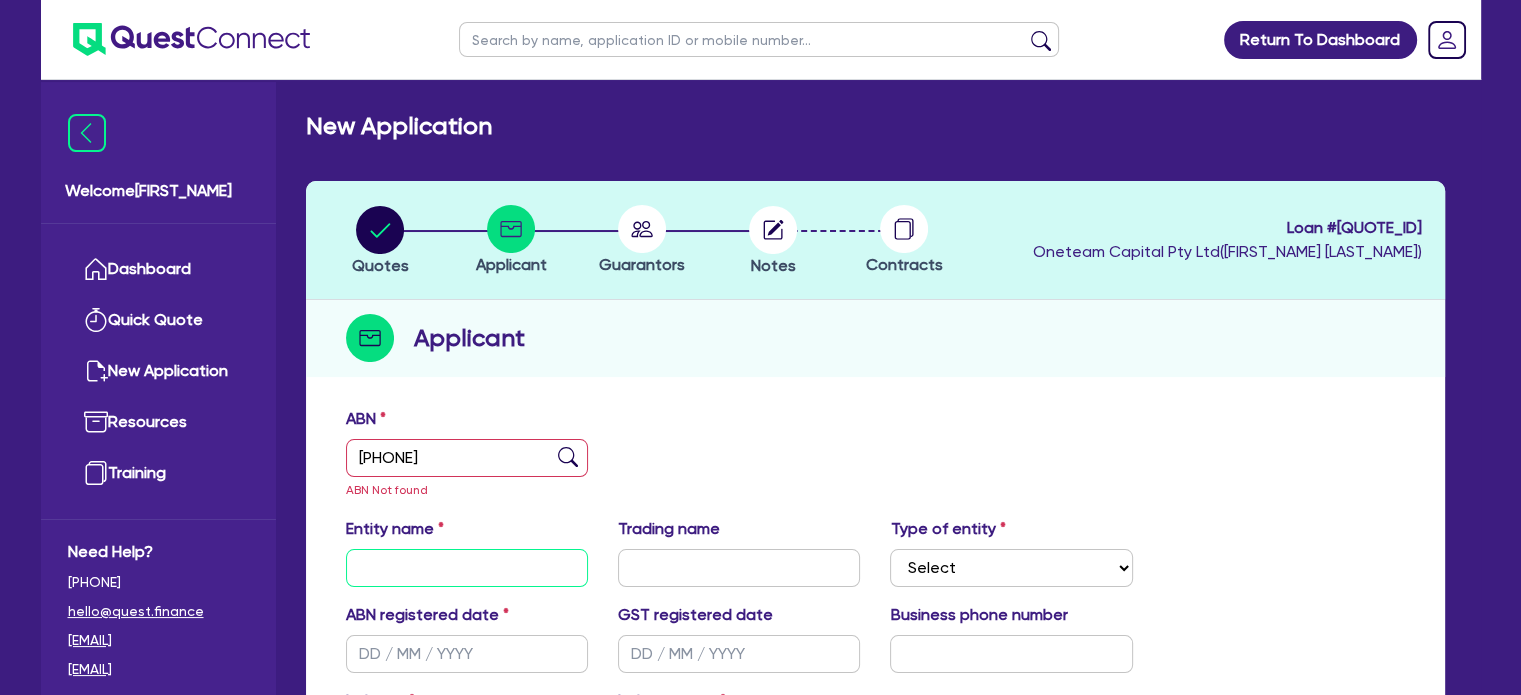 click at bounding box center [467, 568] 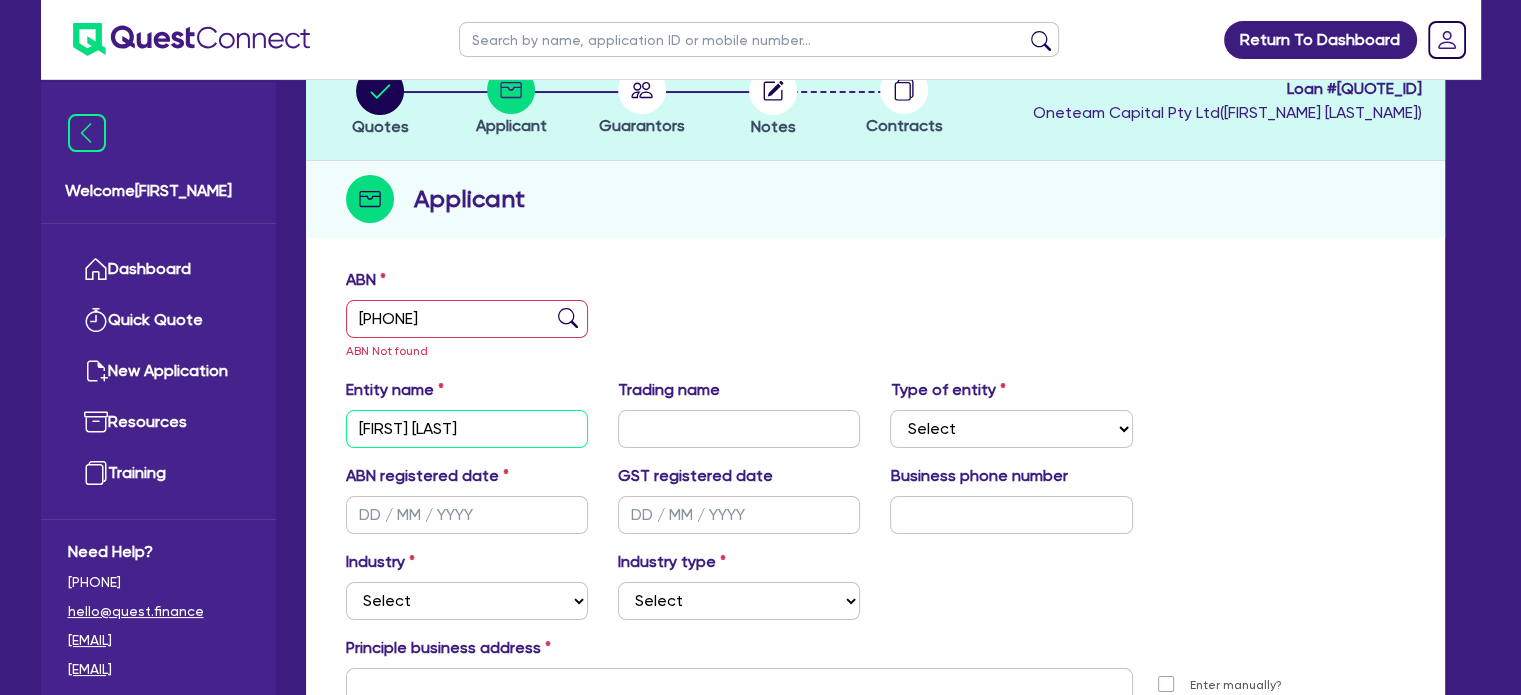 scroll, scrollTop: 143, scrollLeft: 0, axis: vertical 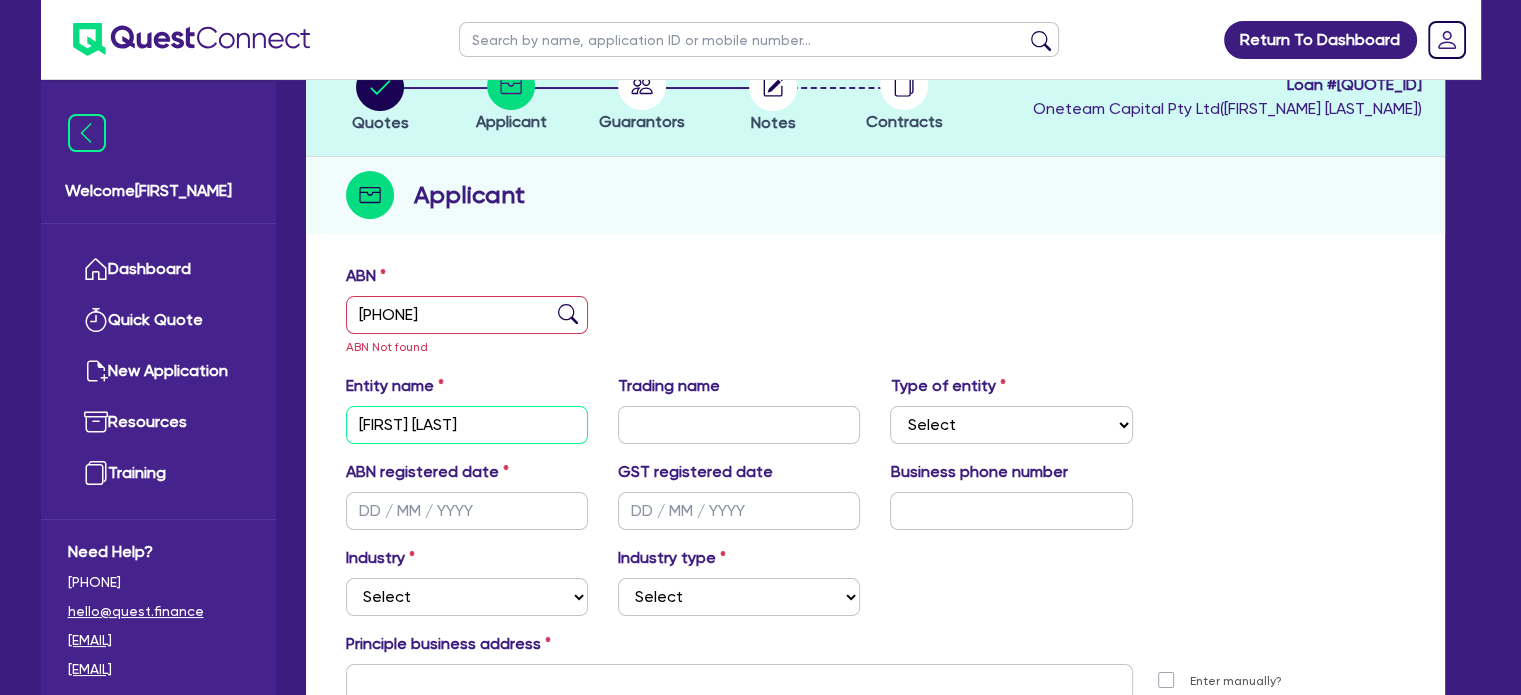 type on "[FIRST] [LAST]" 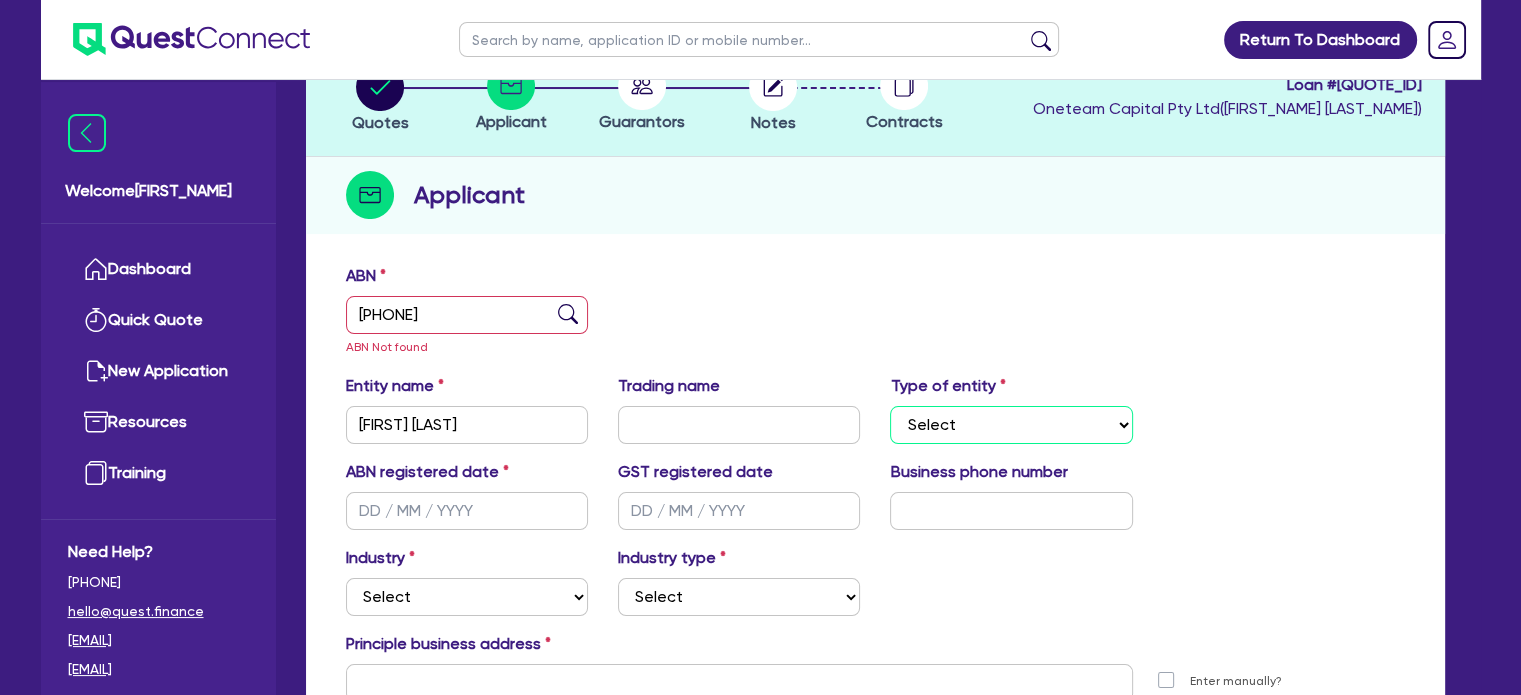 click on "Select Sole Trader Company Partnership Trust" at bounding box center [1011, 425] 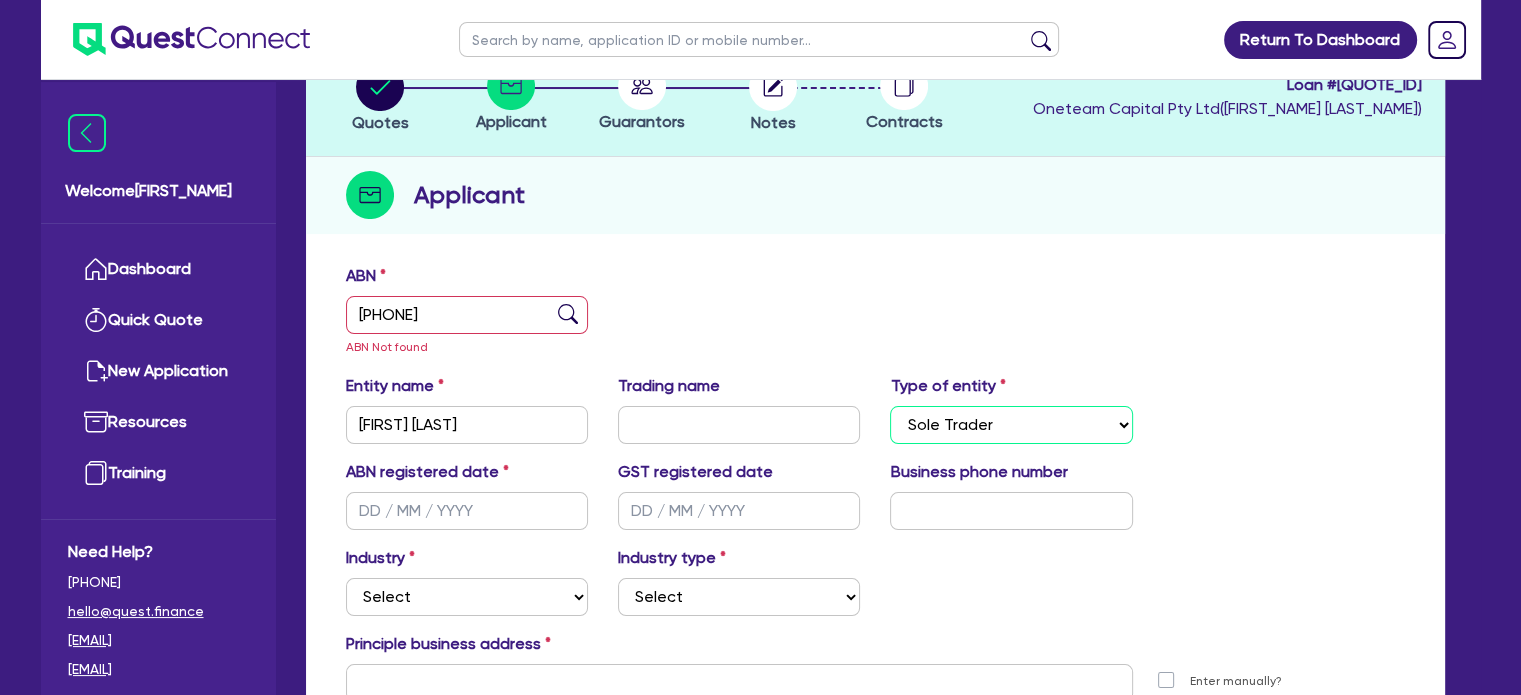 click on "Select Sole Trader Company Partnership Trust" at bounding box center [1011, 425] 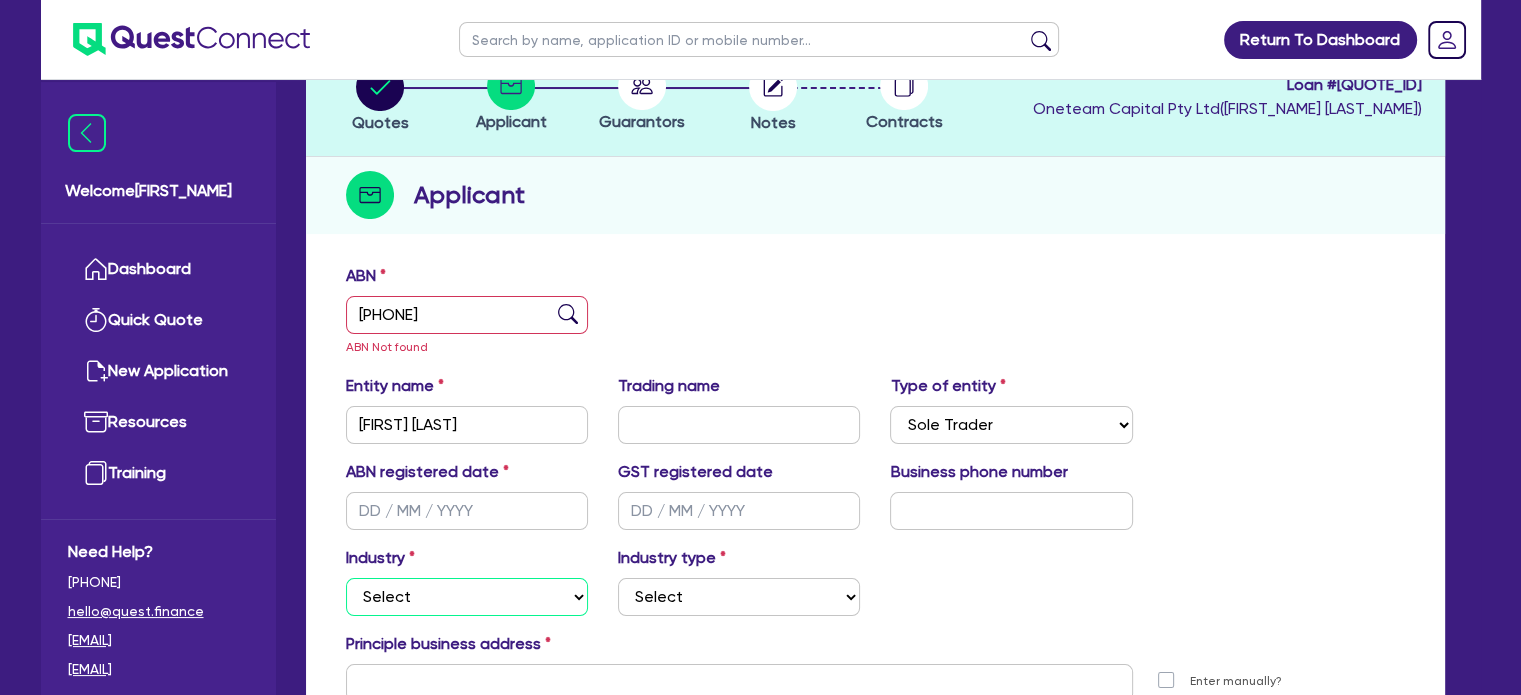 click on "Select Accomodation & Food Services Administrative & Support Services Agriculture Arts & Recreation Services Building and Construction Financial & Insurance Services Fisheries Forestry Health & Beauty Information Media & Telecommunication Manufacturing Professional, Scientific and Technical Services Rental, Hiring and Real Estate Services Retail & Wholesale Trade Tourism Transport, Postal & Warehousing Services" at bounding box center [467, 597] 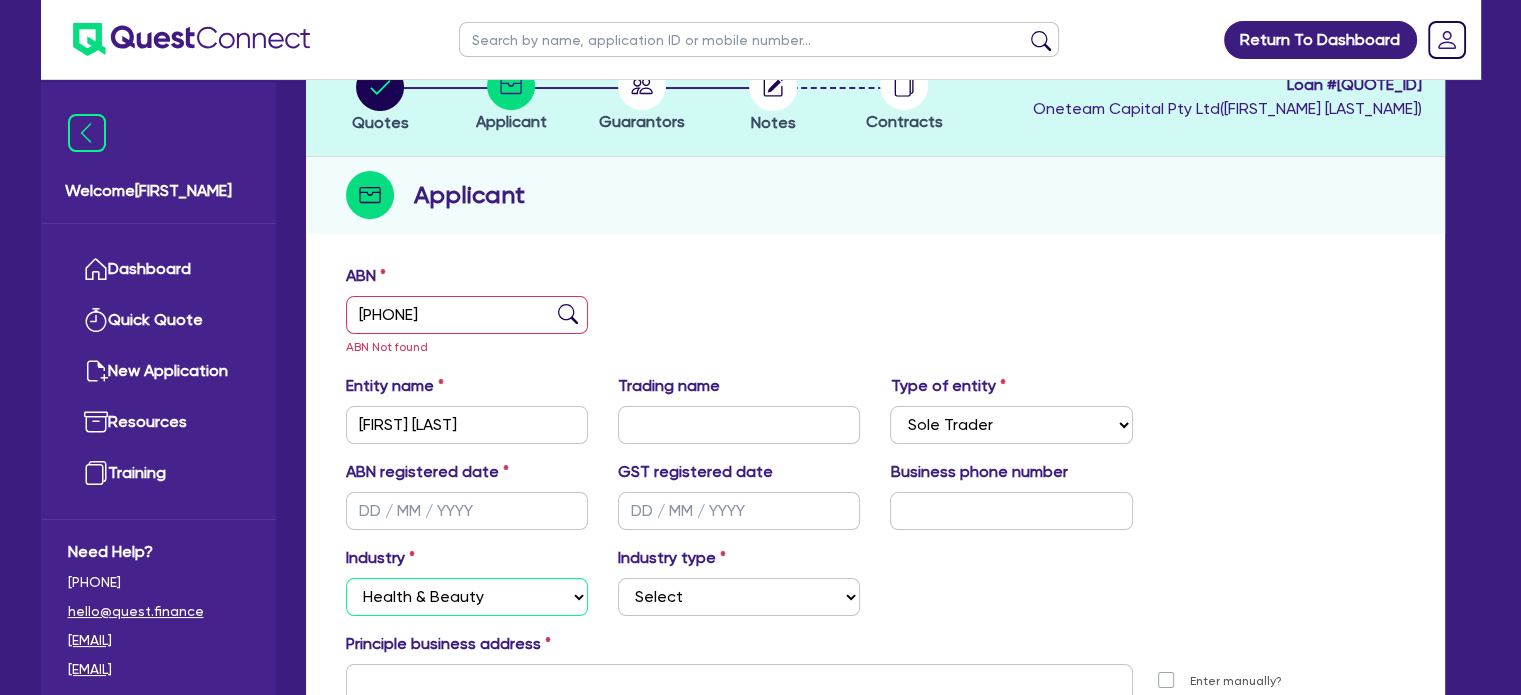 click on "Select Accomodation & Food Services Administrative & Support Services Agriculture Arts & Recreation Services Building and Construction Financial & Insurance Services Fisheries Forestry Health & Beauty Information Media & Telecommunication Manufacturing Professional, Scientific and Technical Services Rental, Hiring and Real Estate Services Retail & Wholesale Trade Tourism Transport, Postal & Warehousing Services" at bounding box center (467, 597) 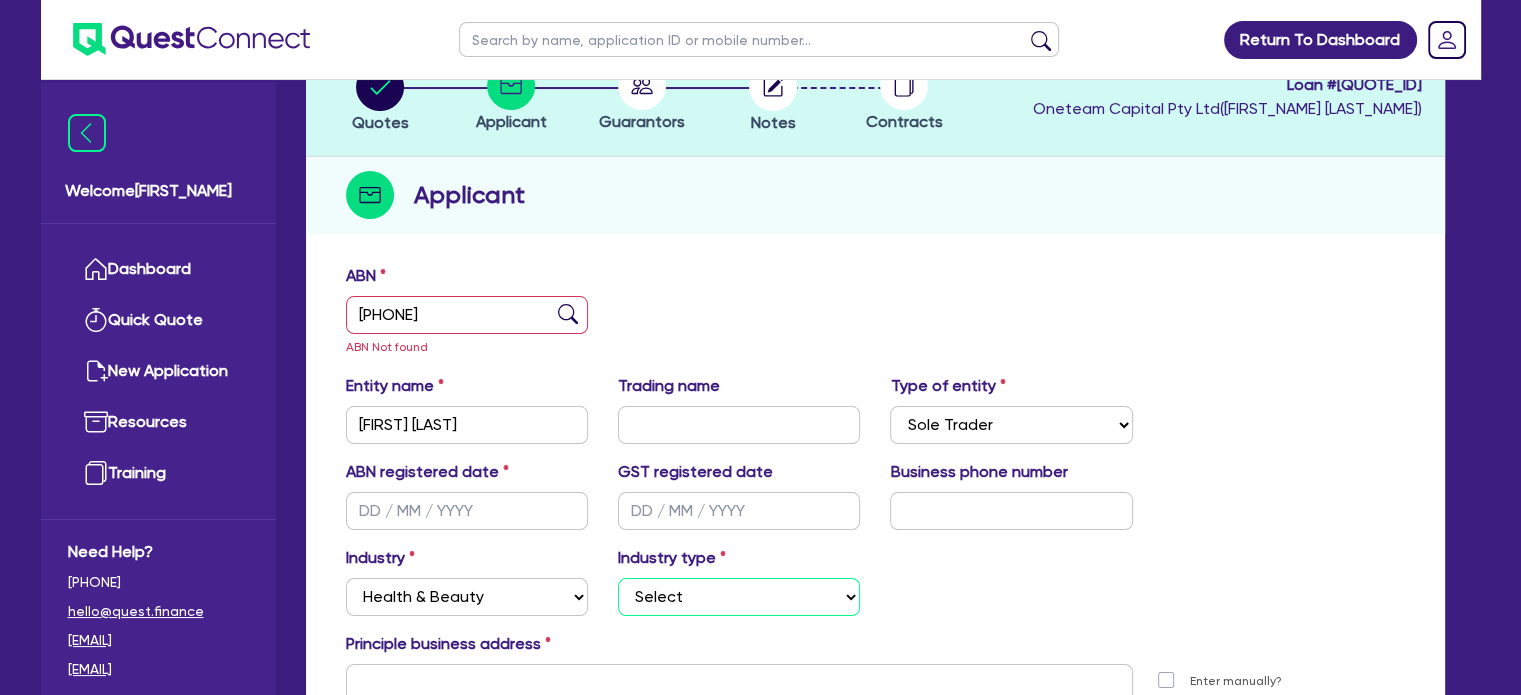 click on "Select Chiropractic, Osteopathic Services Cosmetics Supplies Day Spas, Health Retreats Dental Services General Practice Medical Services Hair, Beauty Salons Health Foods, Nutrition, Supplements Optometry Services Pathology & Imaging Services Physiotherapy Services Specialist Medical Services Other Health & Beauty" at bounding box center [739, 597] 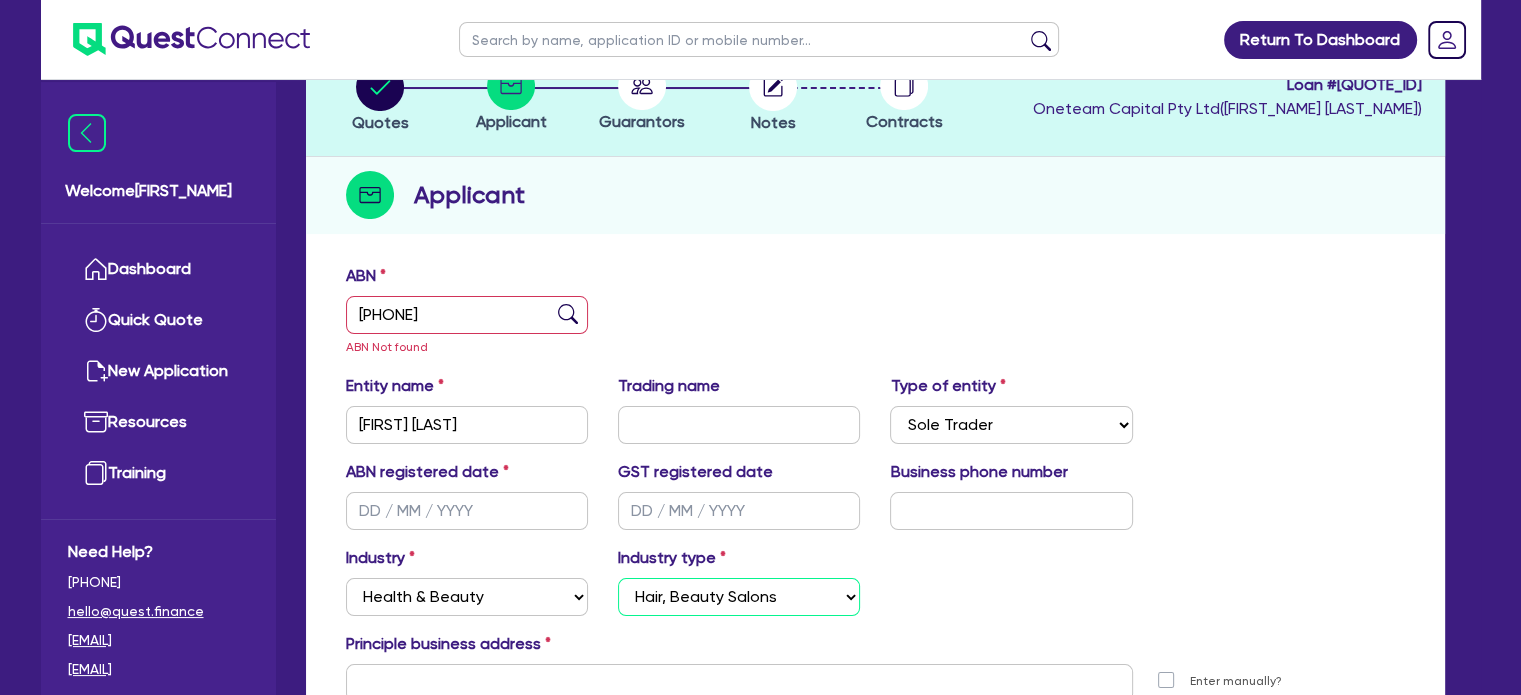 click on "Select Chiropractic, Osteopathic Services Cosmetics Supplies Day Spas, Health Retreats Dental Services General Practice Medical Services Hair, Beauty Salons Health Foods, Nutrition, Supplements Optometry Services Pathology & Imaging Services Physiotherapy Services Specialist Medical Services Other Health & Beauty" at bounding box center (739, 597) 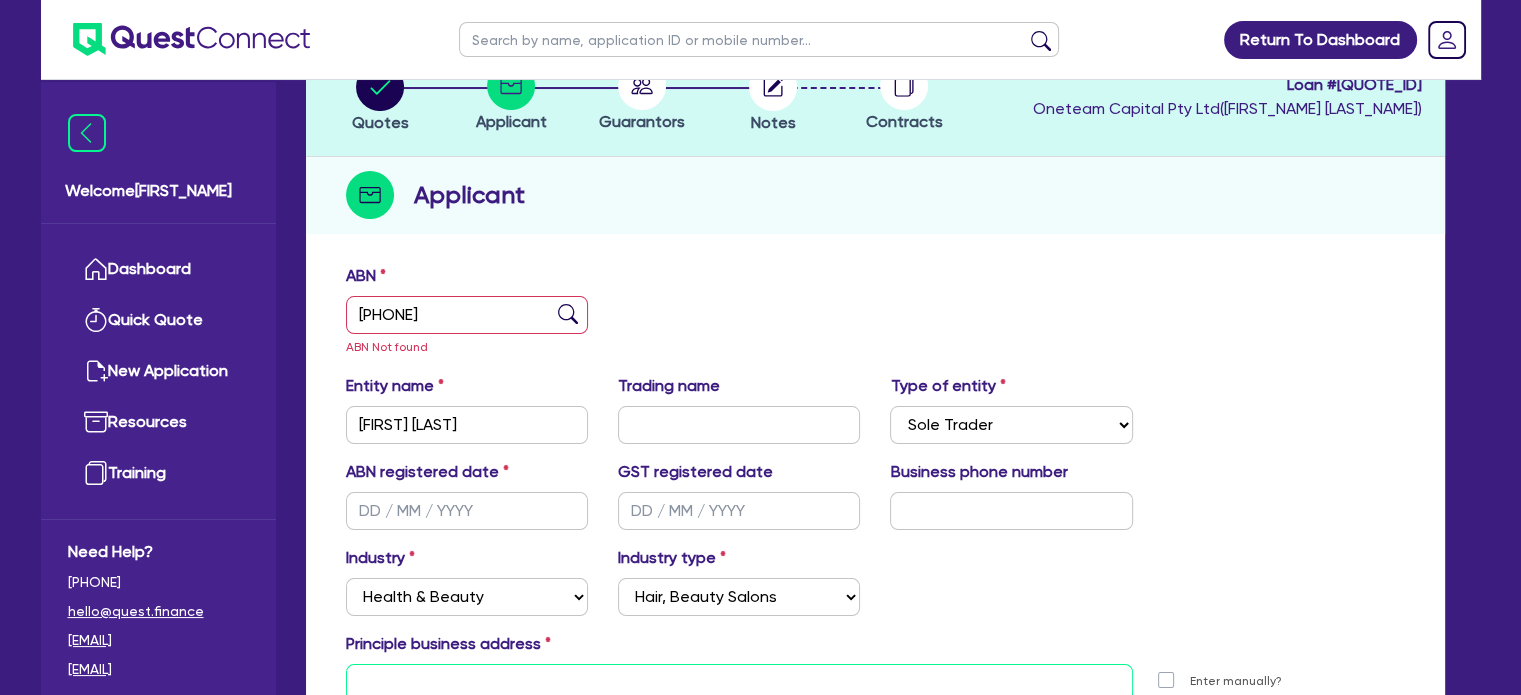 click at bounding box center (739, 683) 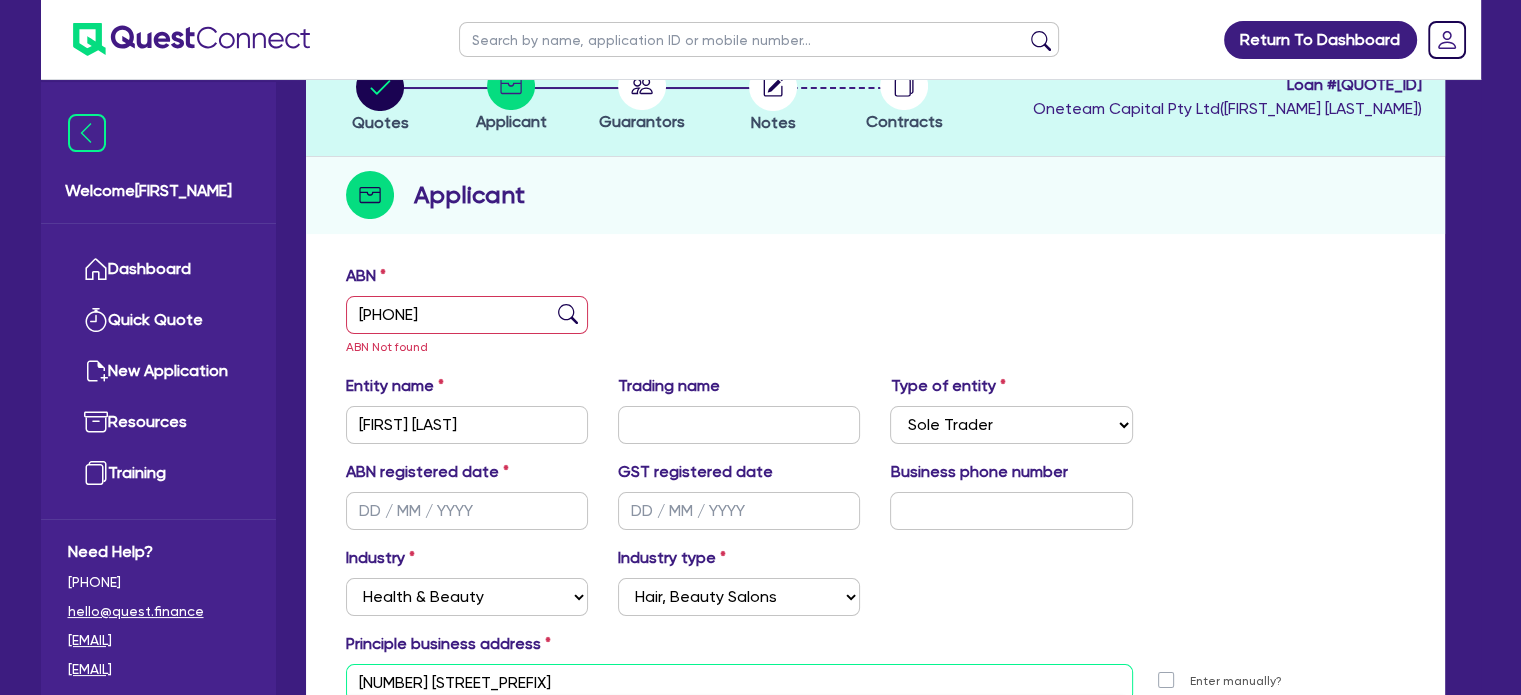 scroll, scrollTop: 439, scrollLeft: 0, axis: vertical 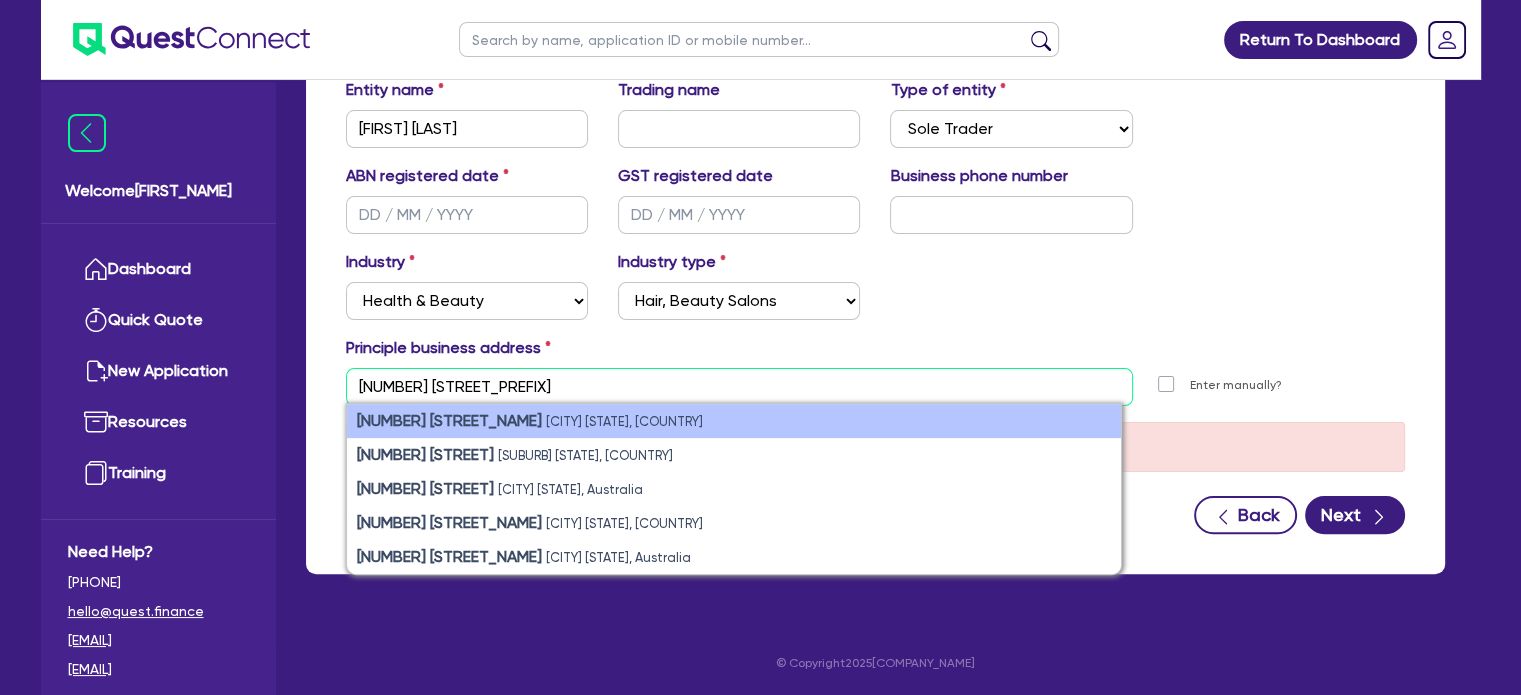type on "[NUMBER] [STREET_PREFIX]" 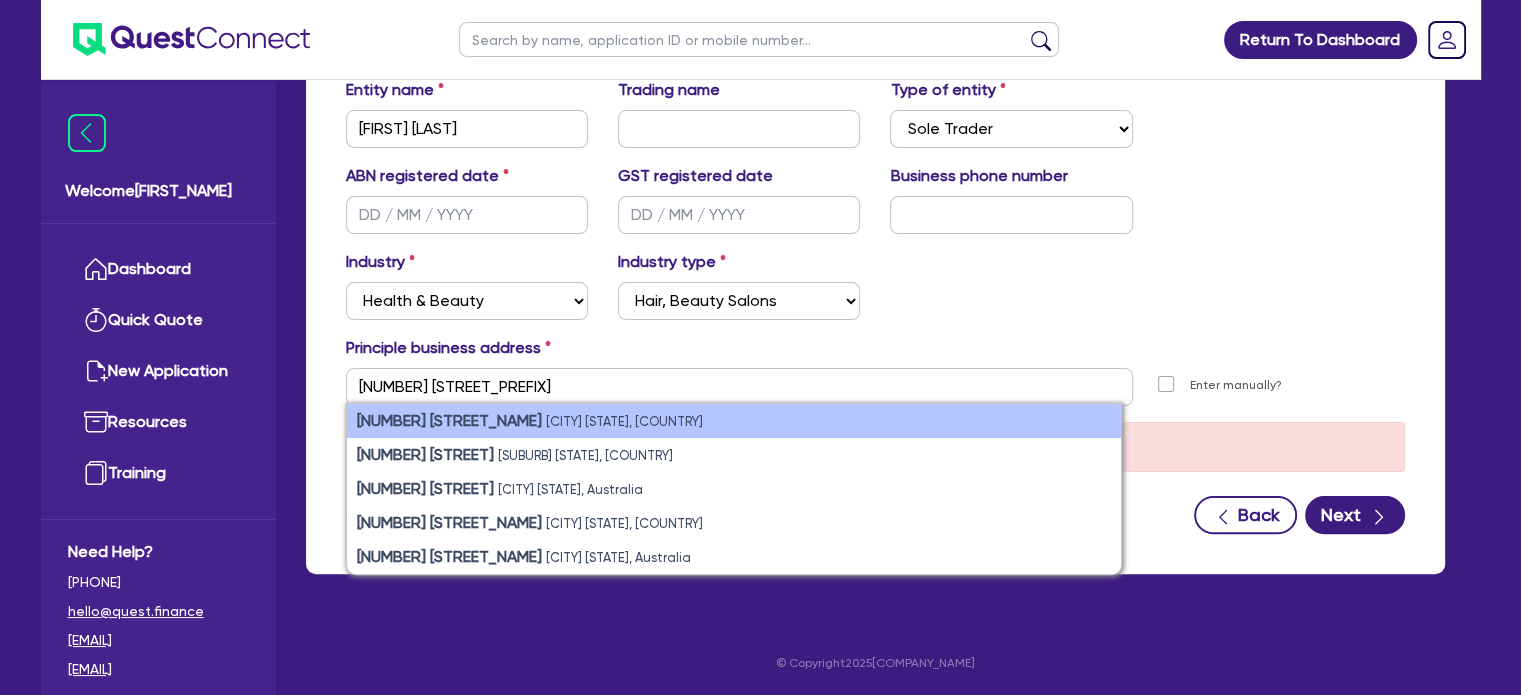 click on "[NUMBER] [STREET_NAME]" at bounding box center [449, 420] 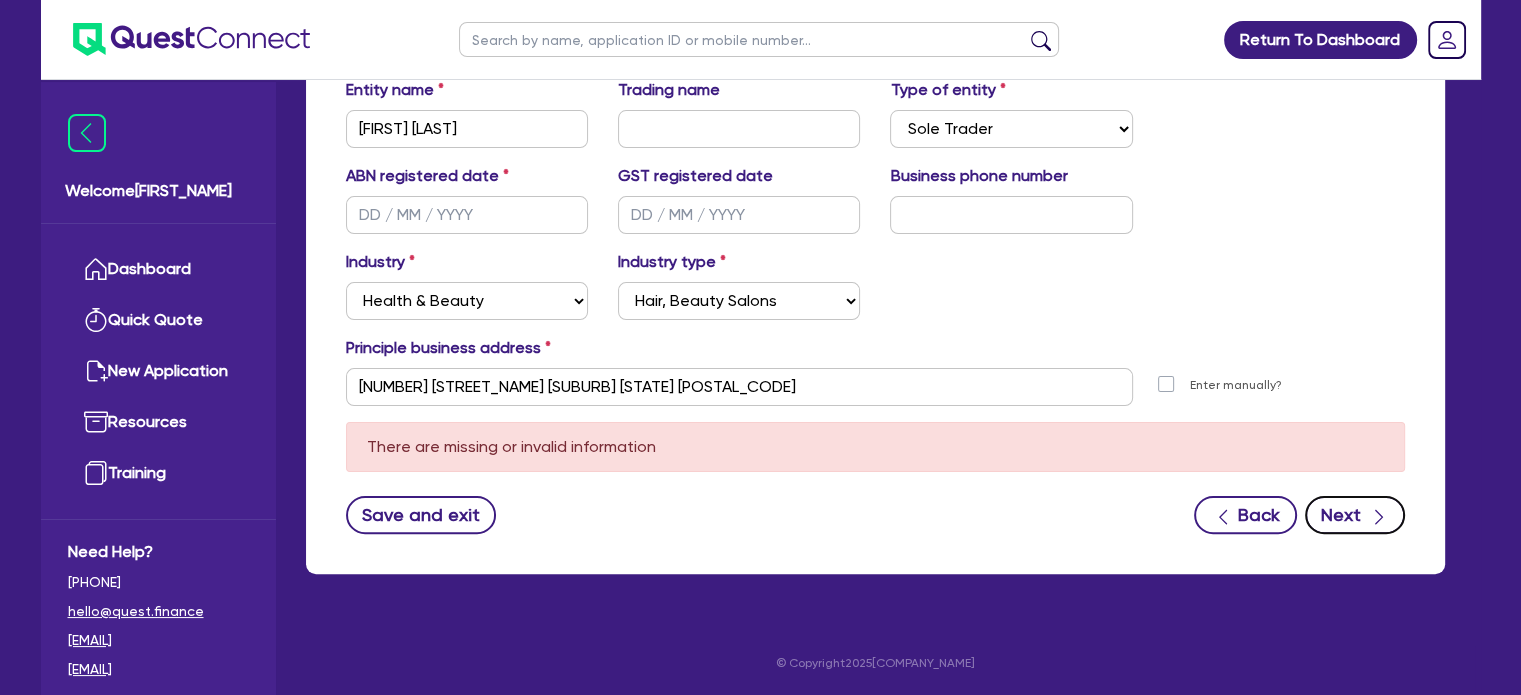 click on "Next" at bounding box center (1355, 515) 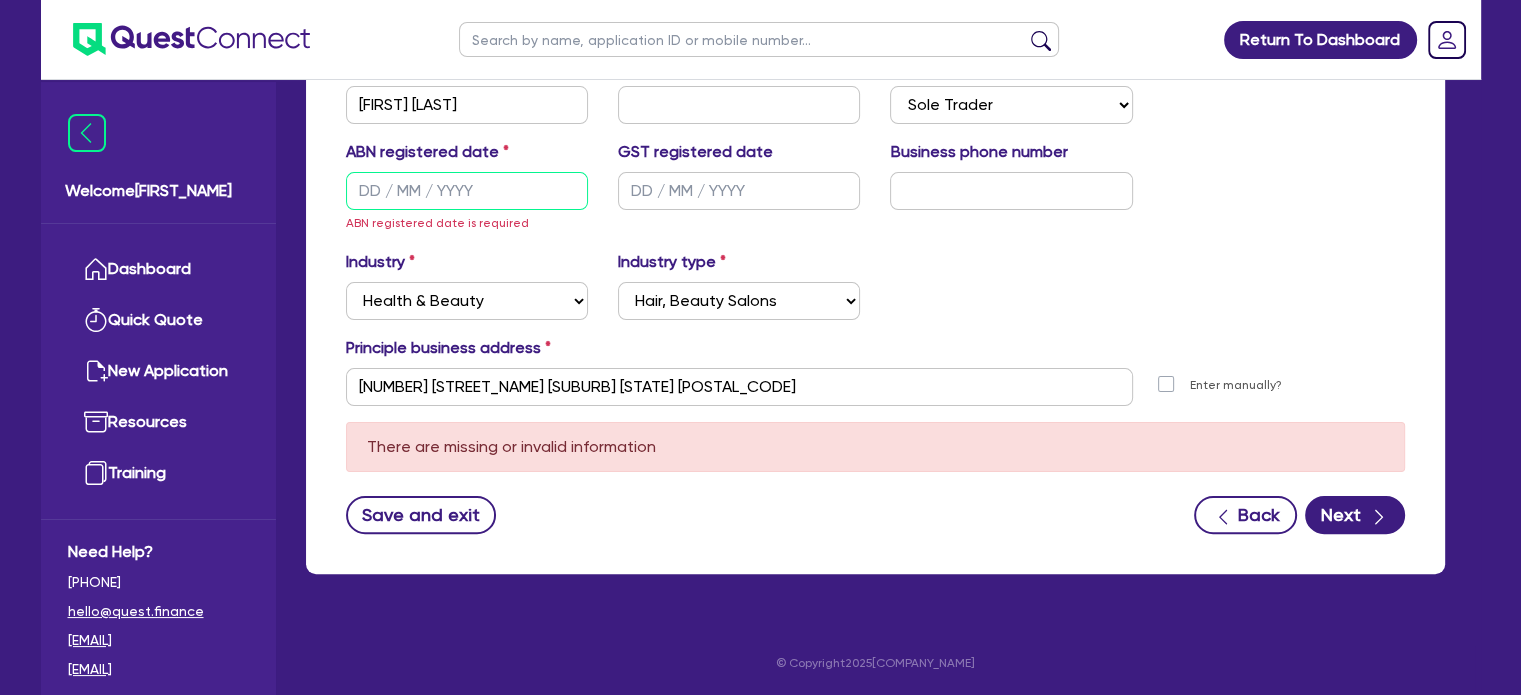 click at bounding box center (467, 191) 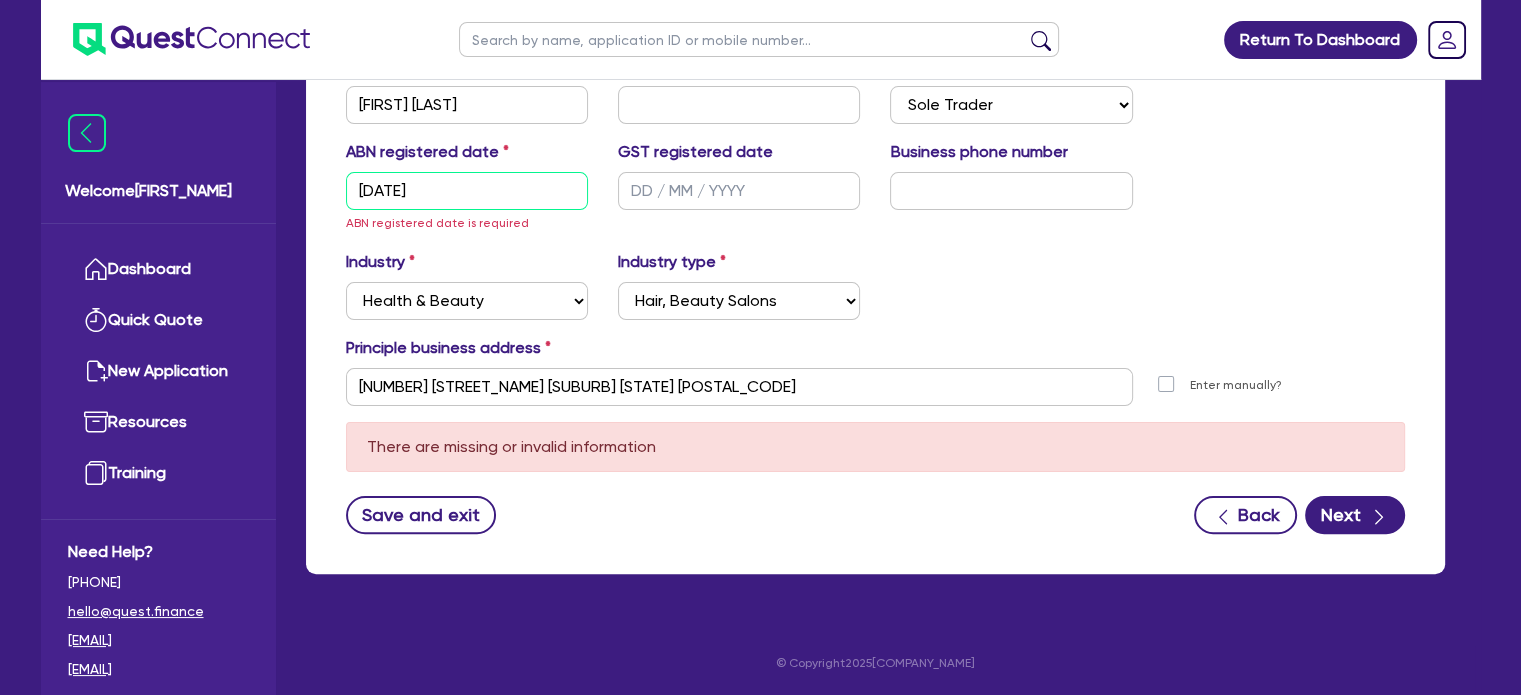 scroll, scrollTop: 349, scrollLeft: 0, axis: vertical 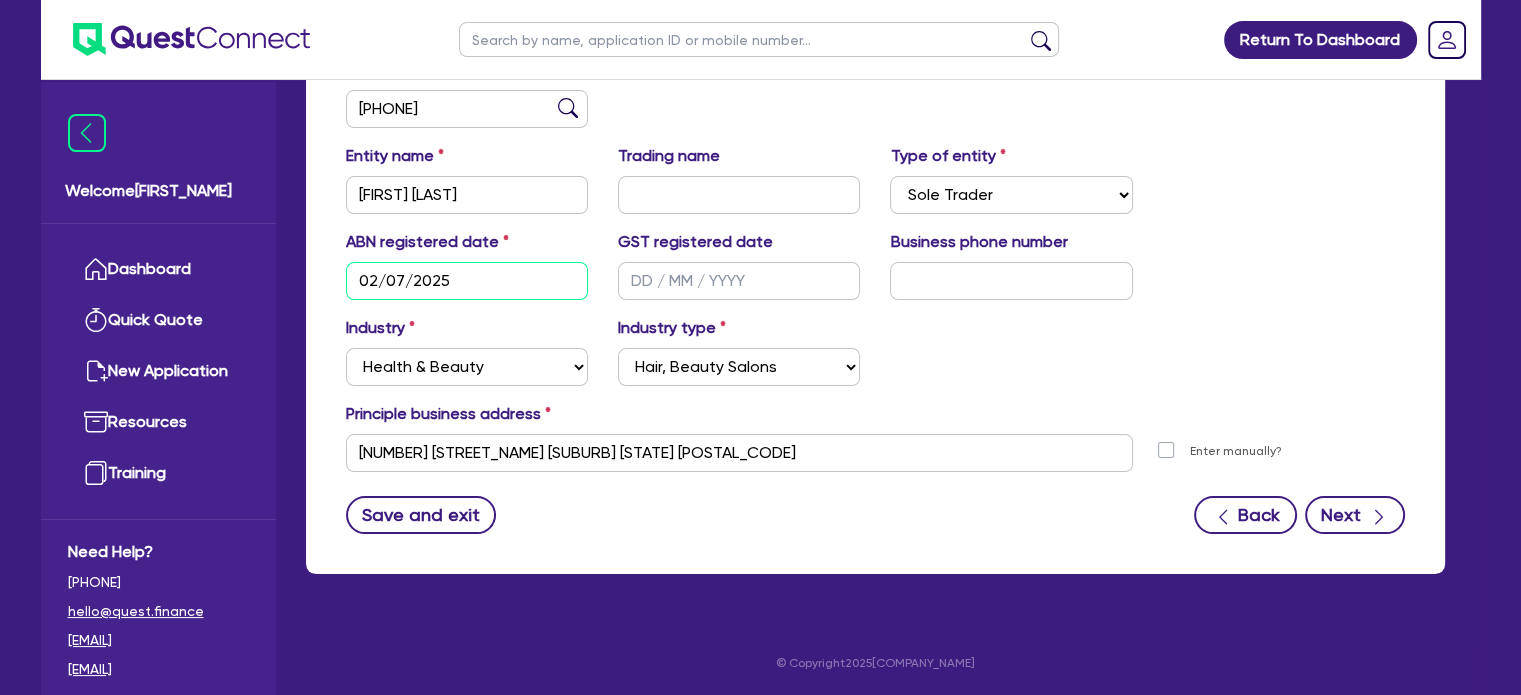 type on "02/07/2025" 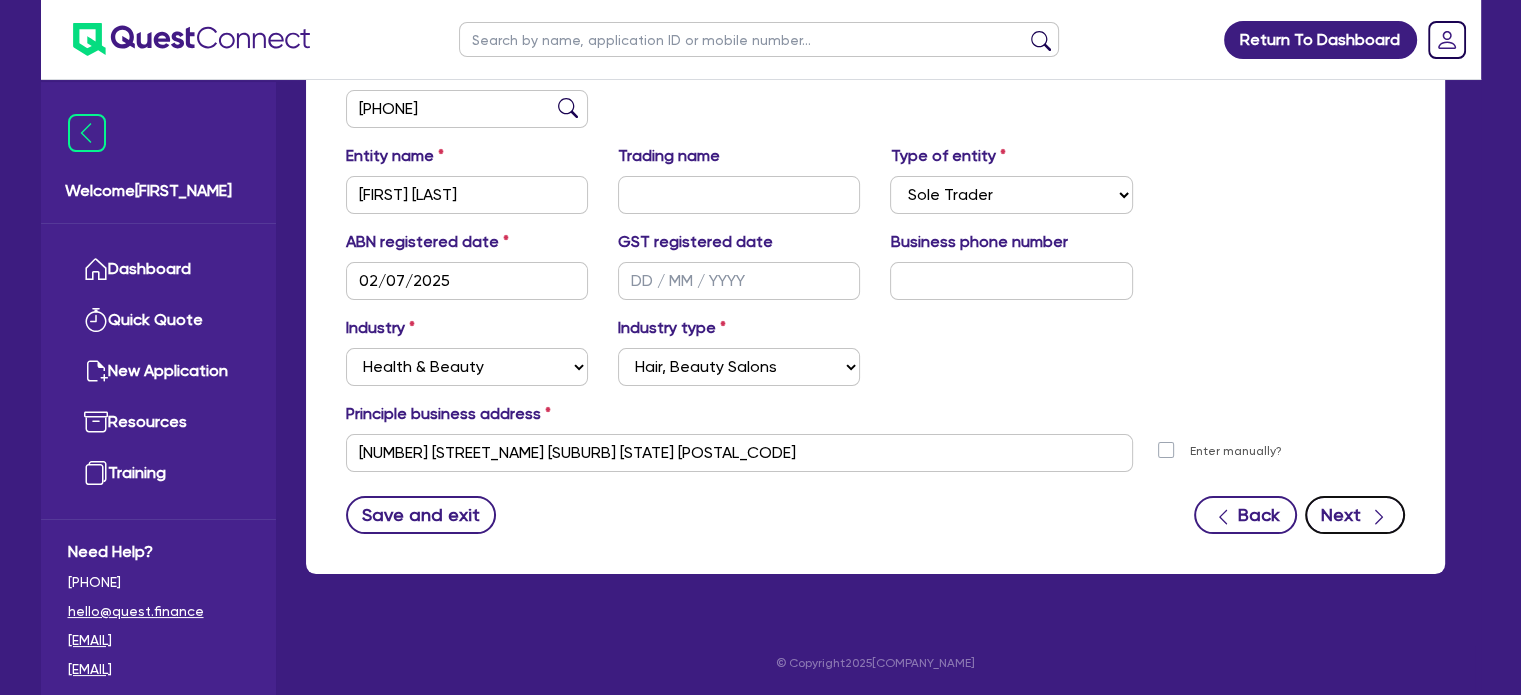 click on "Next" at bounding box center [1355, 515] 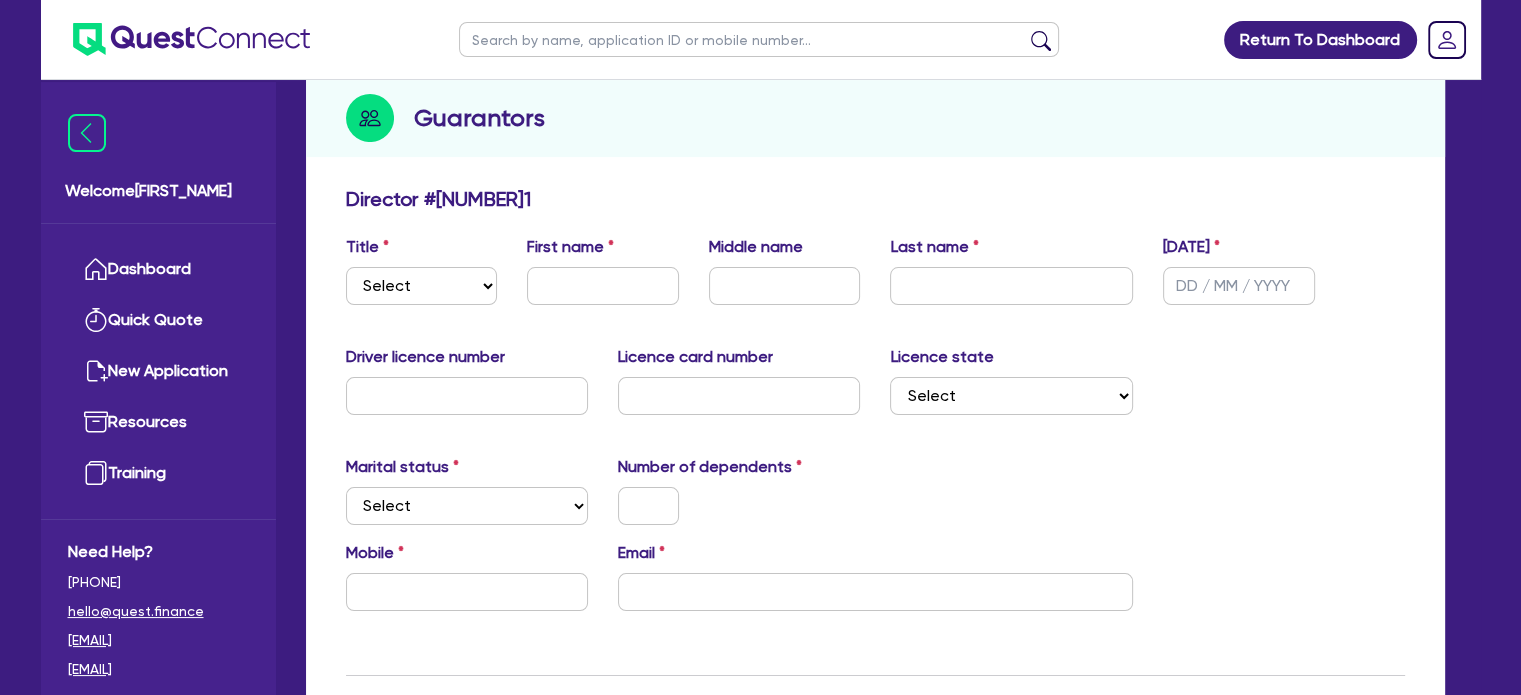 scroll, scrollTop: 0, scrollLeft: 0, axis: both 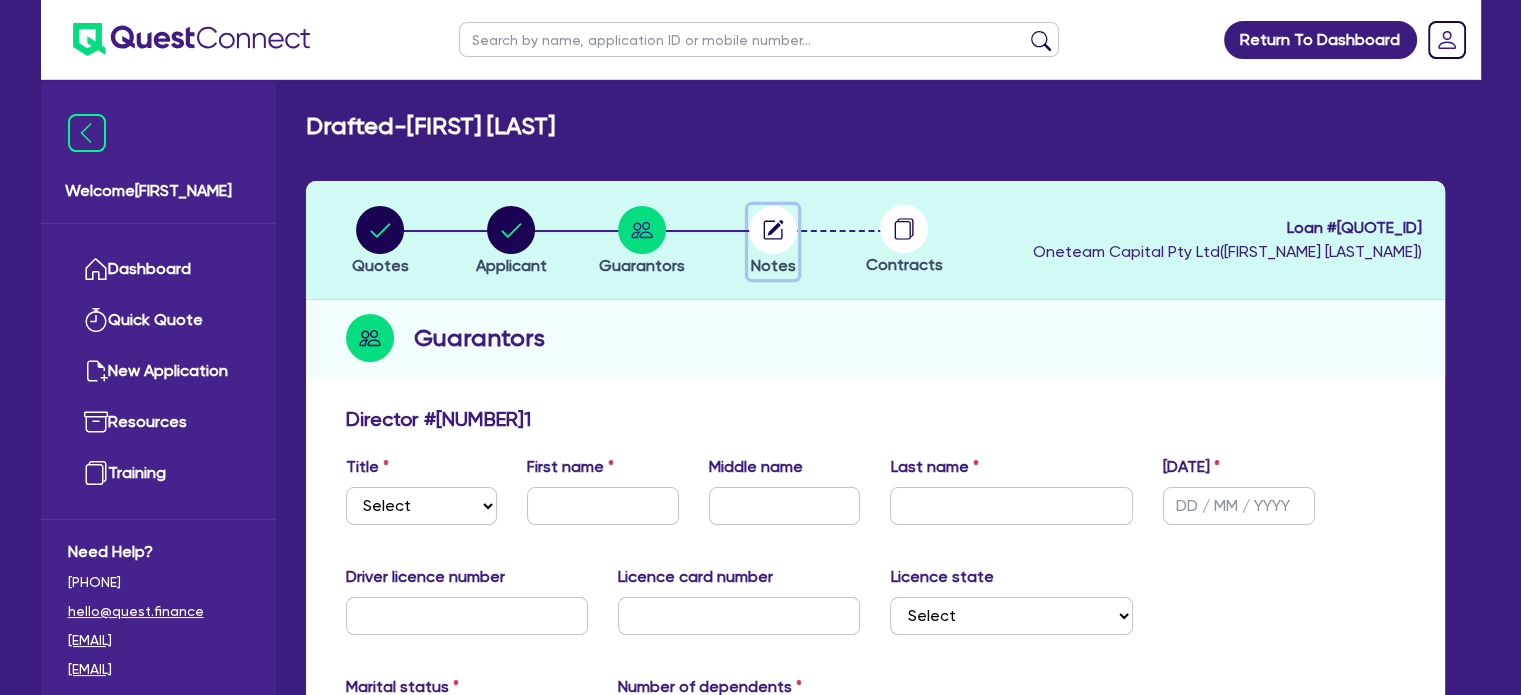 click at bounding box center [773, 230] 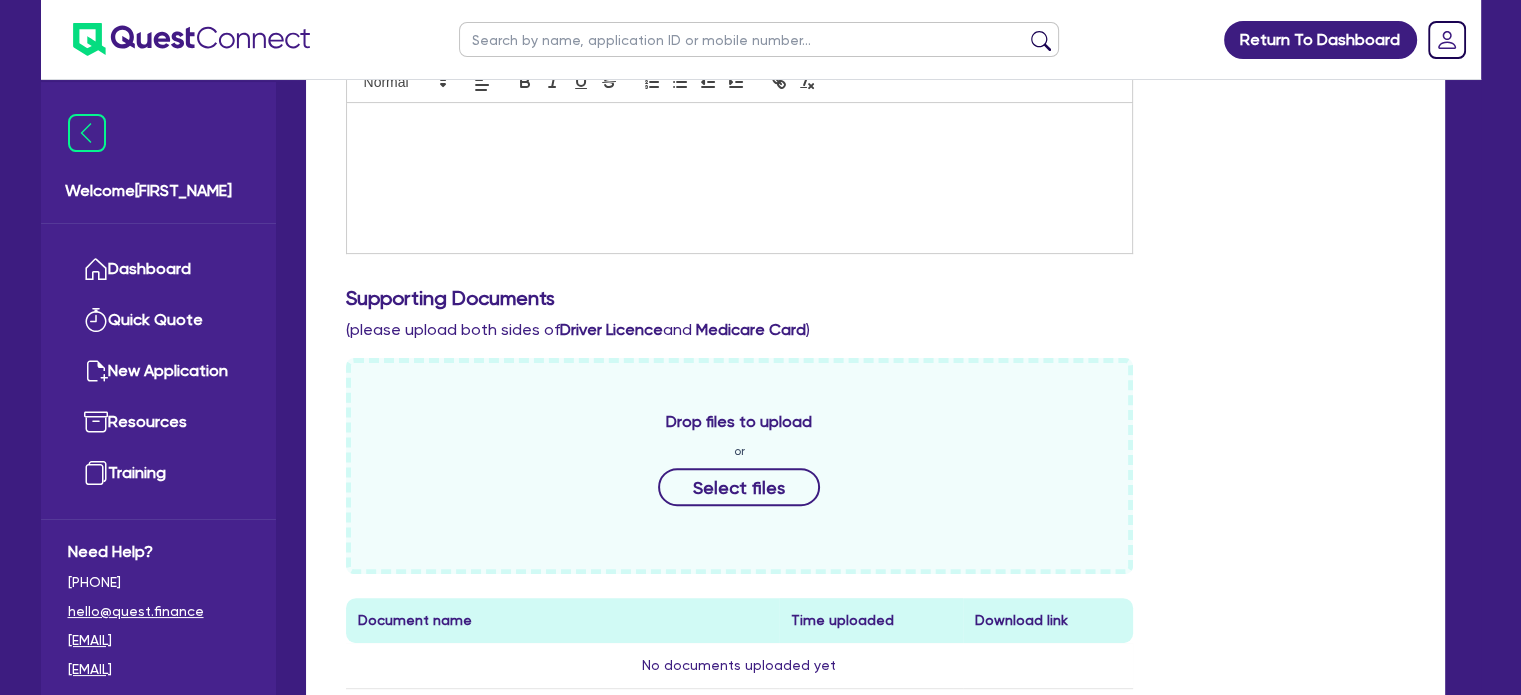 scroll, scrollTop: 1088, scrollLeft: 0, axis: vertical 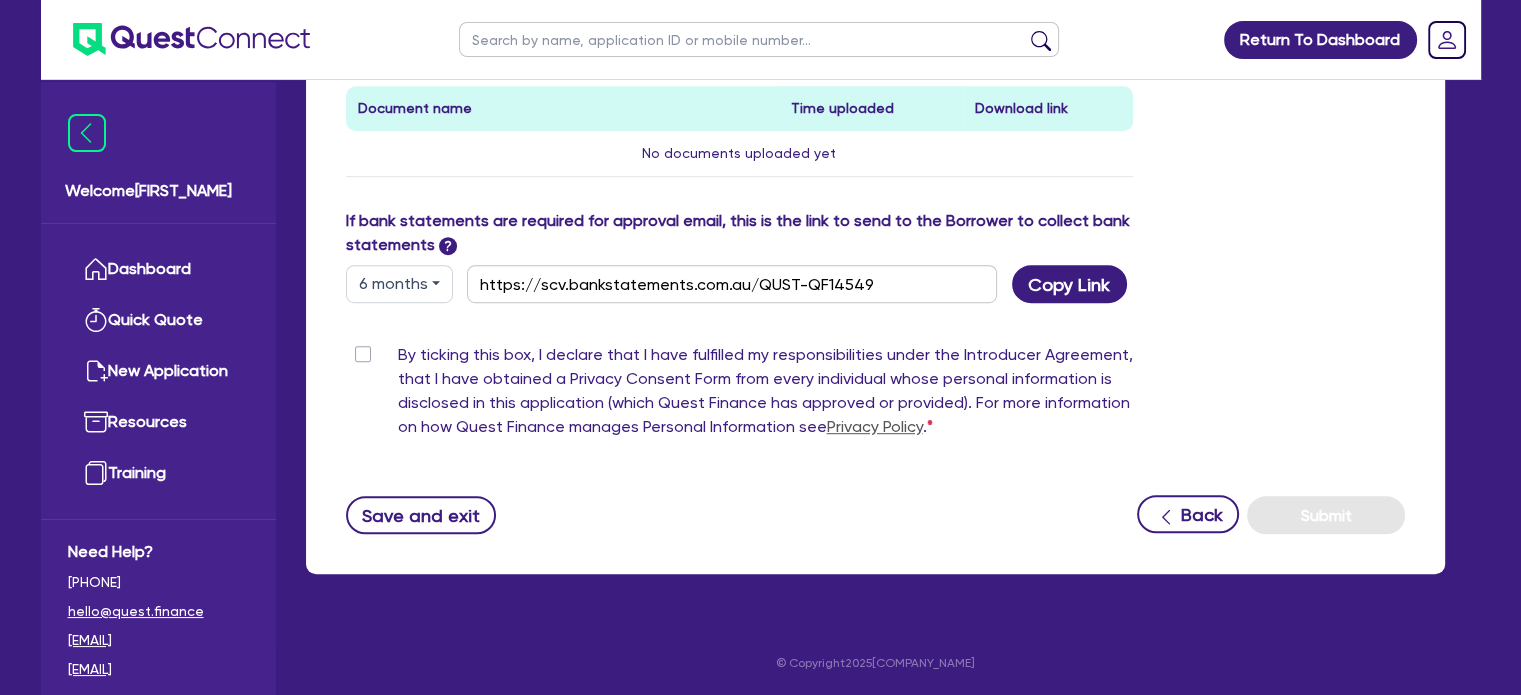 click on "6 months" at bounding box center [399, 284] 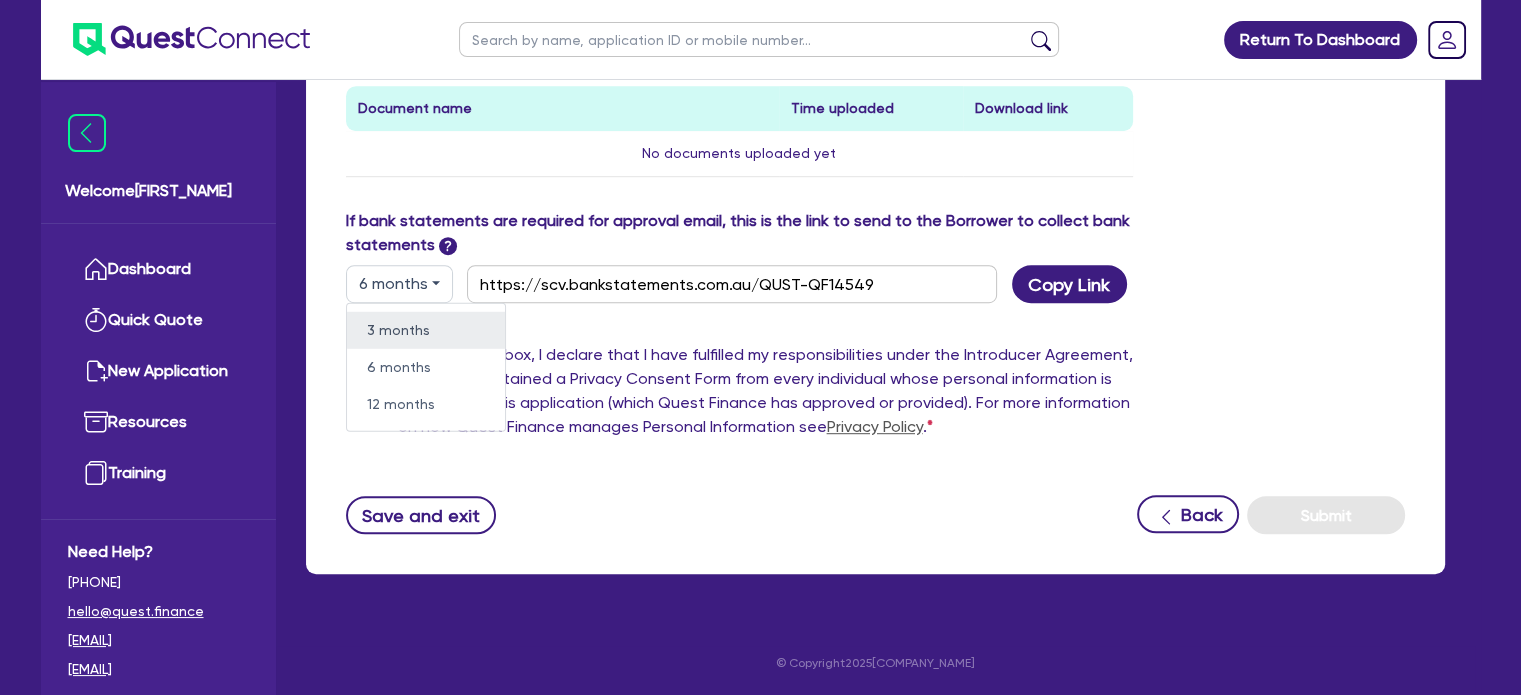 click on "3 months" at bounding box center (426, 330) 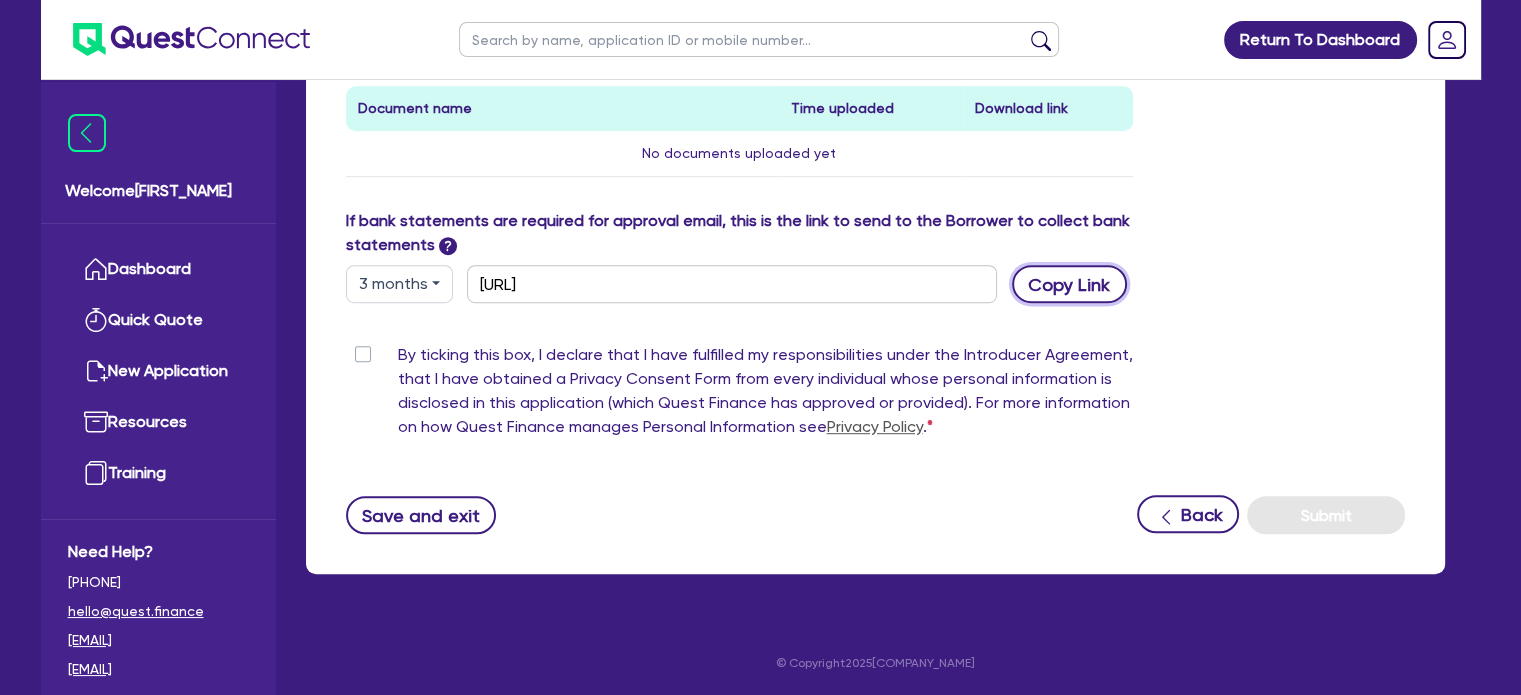 click on "Copy Link" at bounding box center [1069, 284] 